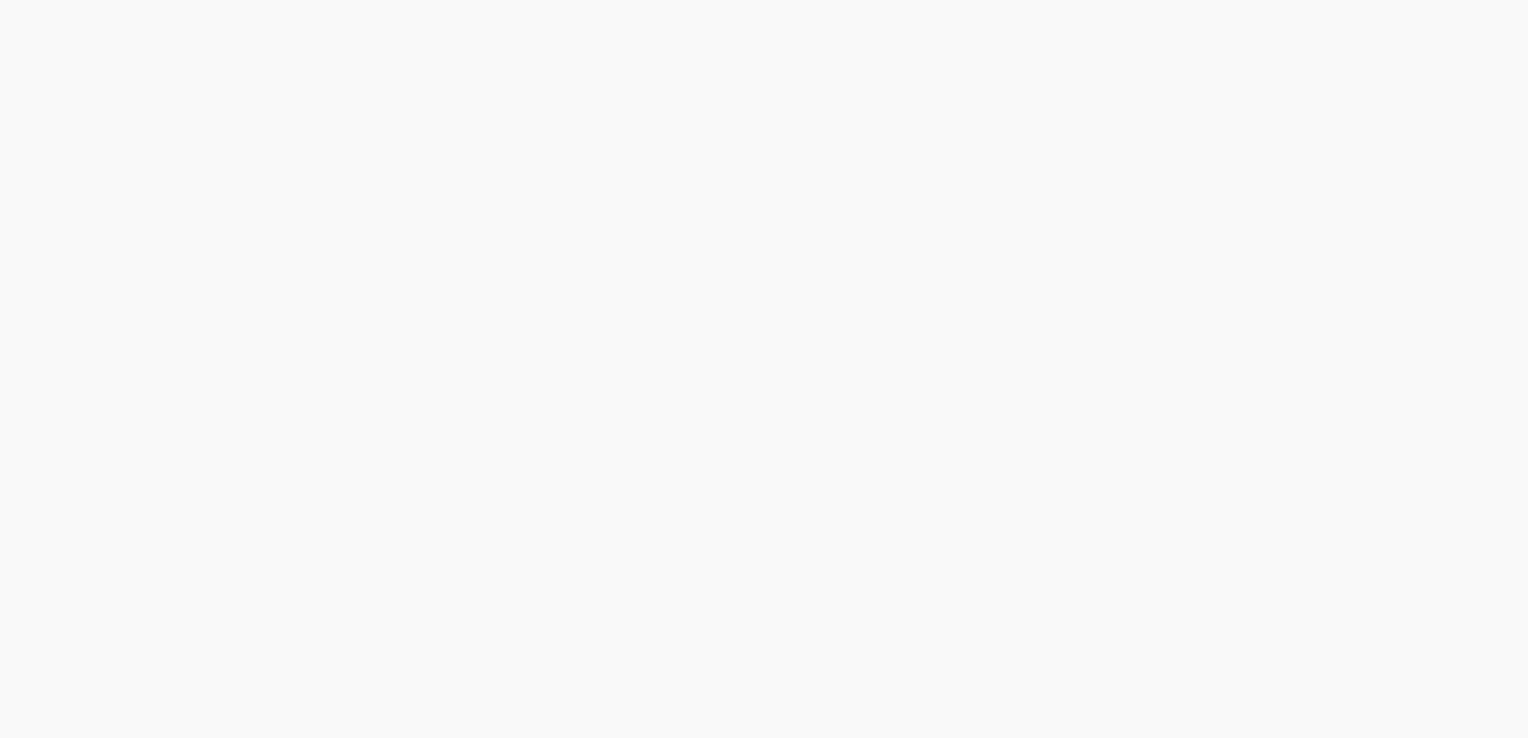 scroll, scrollTop: 0, scrollLeft: 0, axis: both 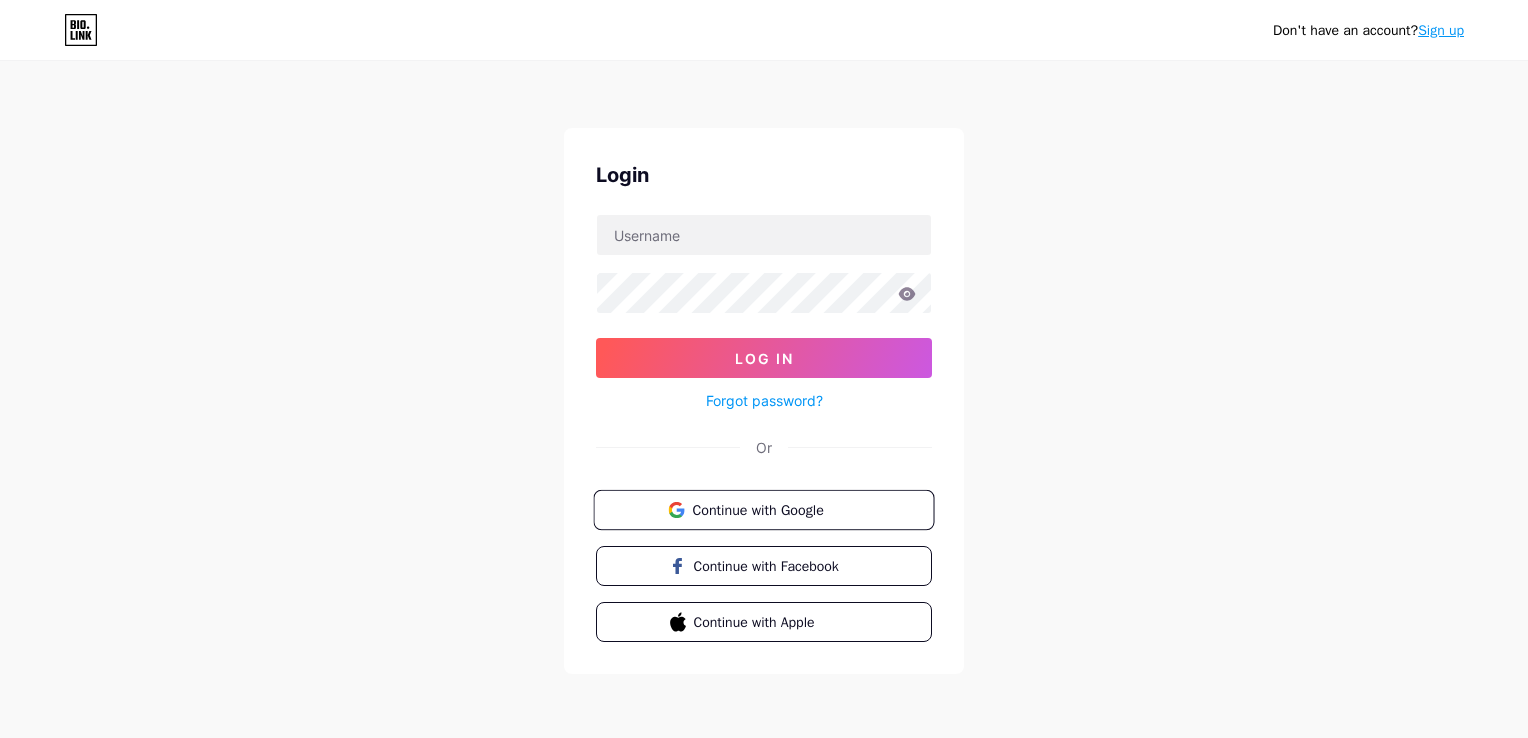 click on "Continue with Google" at bounding box center (775, 509) 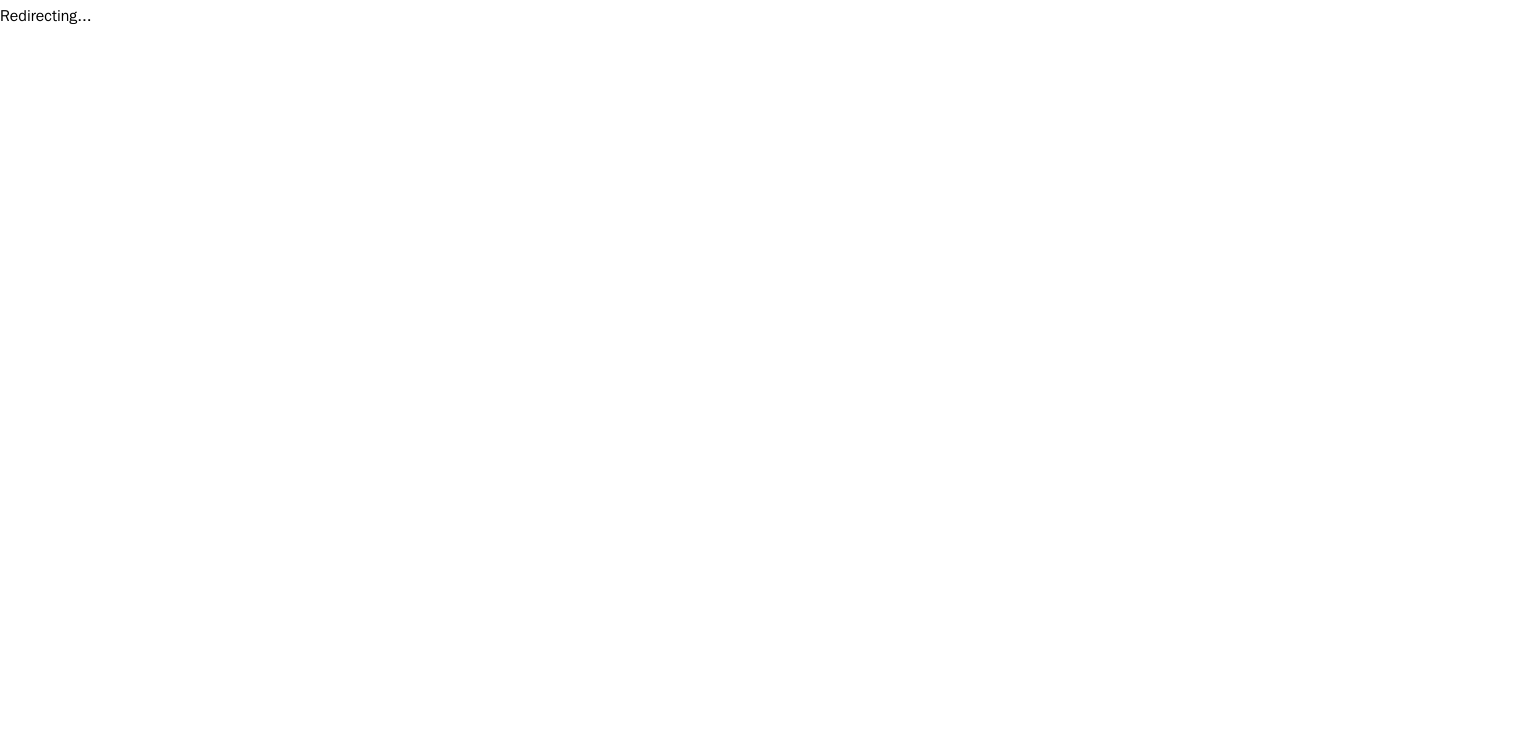 scroll, scrollTop: 0, scrollLeft: 0, axis: both 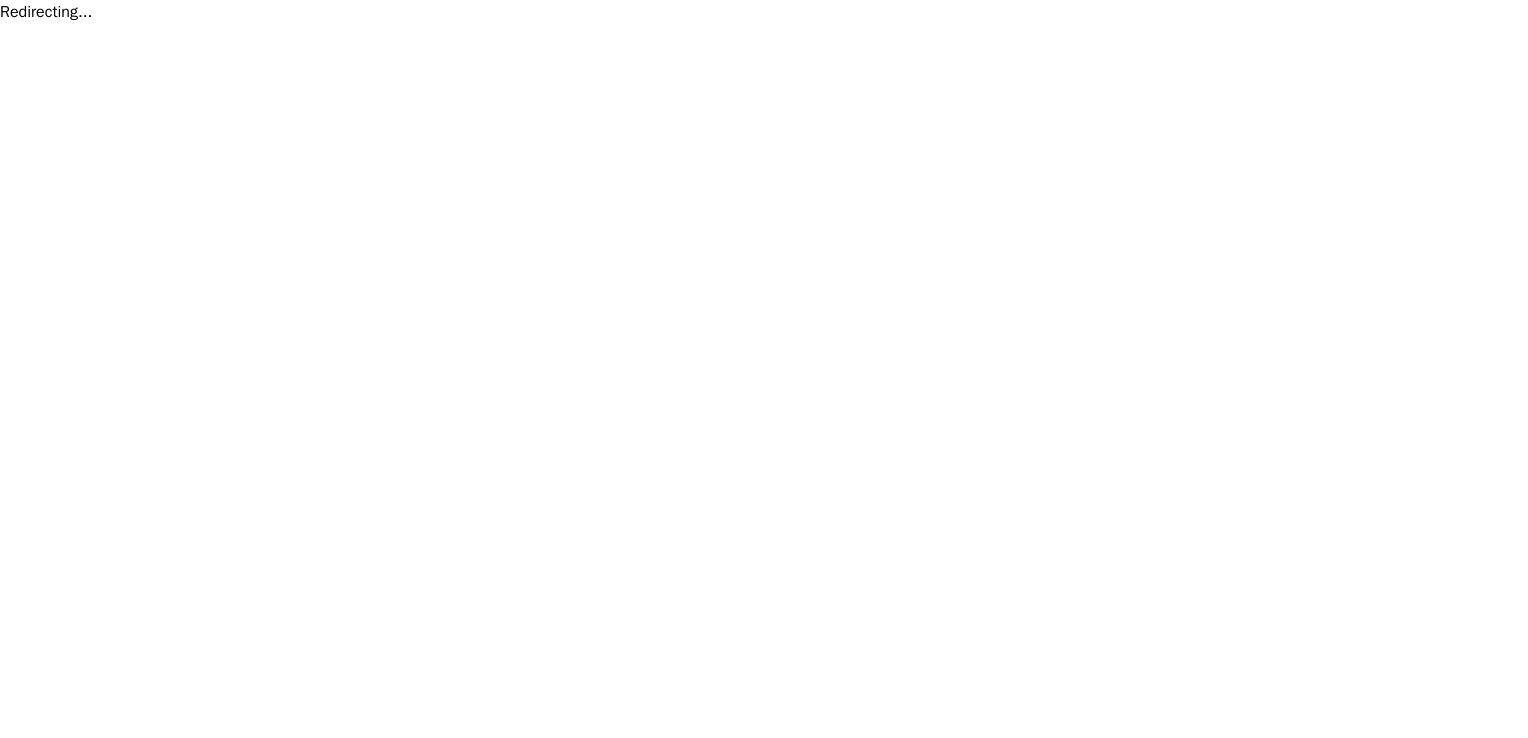 click on "Redirecting..." at bounding box center (764, 12) 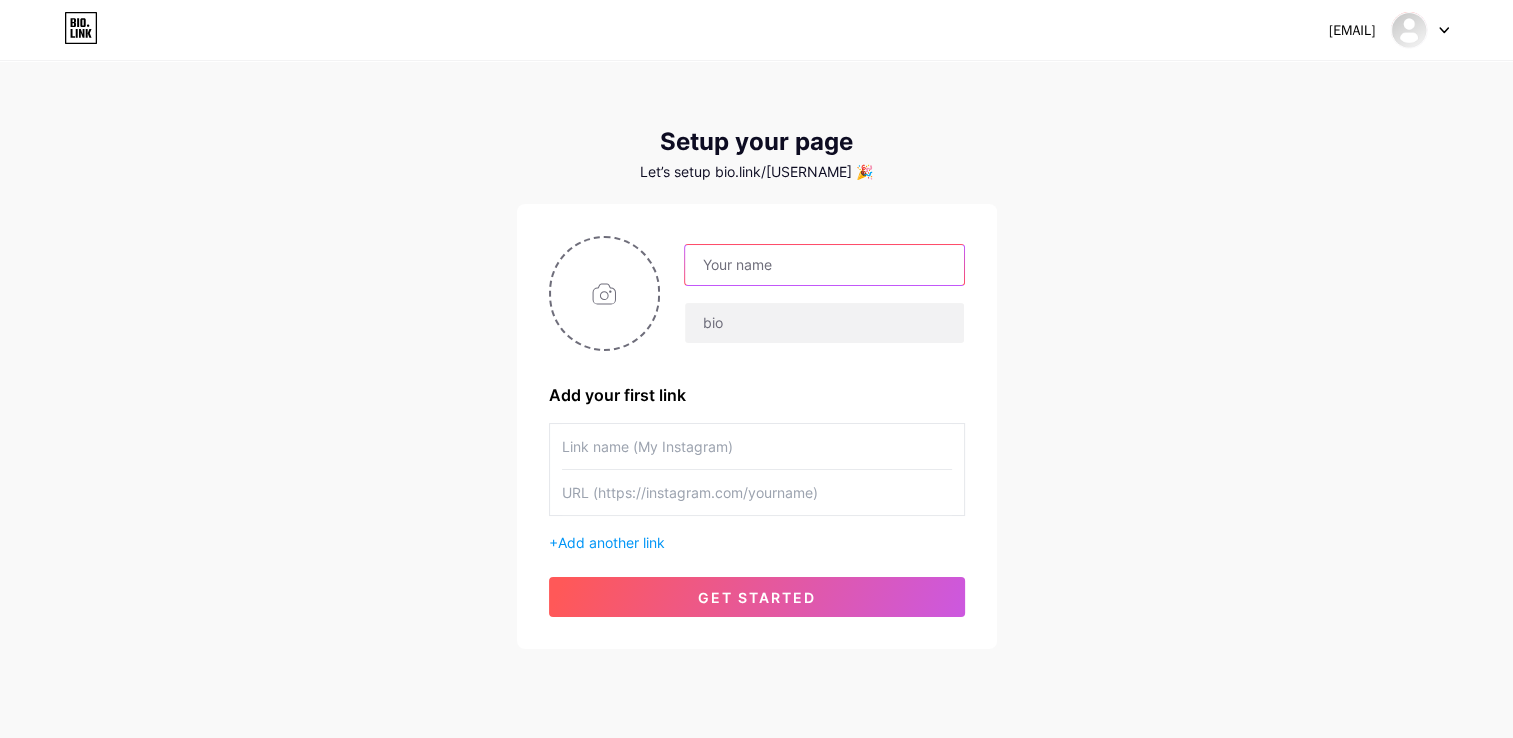 click at bounding box center [824, 265] 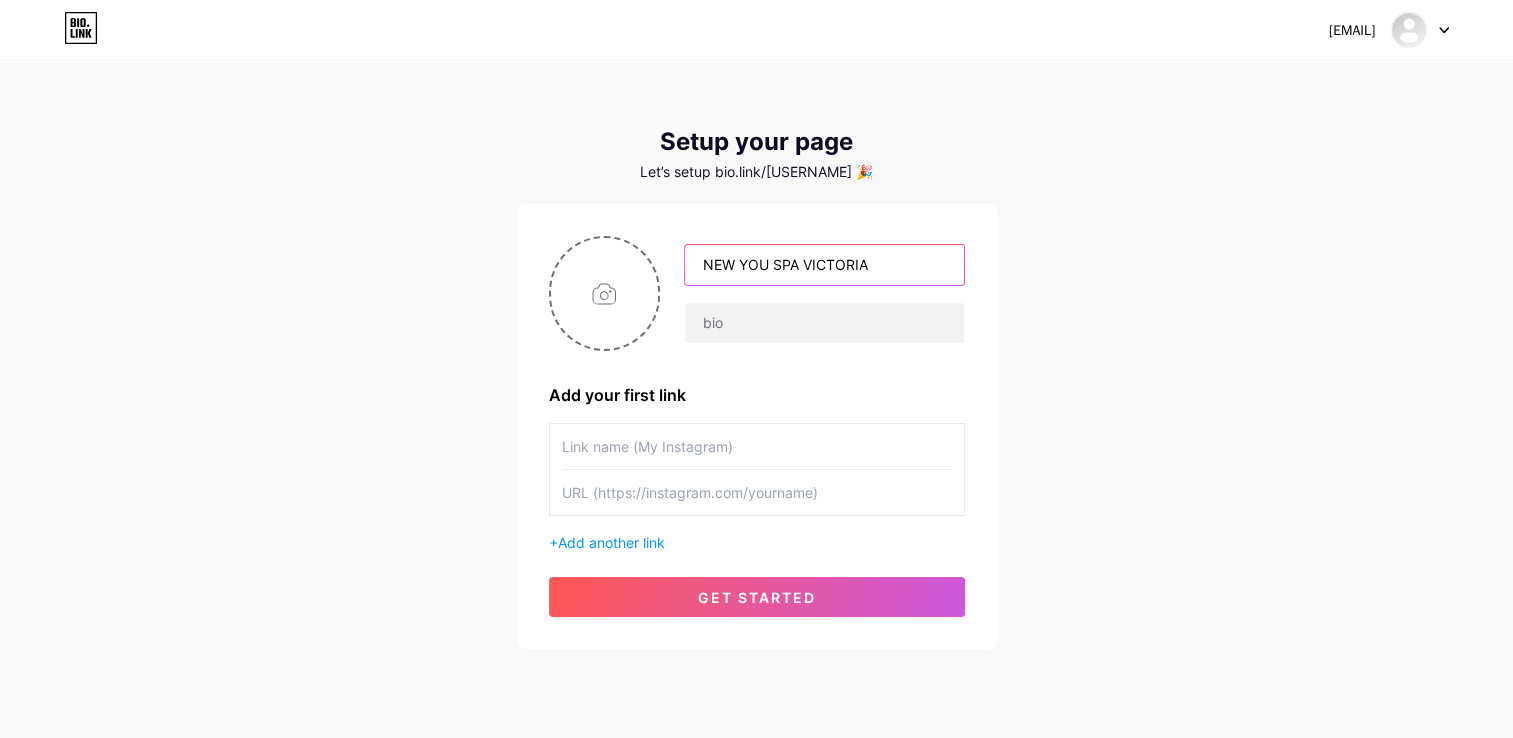 type on "NEW YOU SPA VICTORIA" 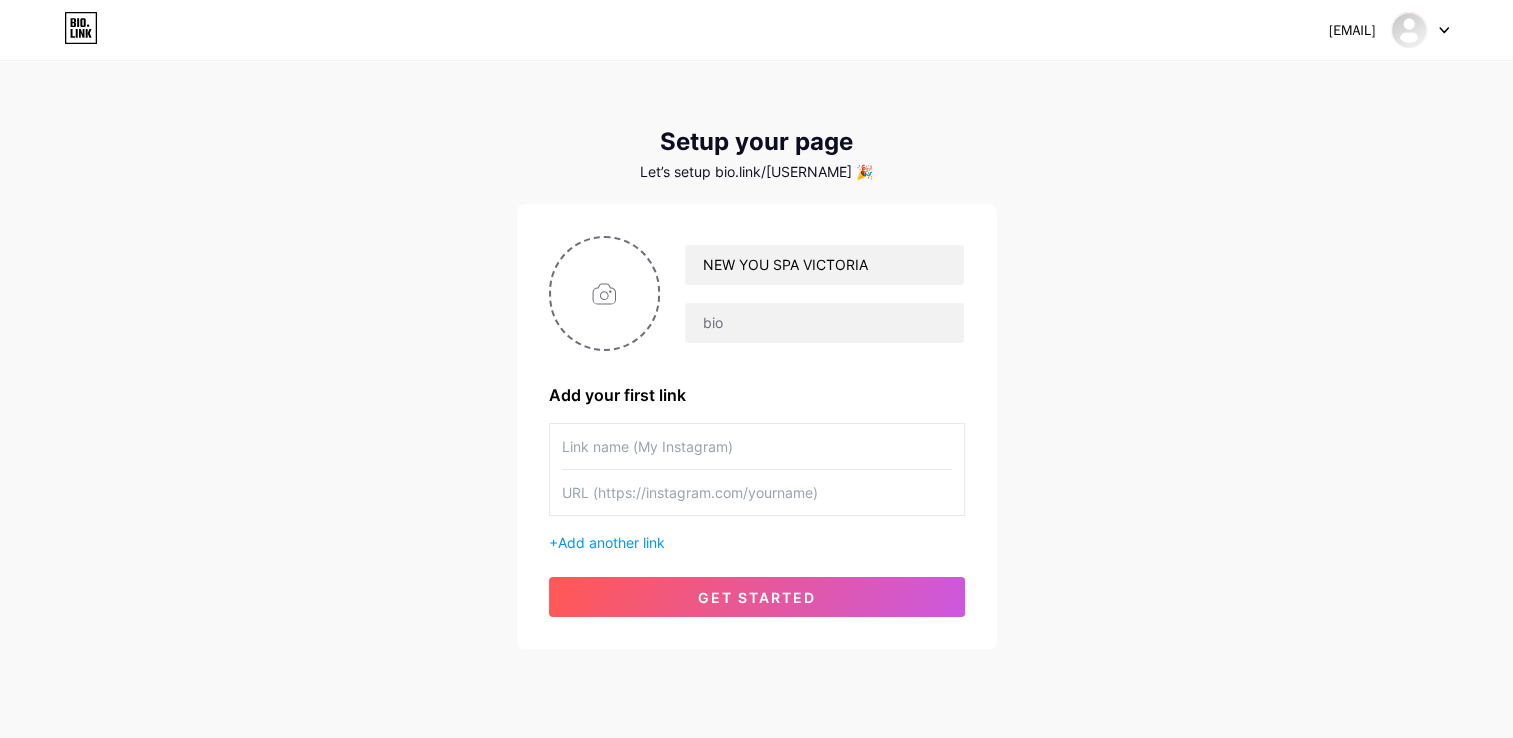 click at bounding box center [757, 446] 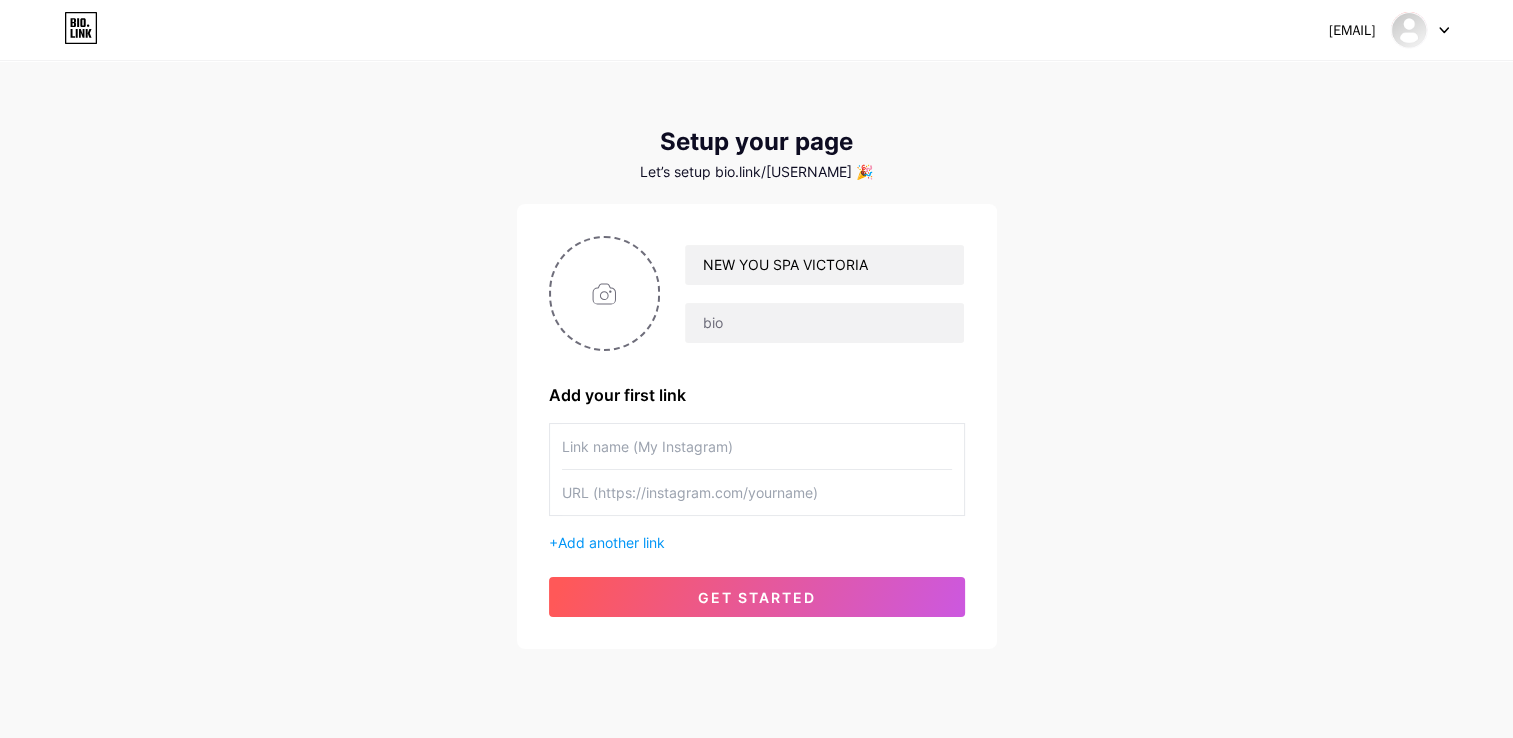 click on "+  Add another link" at bounding box center (757, 542) 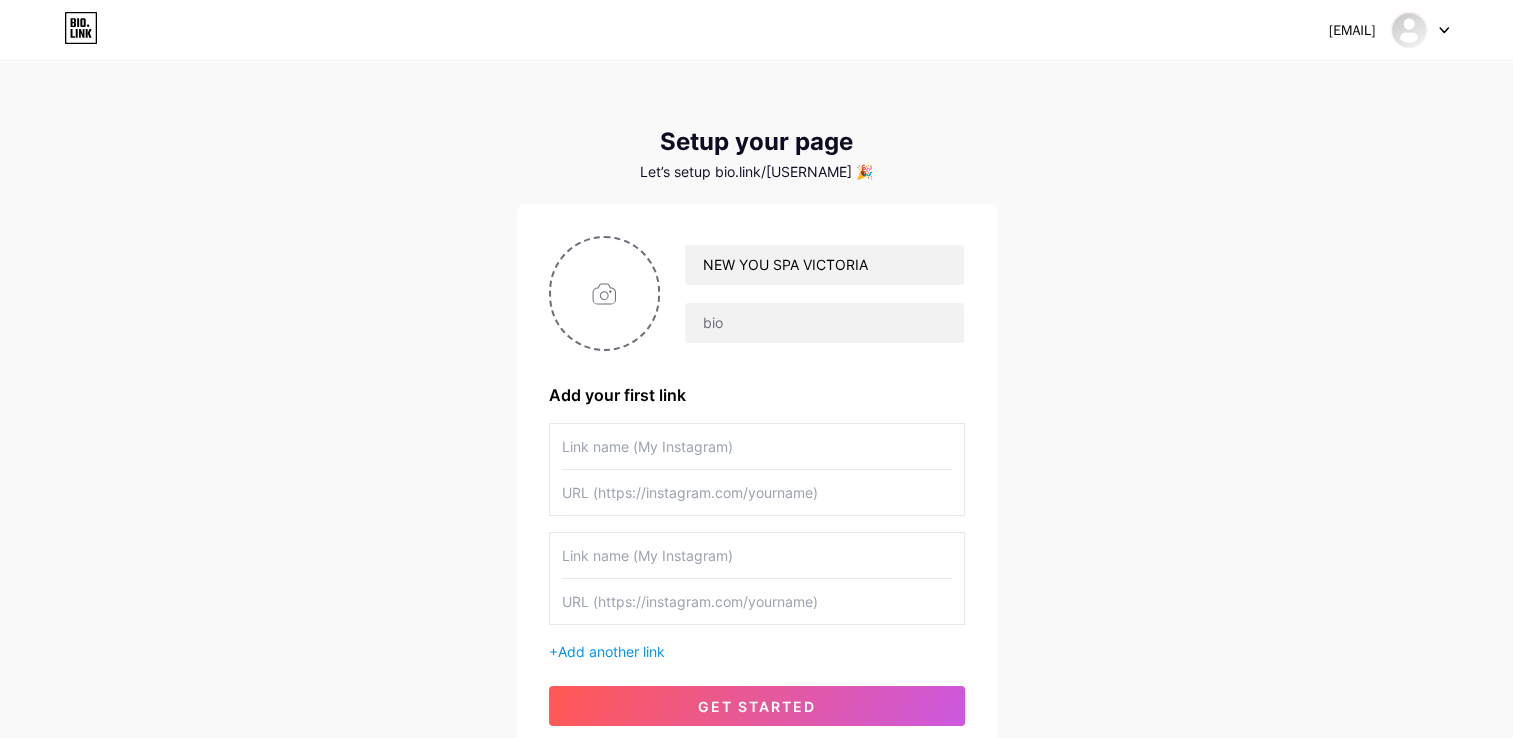 click at bounding box center (757, 446) 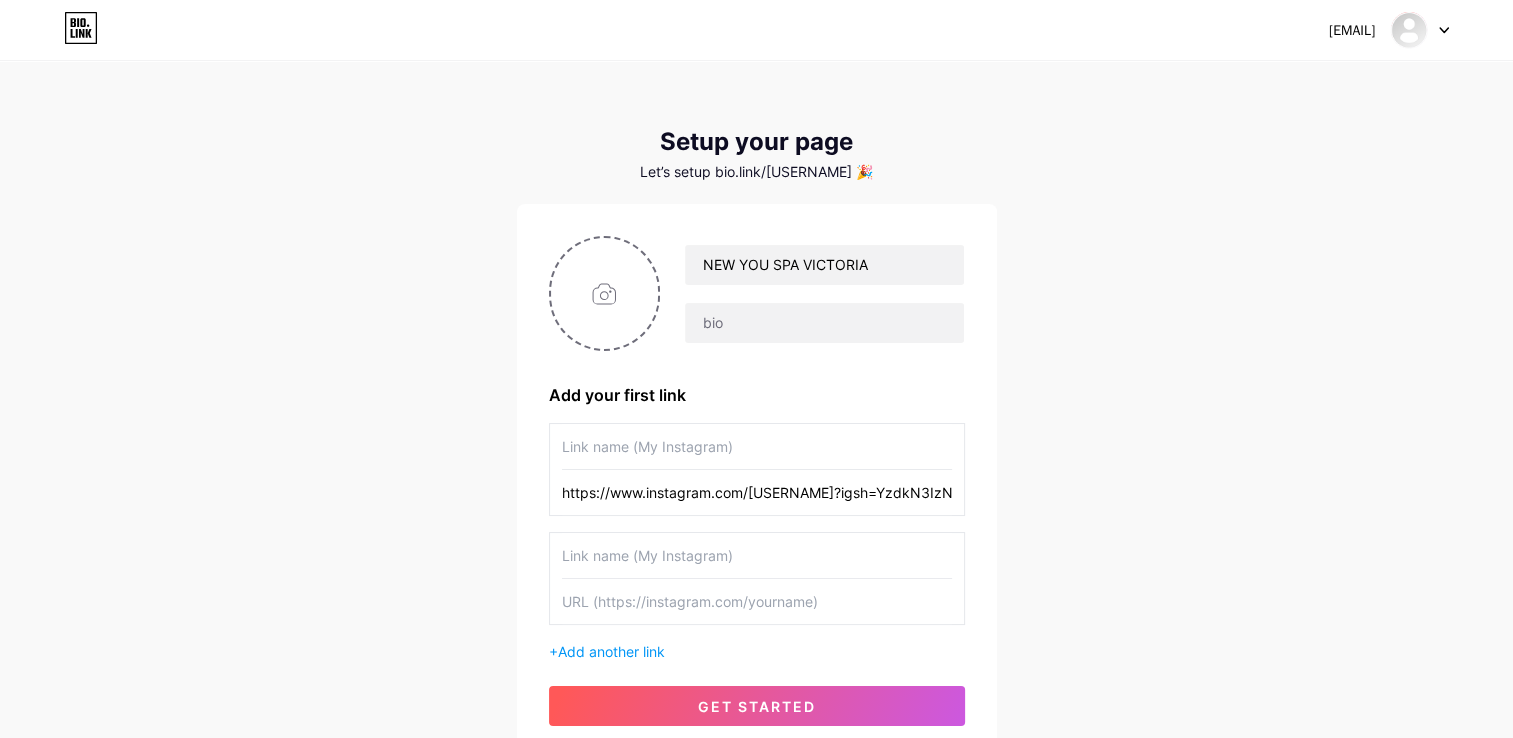 scroll, scrollTop: 0, scrollLeft: 92, axis: horizontal 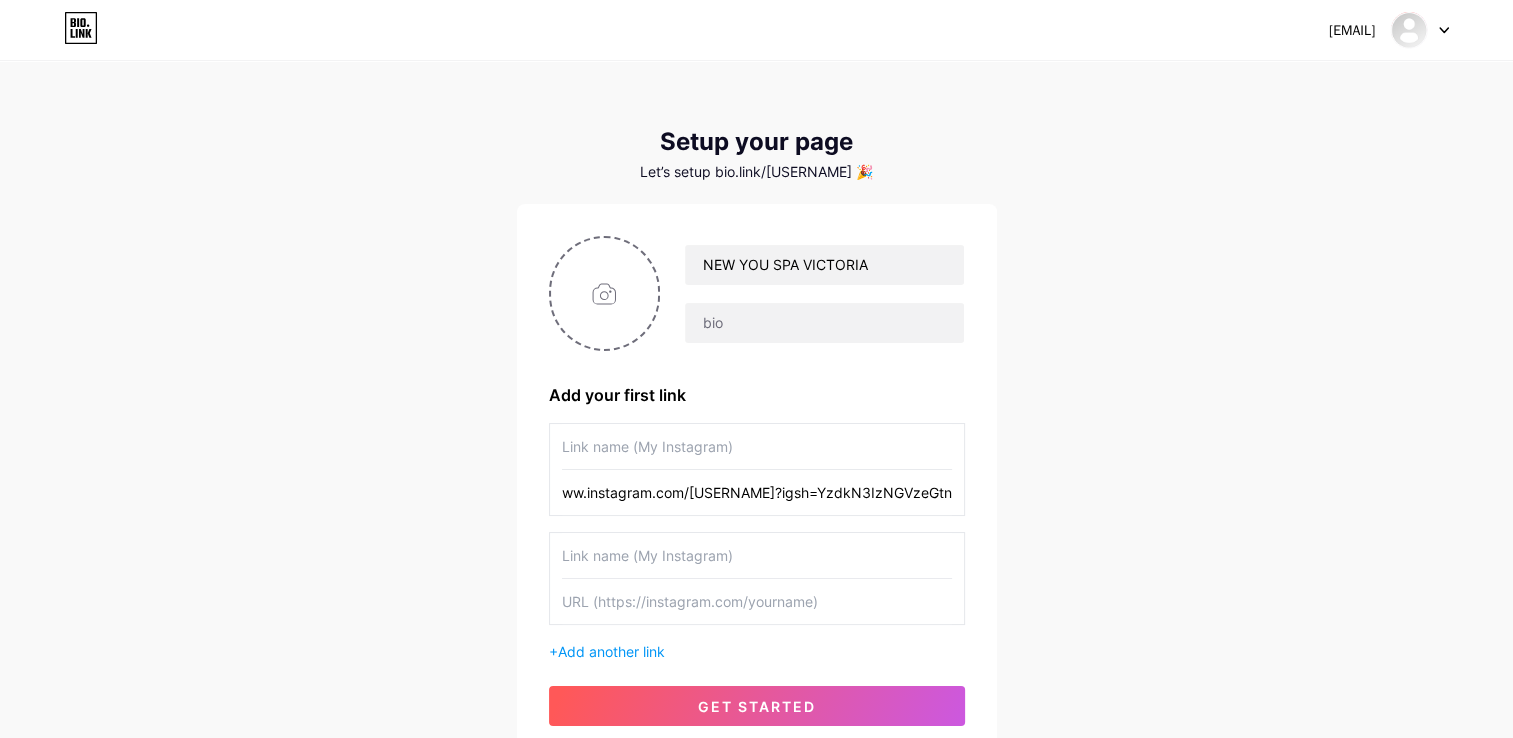 type on "https://www.instagram.com/newyouspa.vitoria?igsh=YzdkN3IzNGVzeGtn" 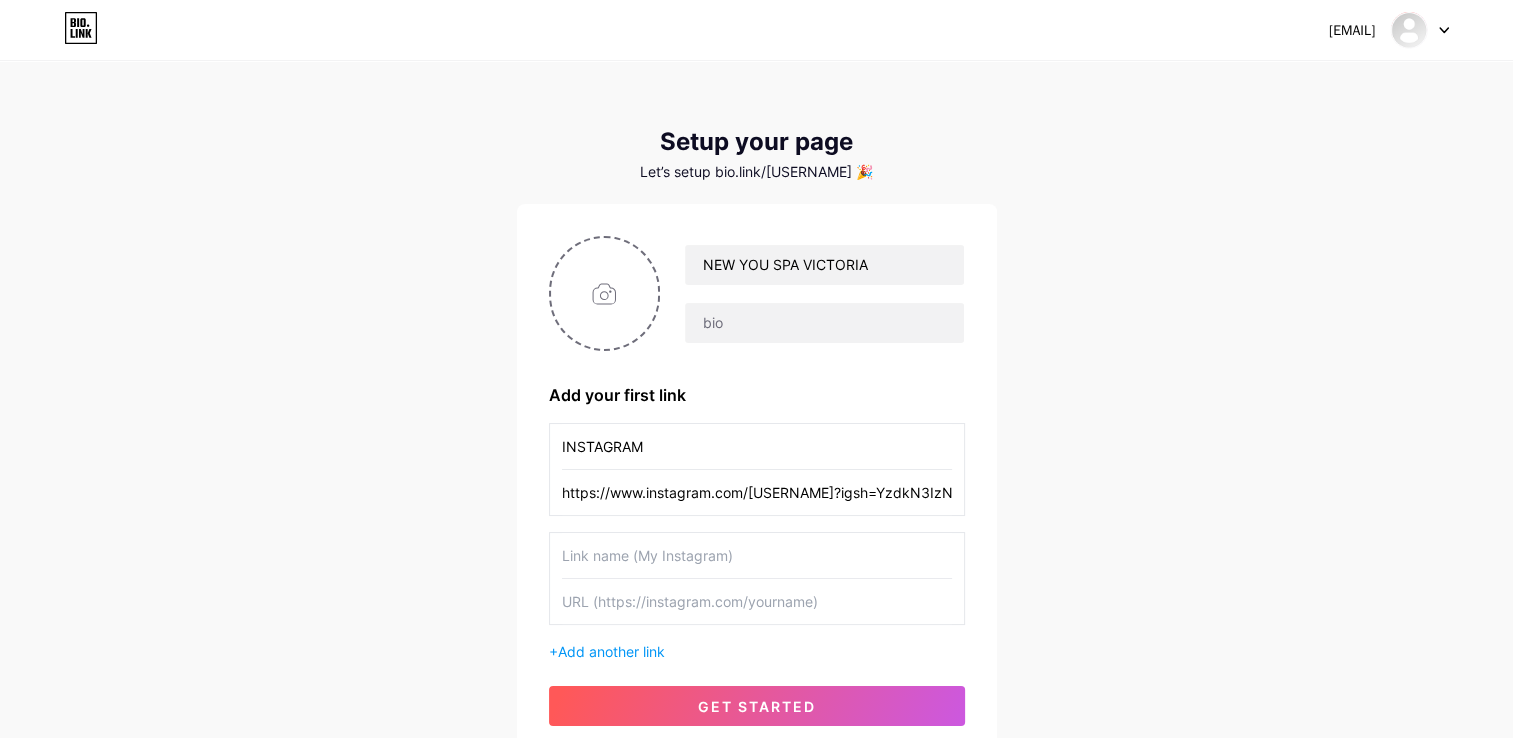 type on "INSTAGRAM" 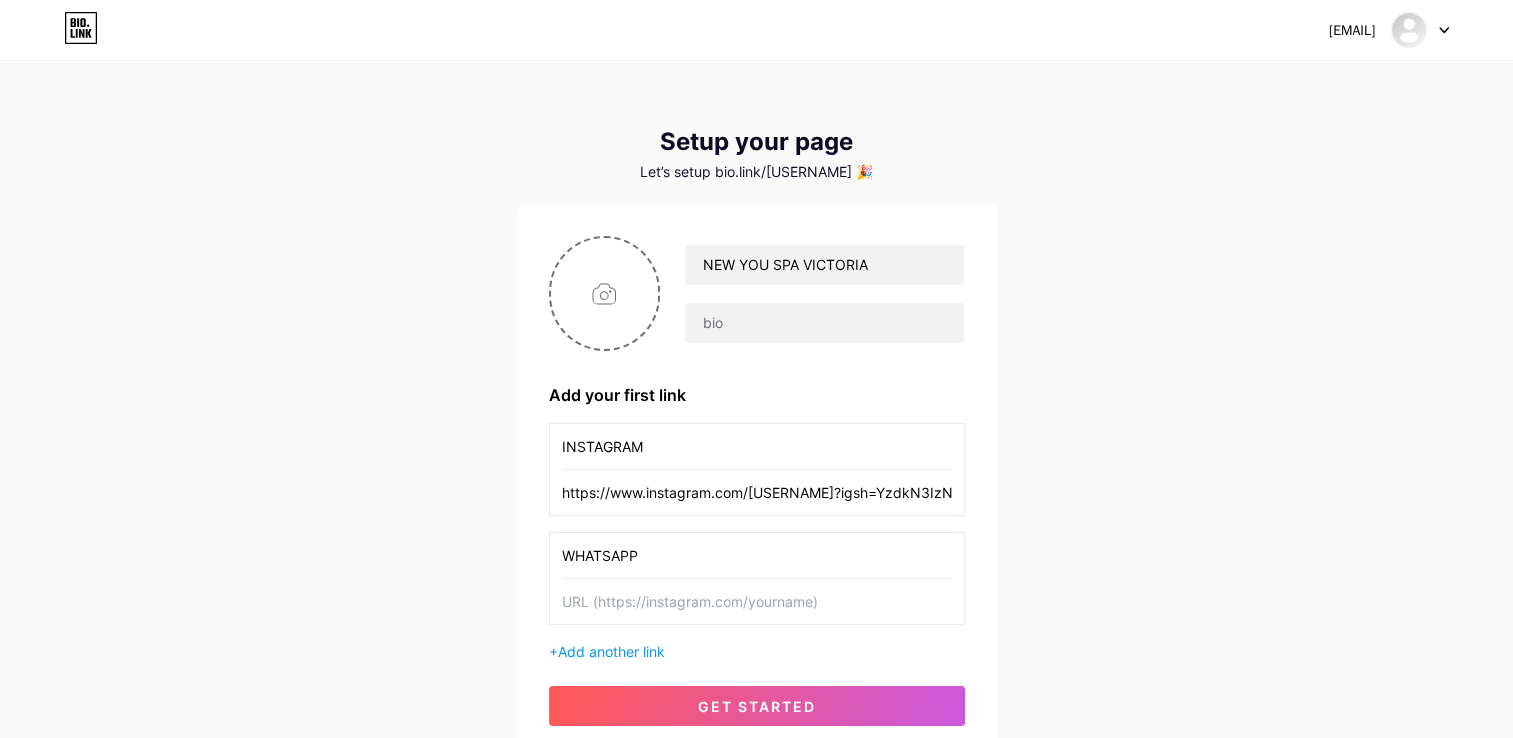 type on "WHATSAPP" 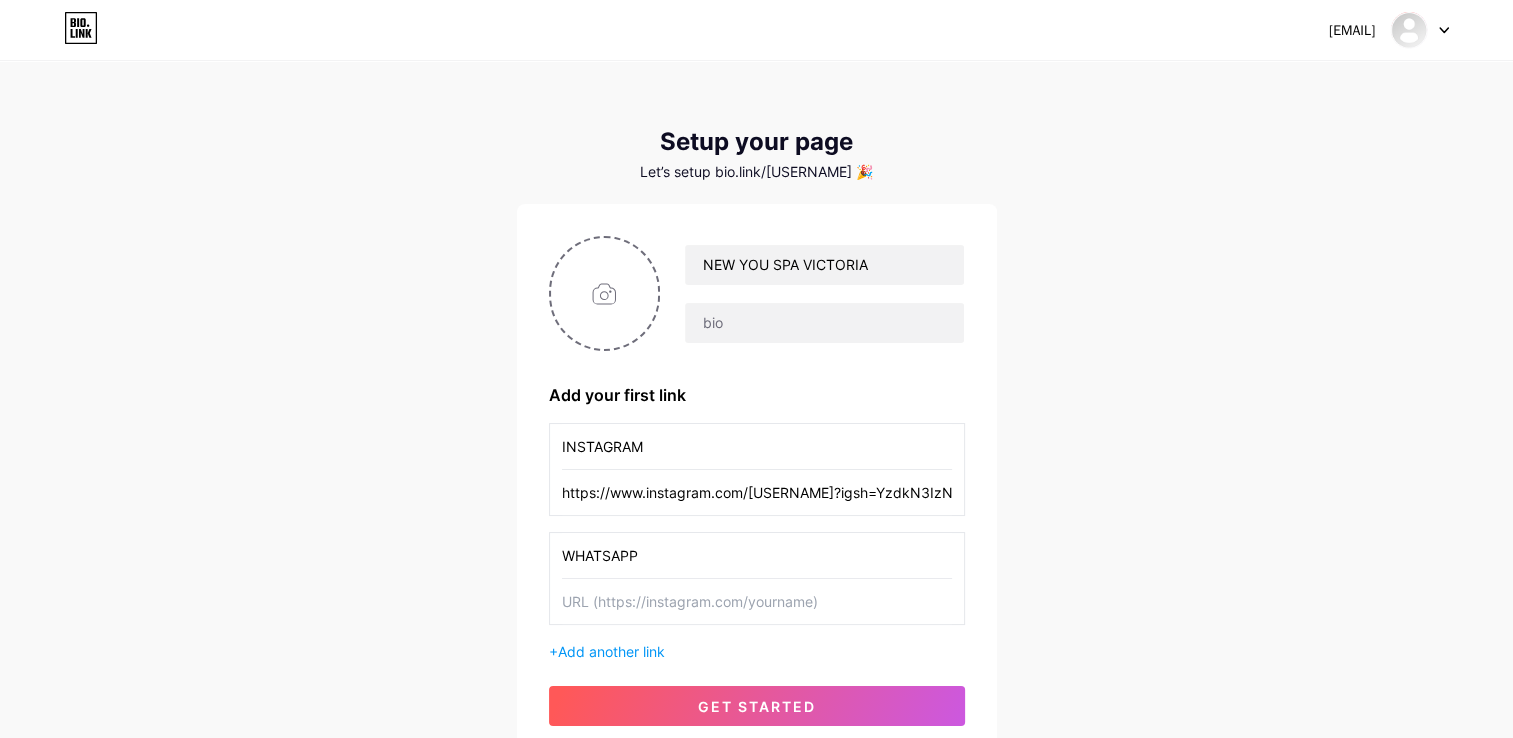 paste on "https://w.app/6kdic4" 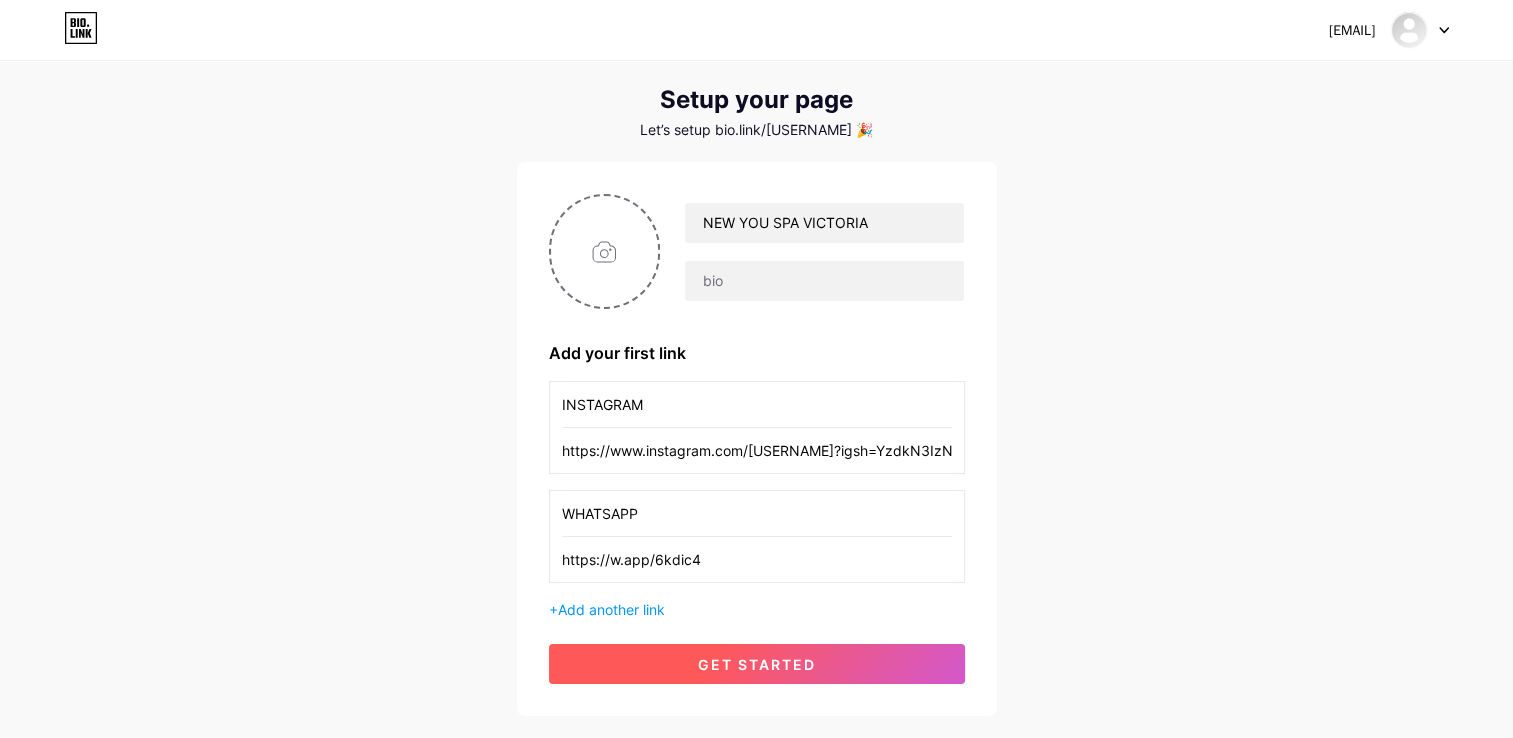 scroll, scrollTop: 162, scrollLeft: 0, axis: vertical 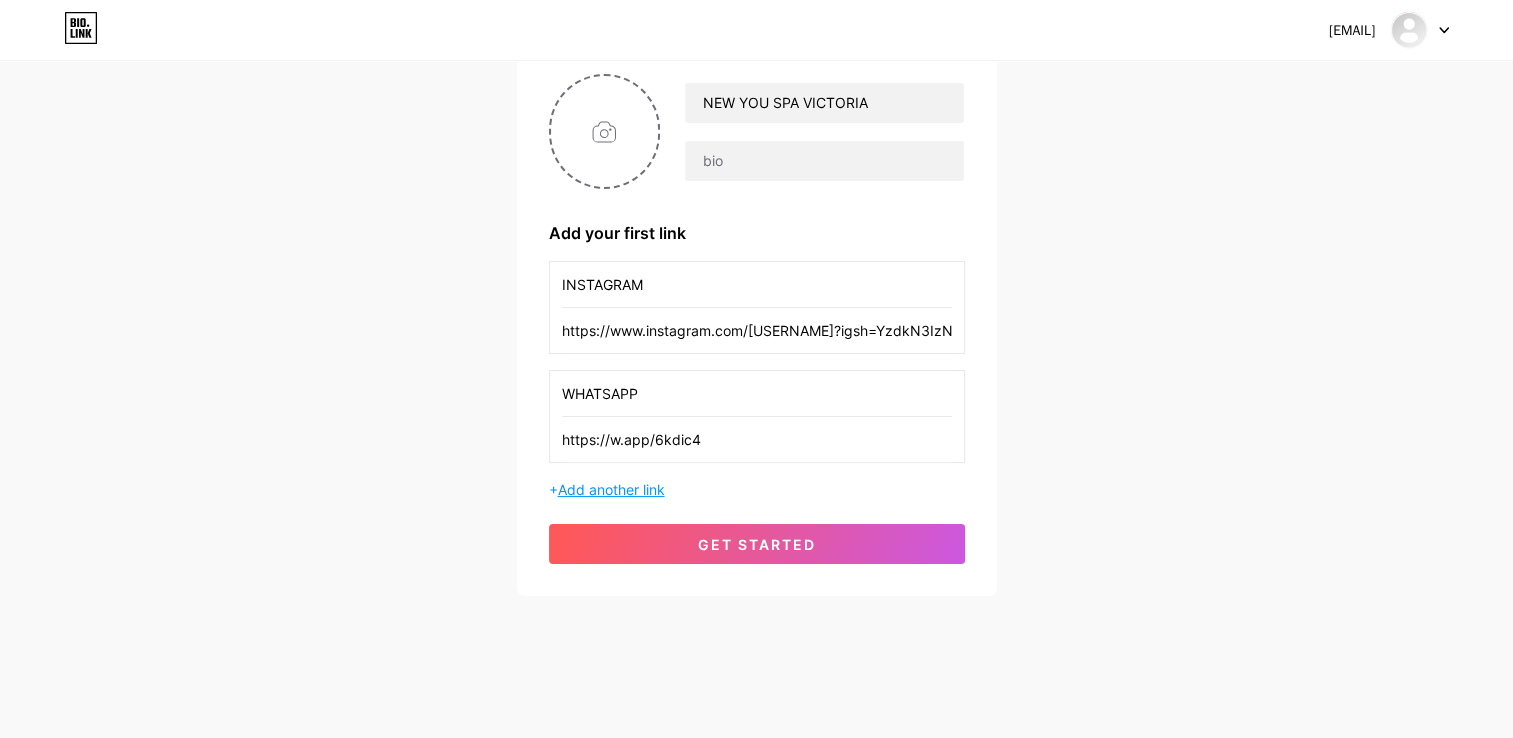type on "https://w.app/6kdic4" 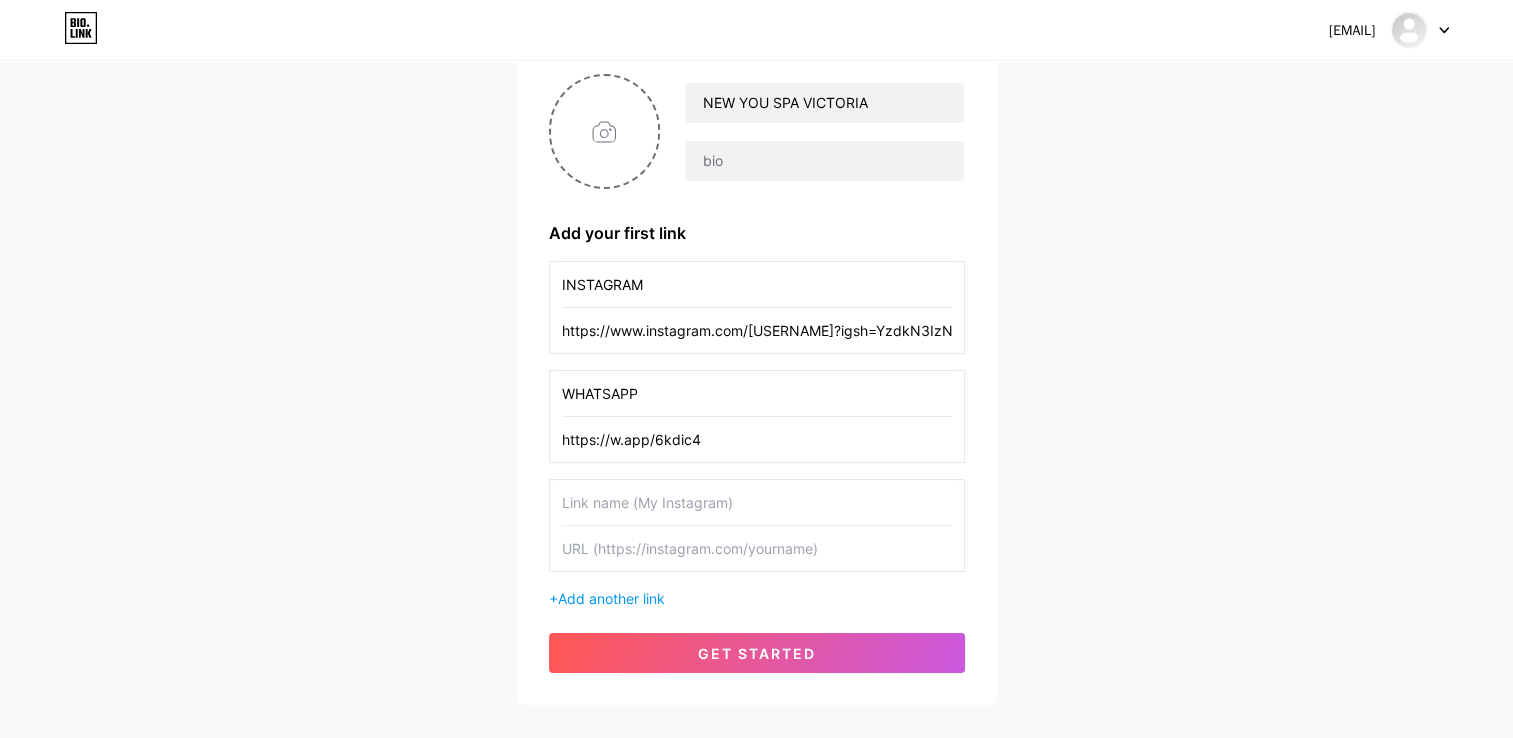 click at bounding box center [757, 502] 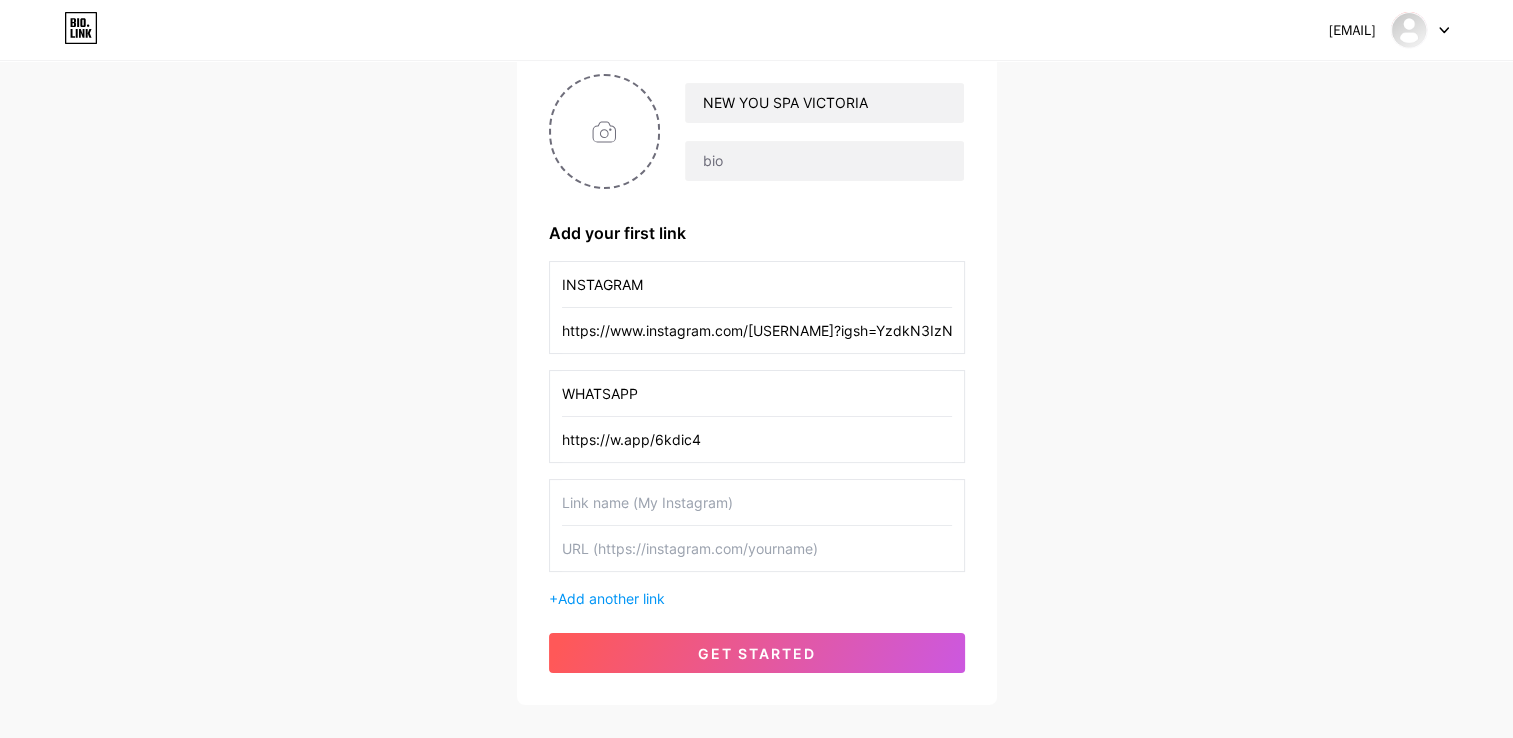 click on "newyourspa3104@gmail.com           Dashboard     Logout   Setup your page   Let’s setup bio.link/carolinahv 🎉               NEW YOU SPA VICTORIA         Add your first link   INSTAGRAM   https://www.instagram.com/newyouspa.vitoria?igsh=YzdkN3IzNGVzeGtn   WHATSAPP   https://w.app/6kdic4
+  Add another link     get started" at bounding box center [756, 303] 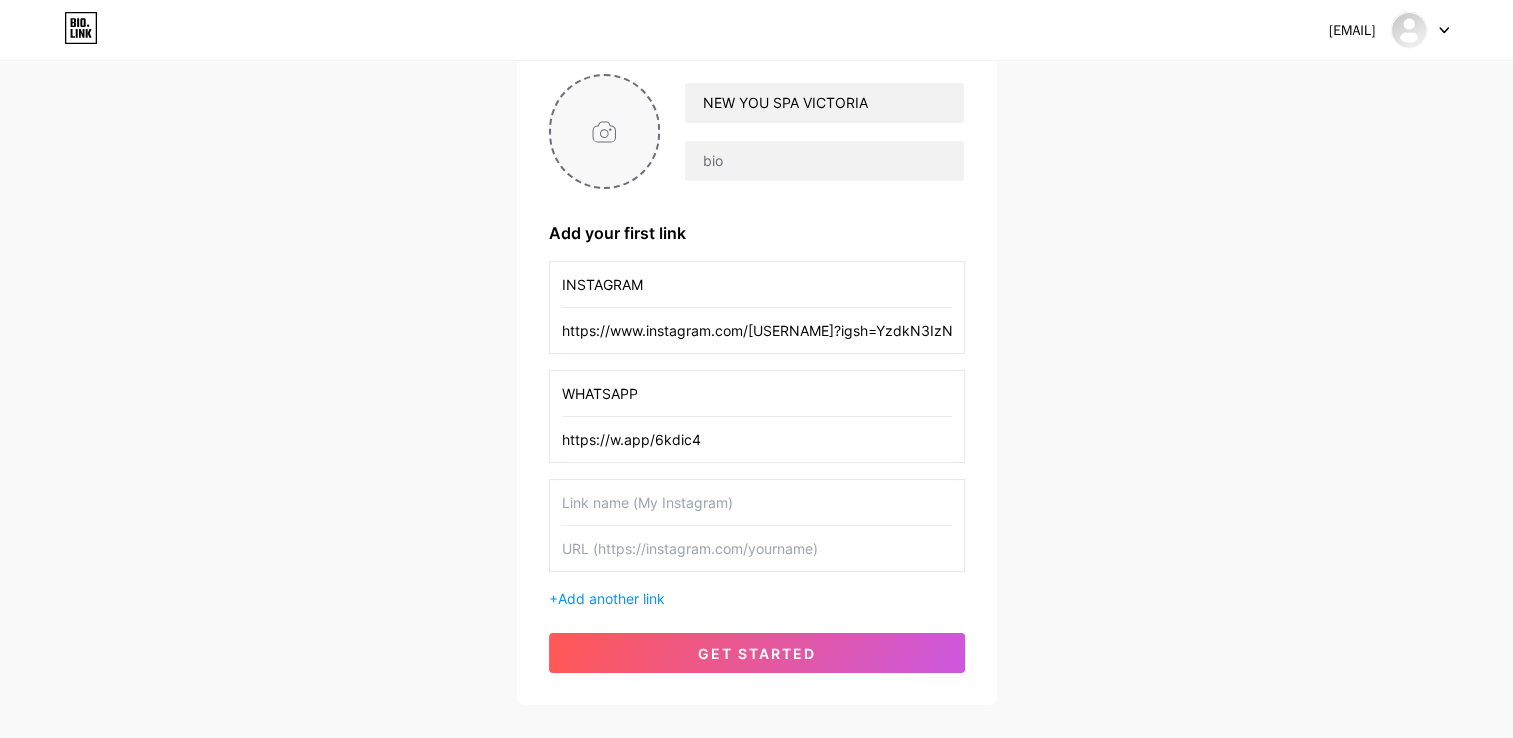 click at bounding box center (605, 131) 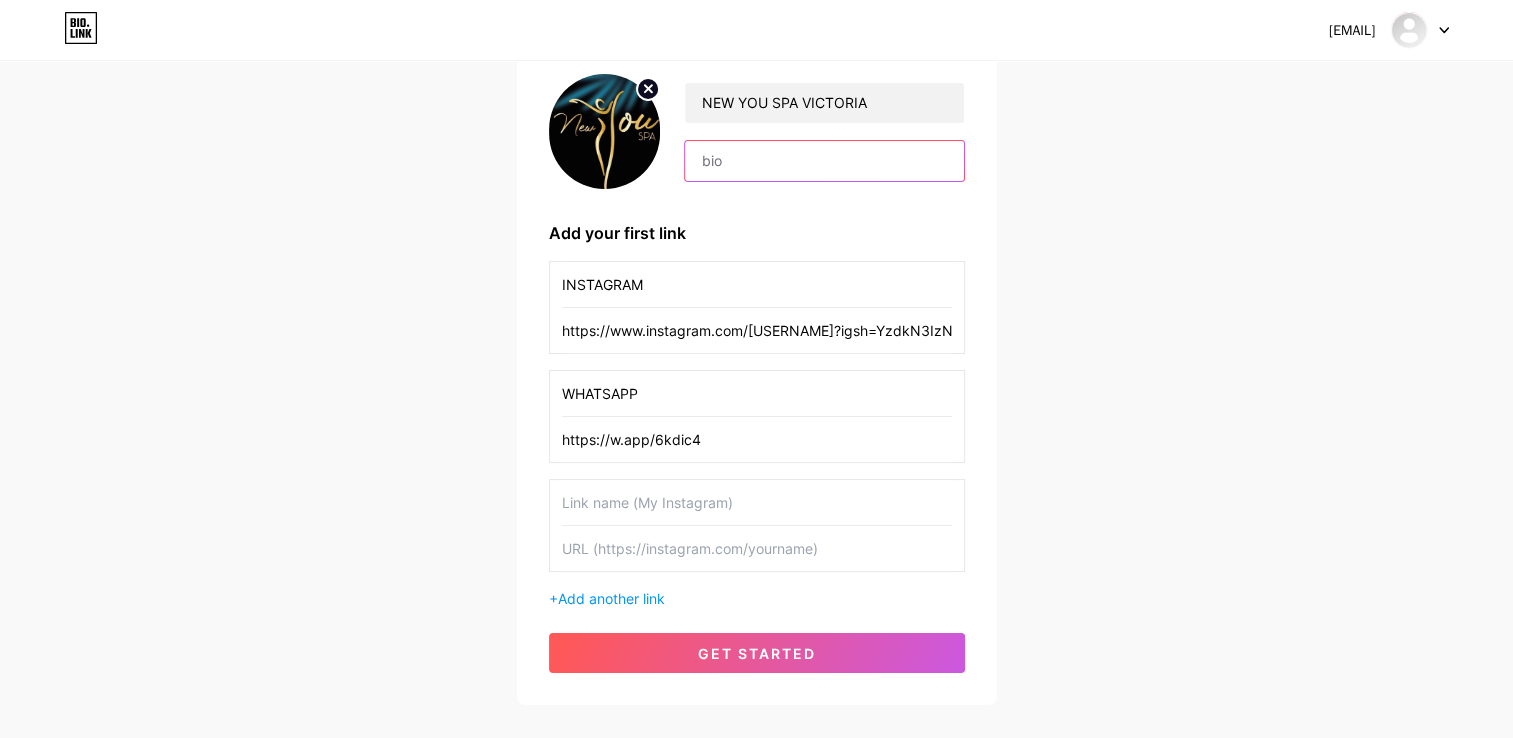 click at bounding box center (824, 161) 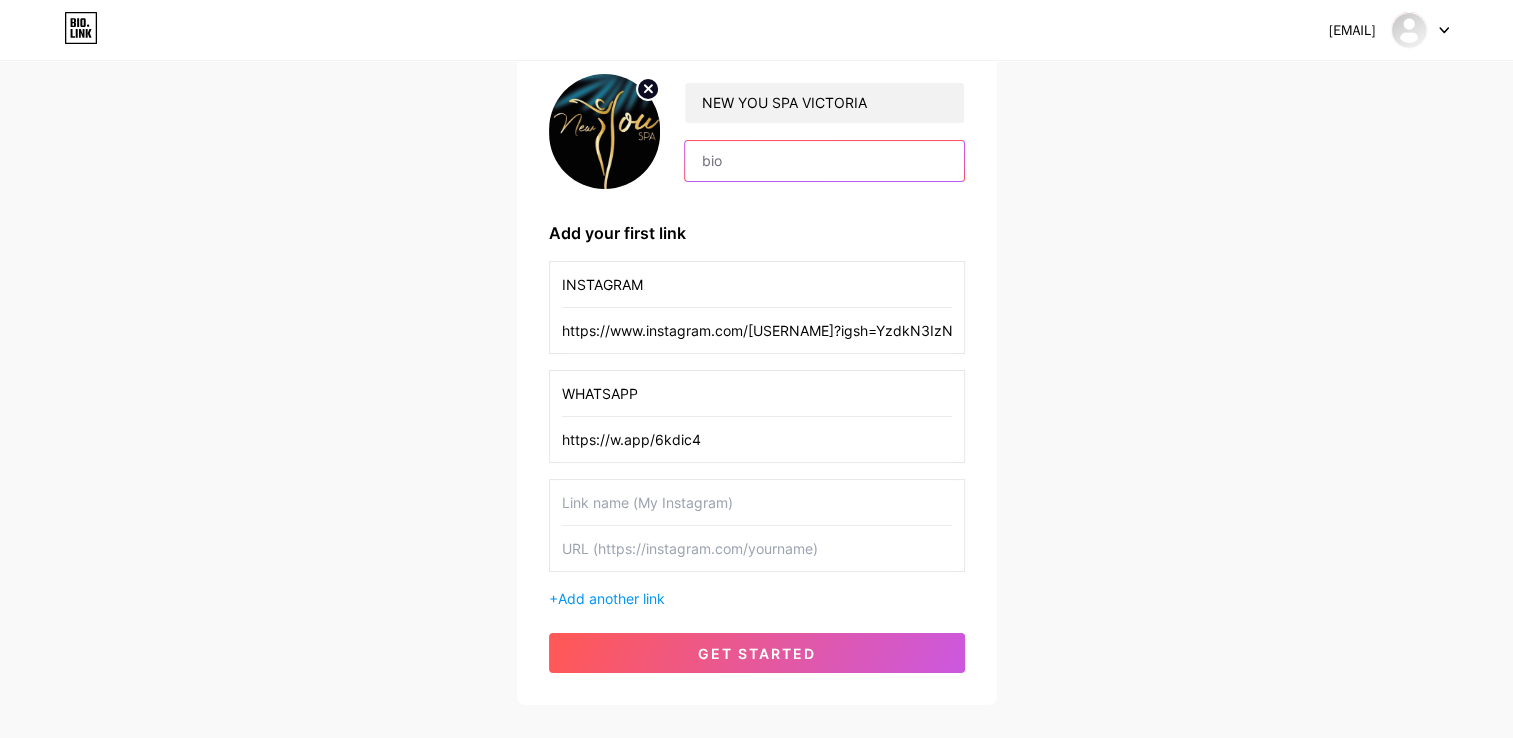 paste on "¡Bienvenidos a New You Spa! Un espacio dedicado a realzar tu belleza y bienestar con tratamientos especializados pensados para ti." 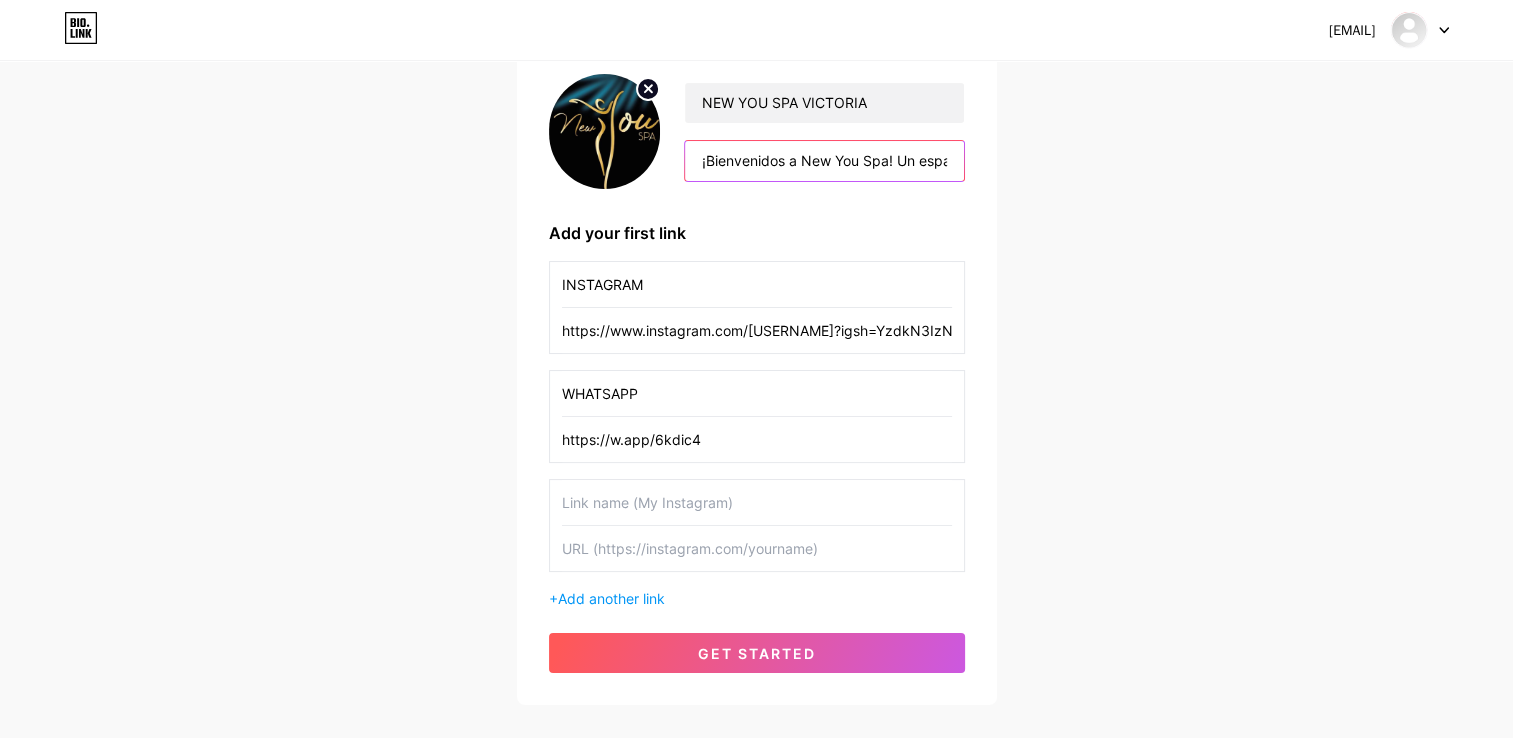 scroll, scrollTop: 0, scrollLeft: 632, axis: horizontal 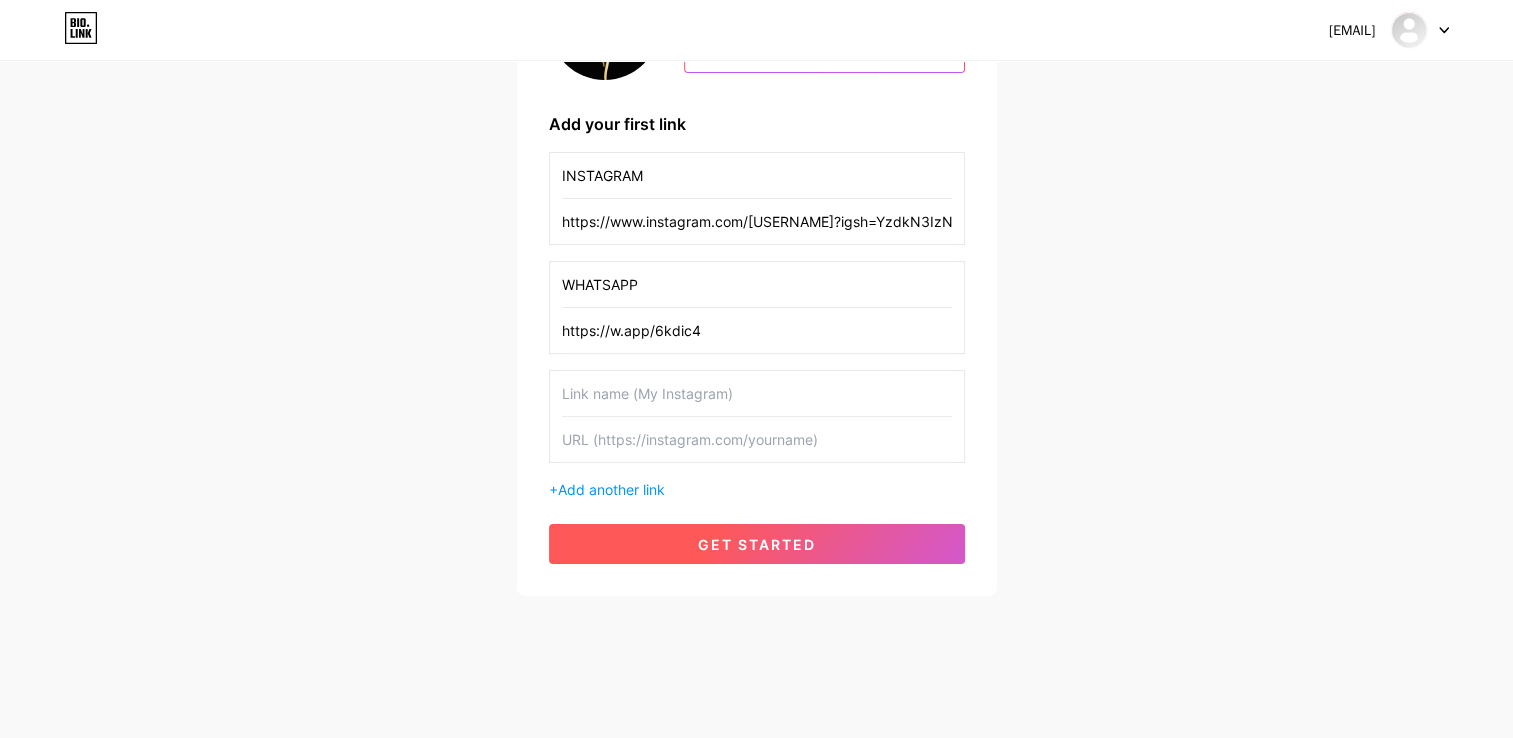 type on "¡Bienvenidos a New You Spa! Un espacio dedicado a realzar tu belleza y bienestar con tratamientos especializados pensados para ti." 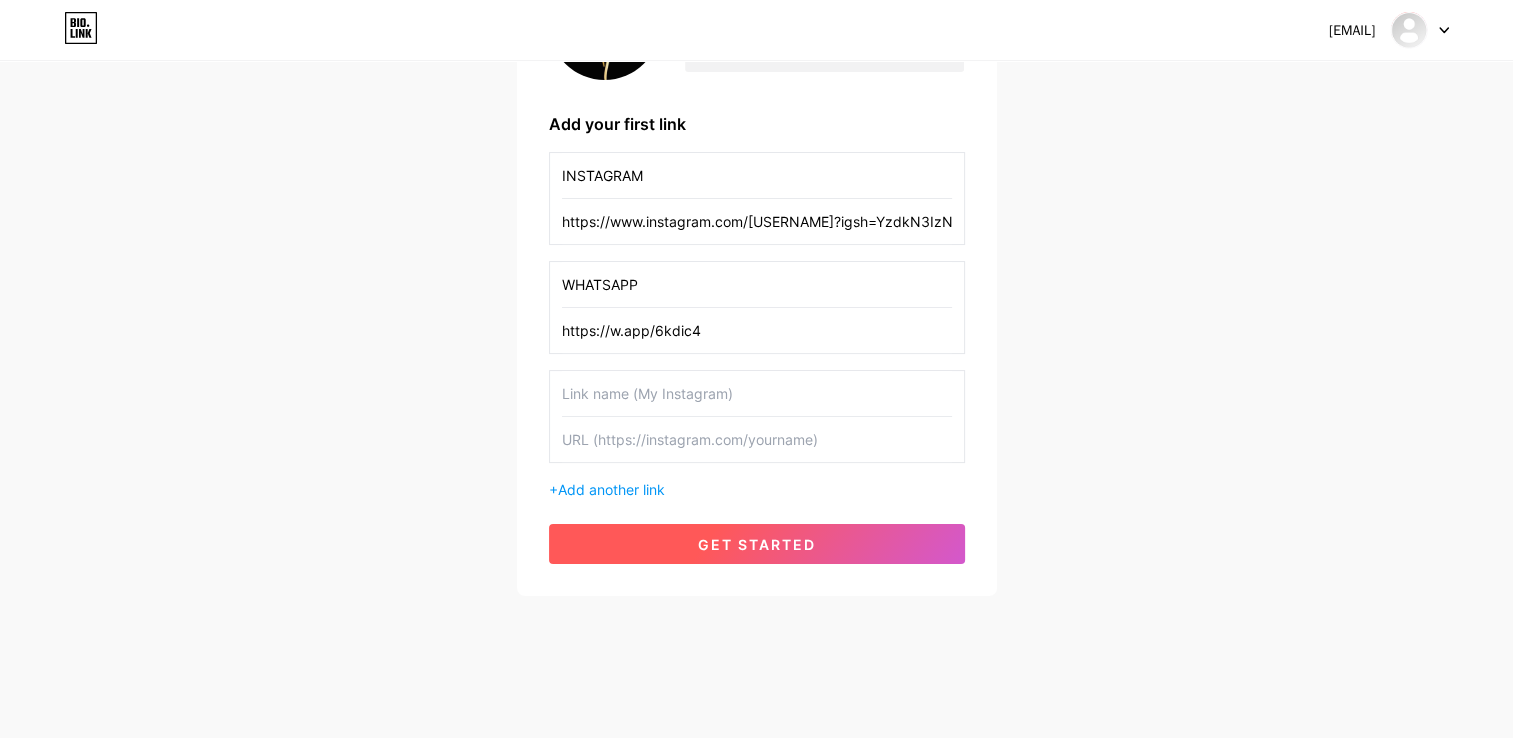 click on "get started" at bounding box center [757, 544] 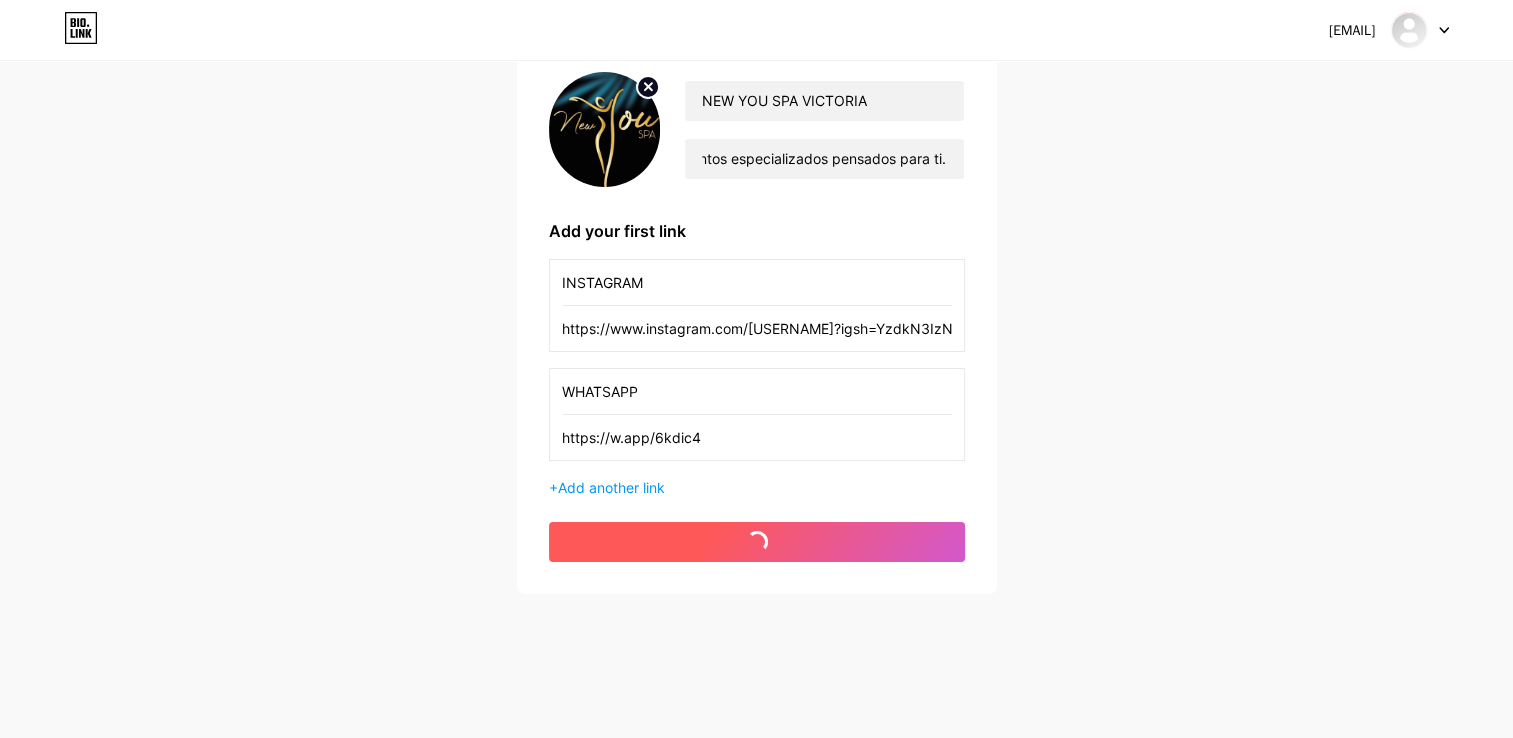 scroll, scrollTop: 0, scrollLeft: 0, axis: both 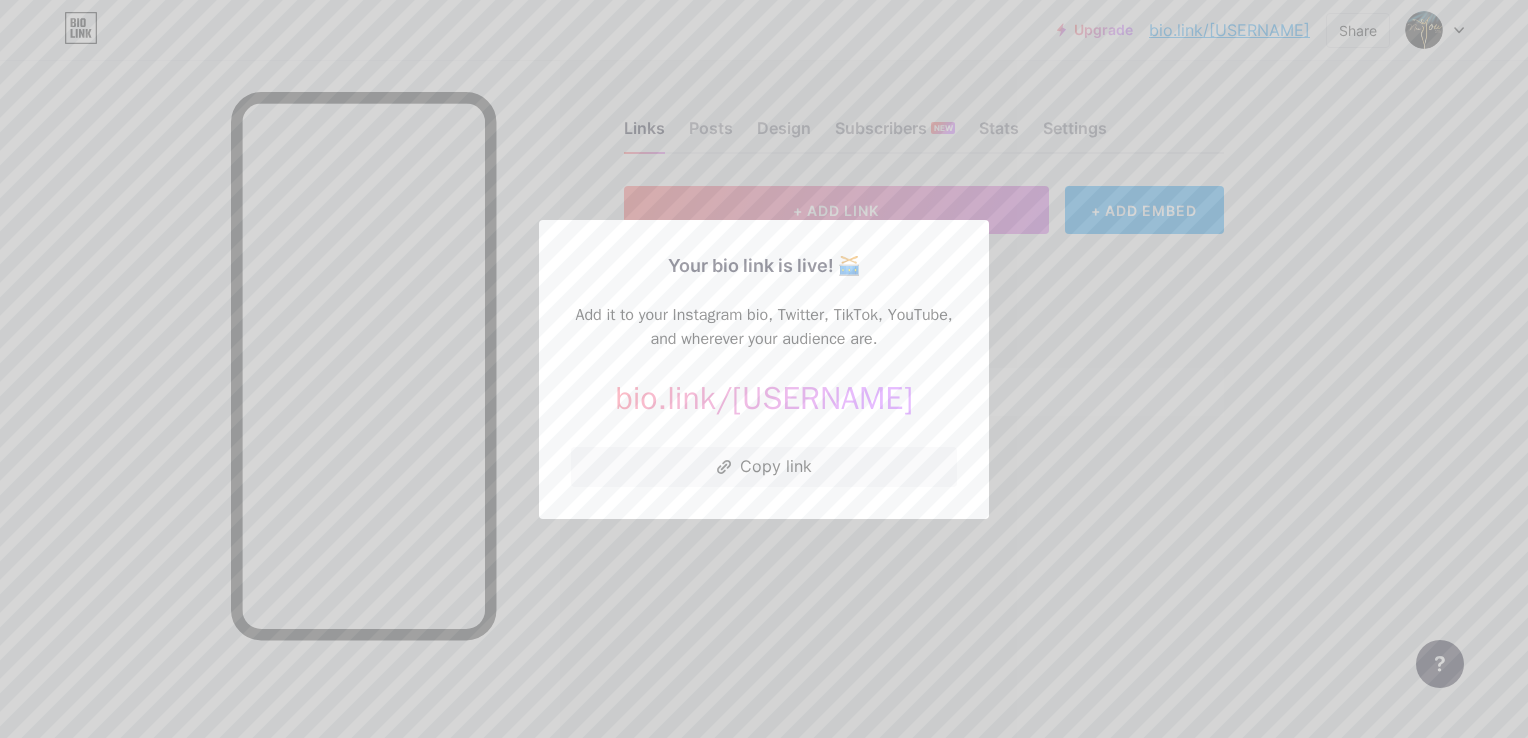 click at bounding box center (764, 369) 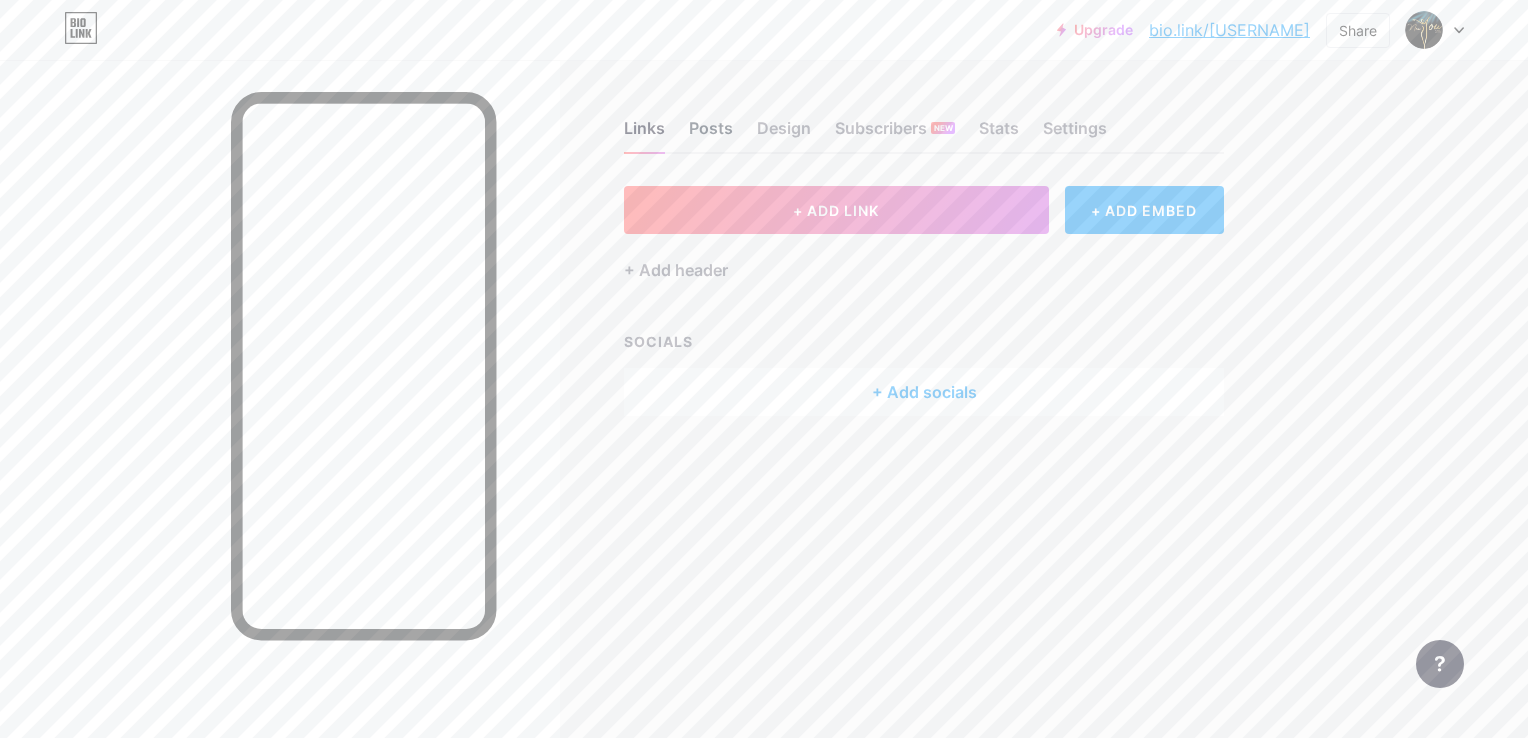 click on "Posts" at bounding box center [711, 134] 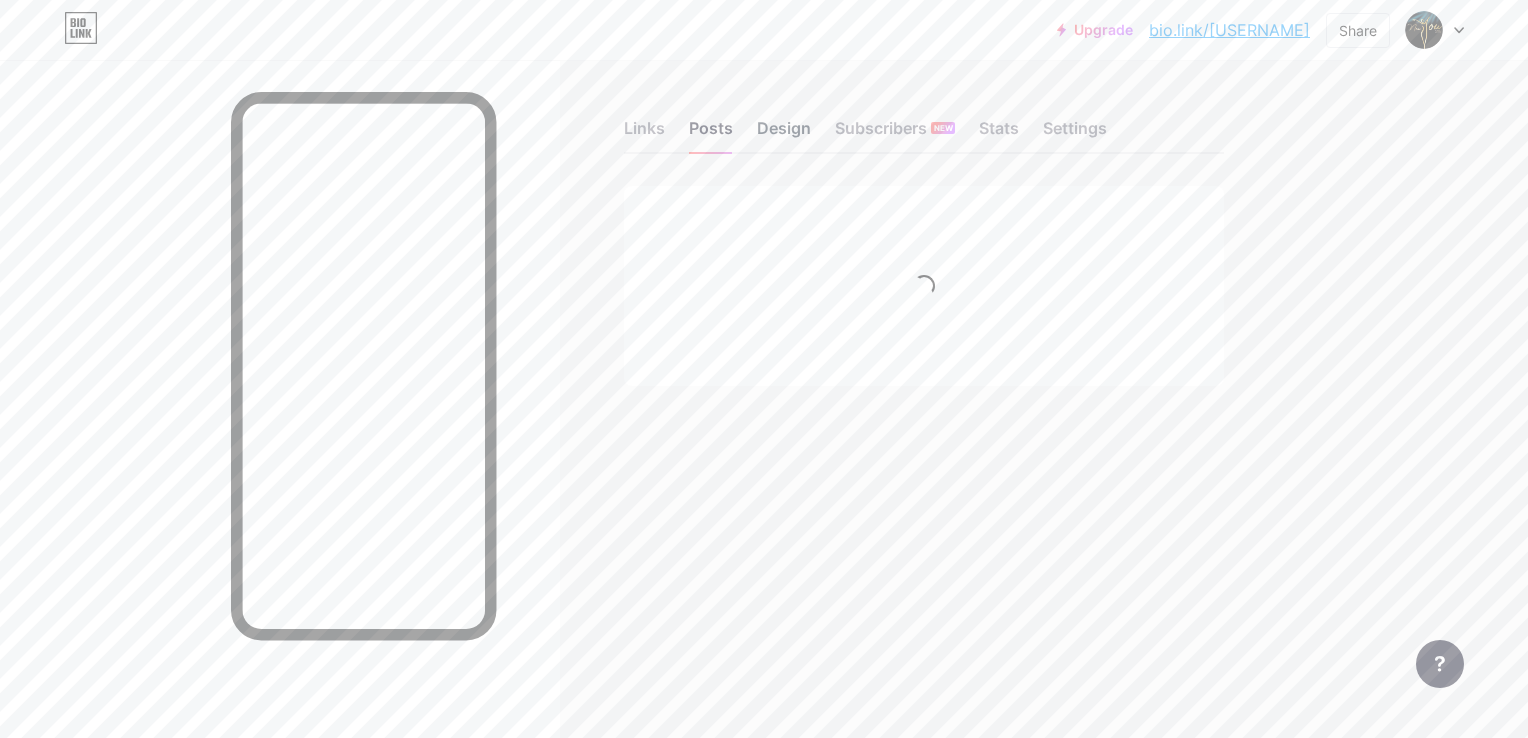 click on "Design" at bounding box center (784, 134) 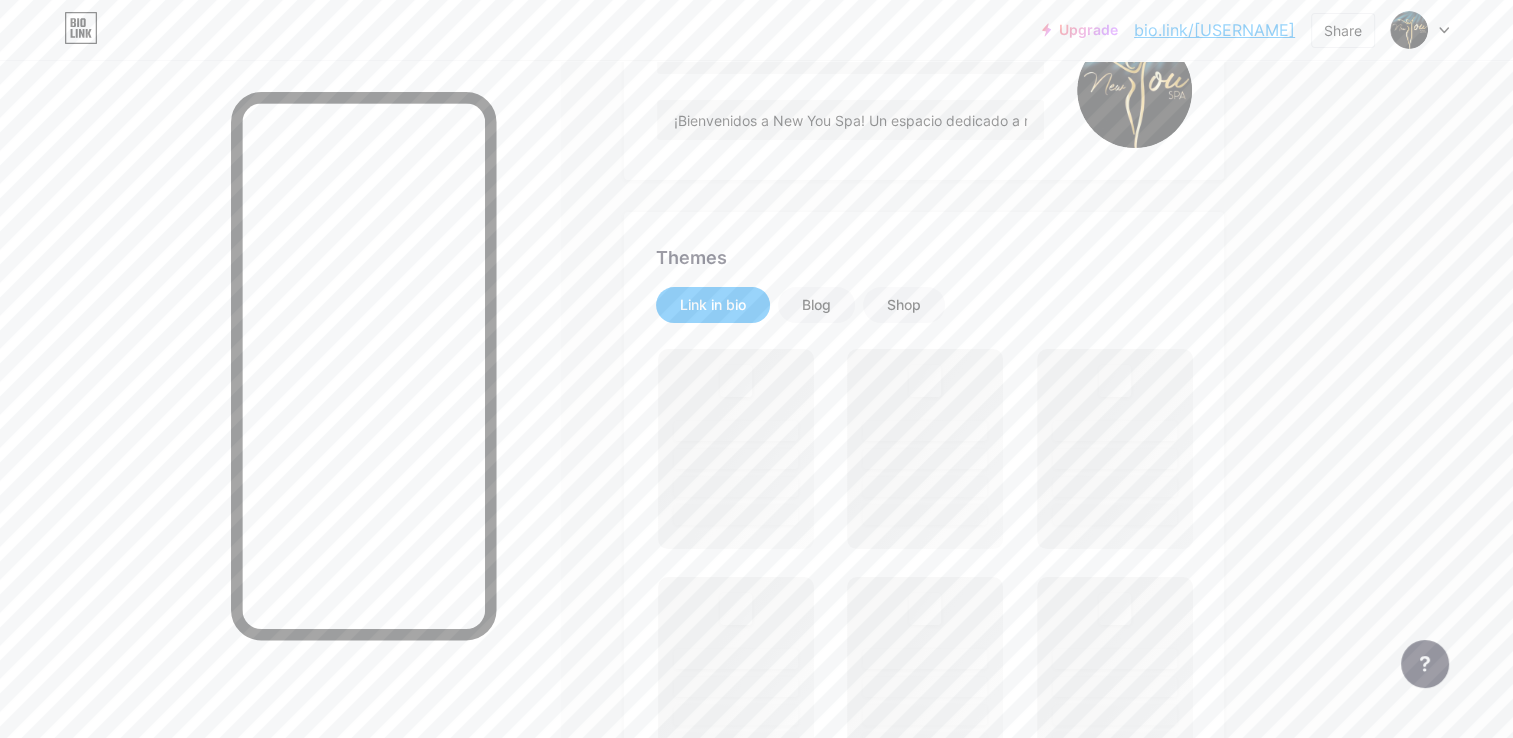scroll, scrollTop: 300, scrollLeft: 0, axis: vertical 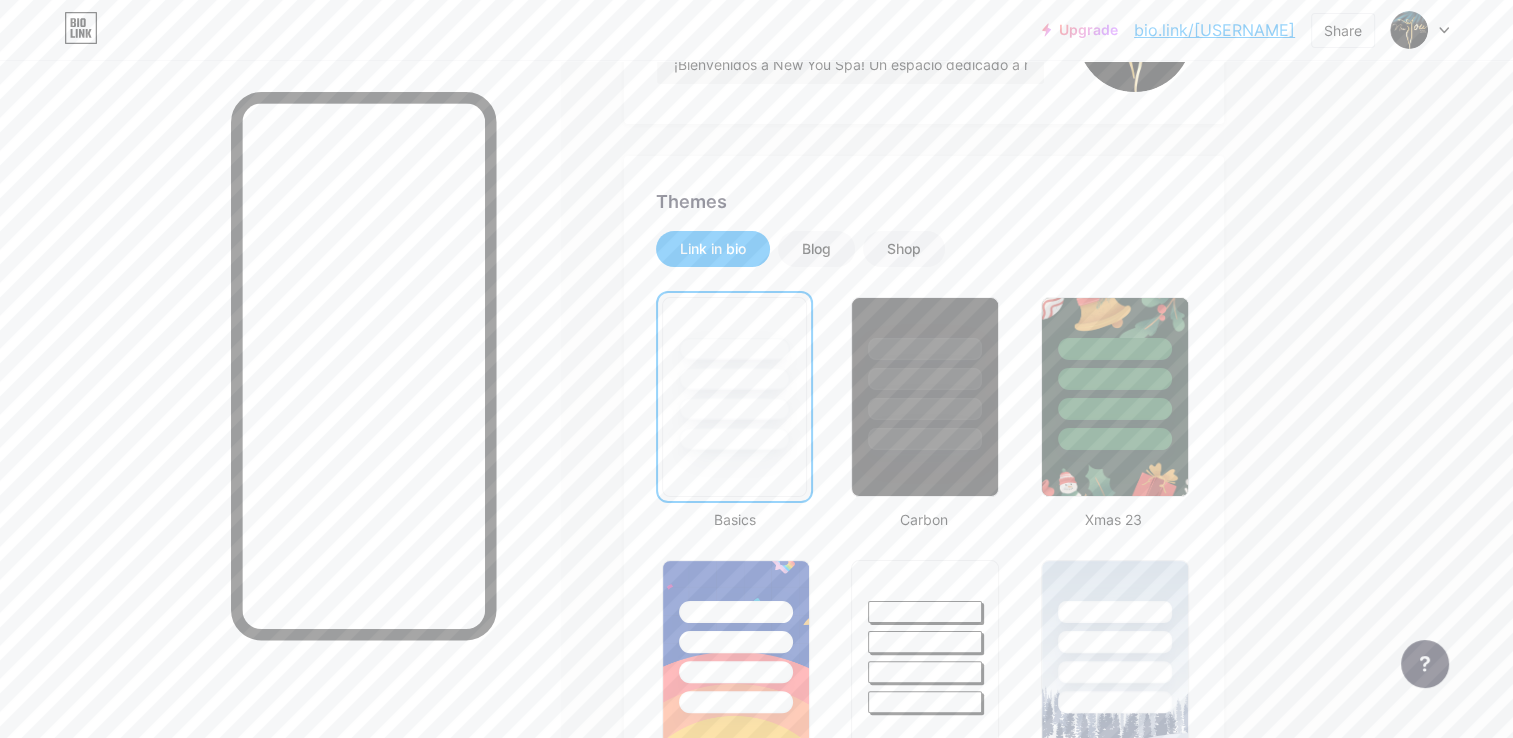click at bounding box center (925, 379) 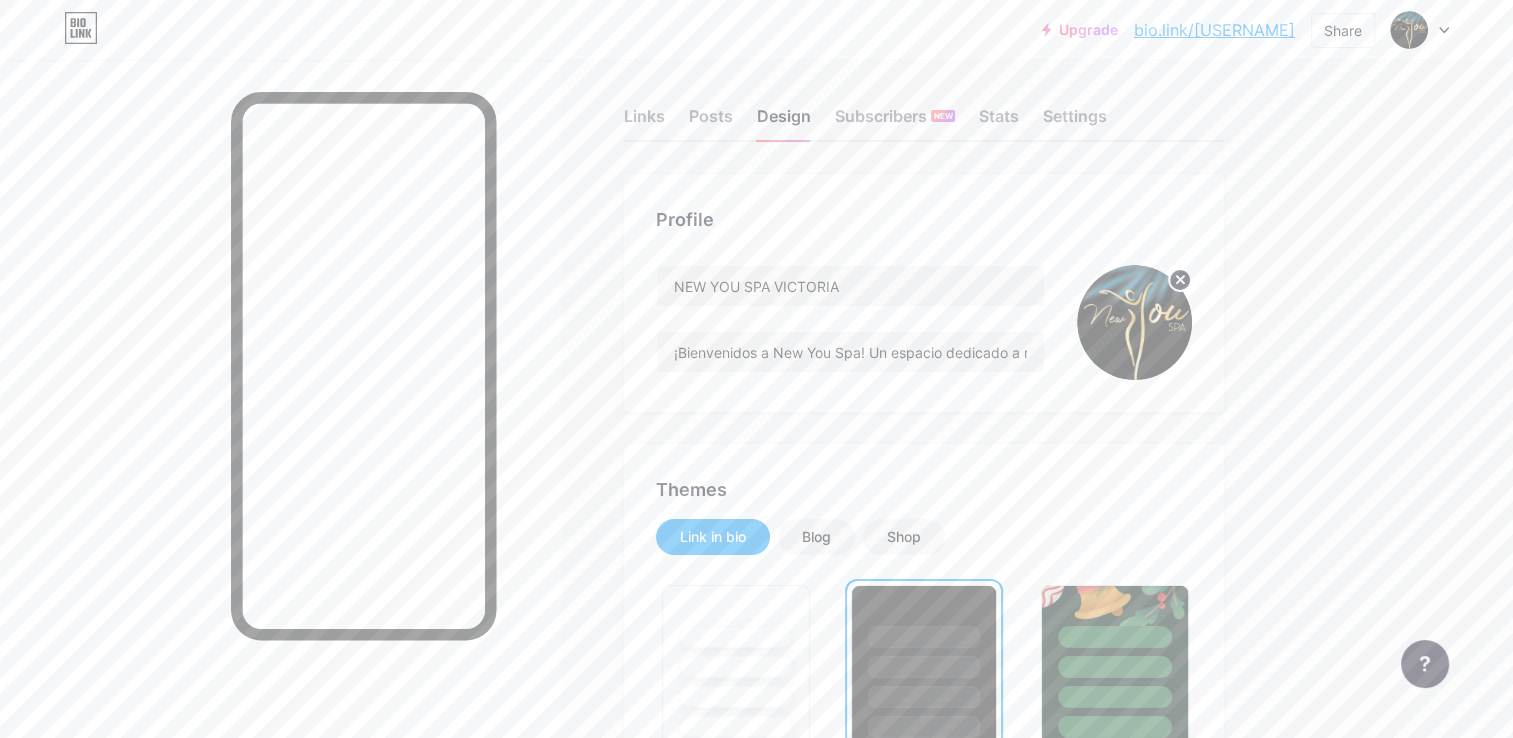 scroll, scrollTop: 0, scrollLeft: 0, axis: both 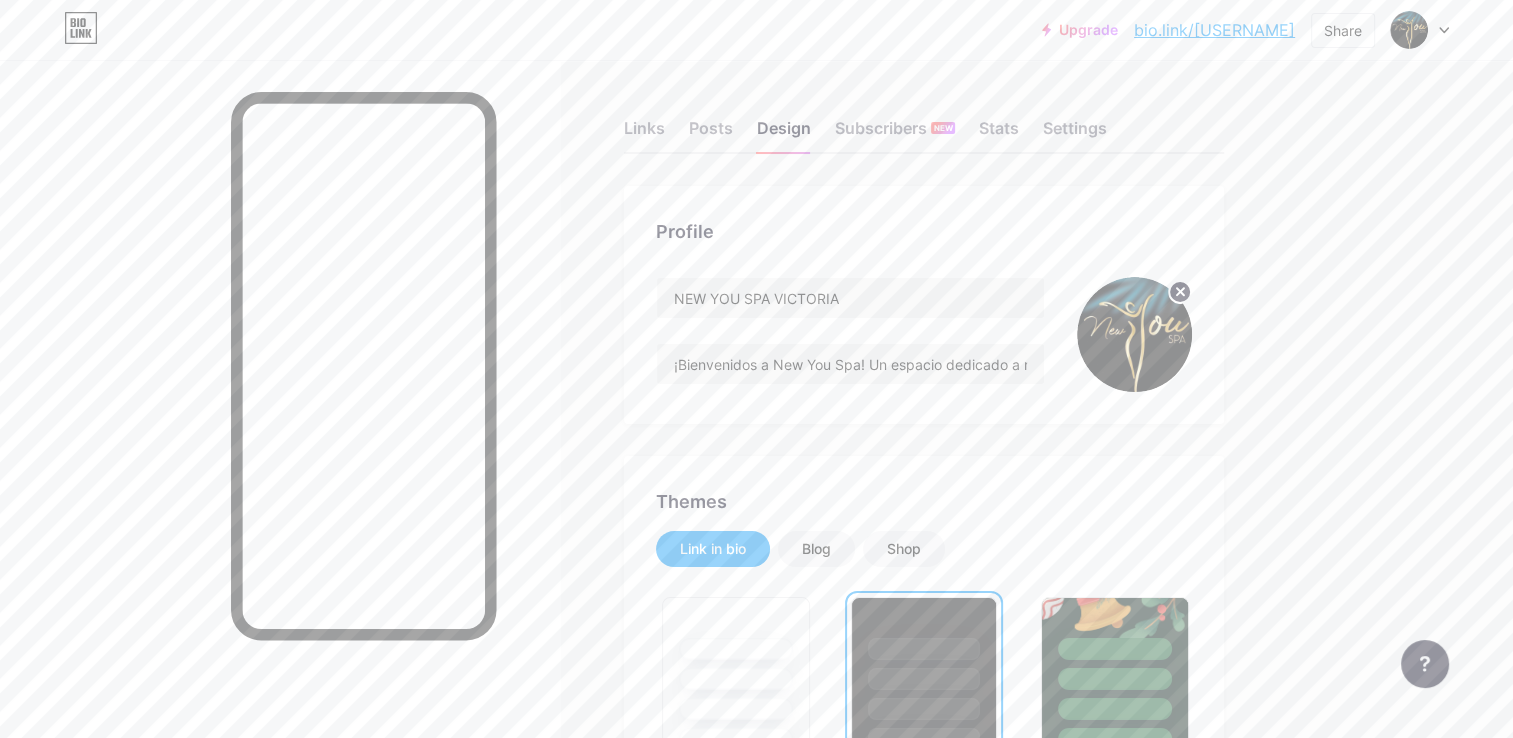 click on "Links
Posts
Design
Subscribers
NEW
Stats
Settings" at bounding box center (924, 119) 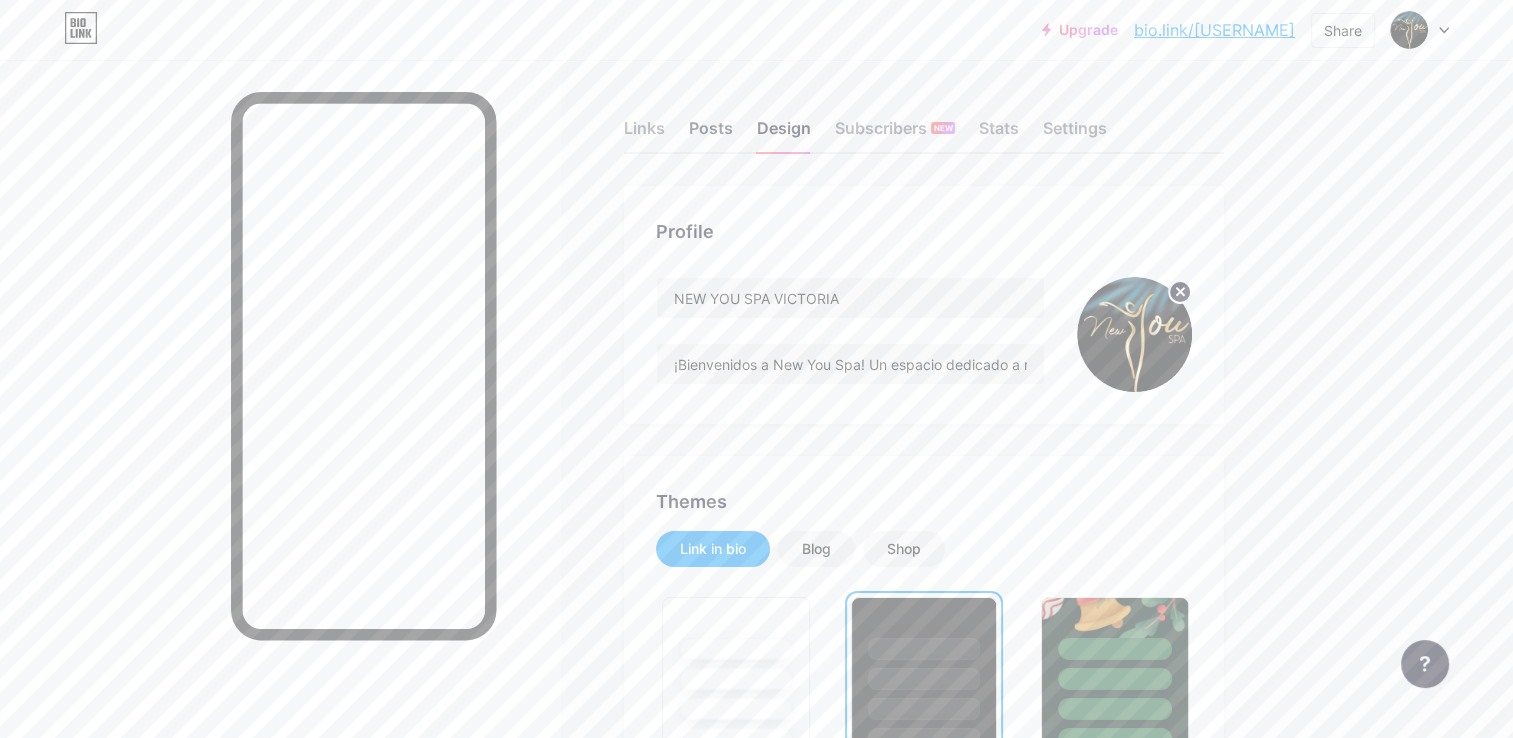 click on "Posts" at bounding box center [711, 134] 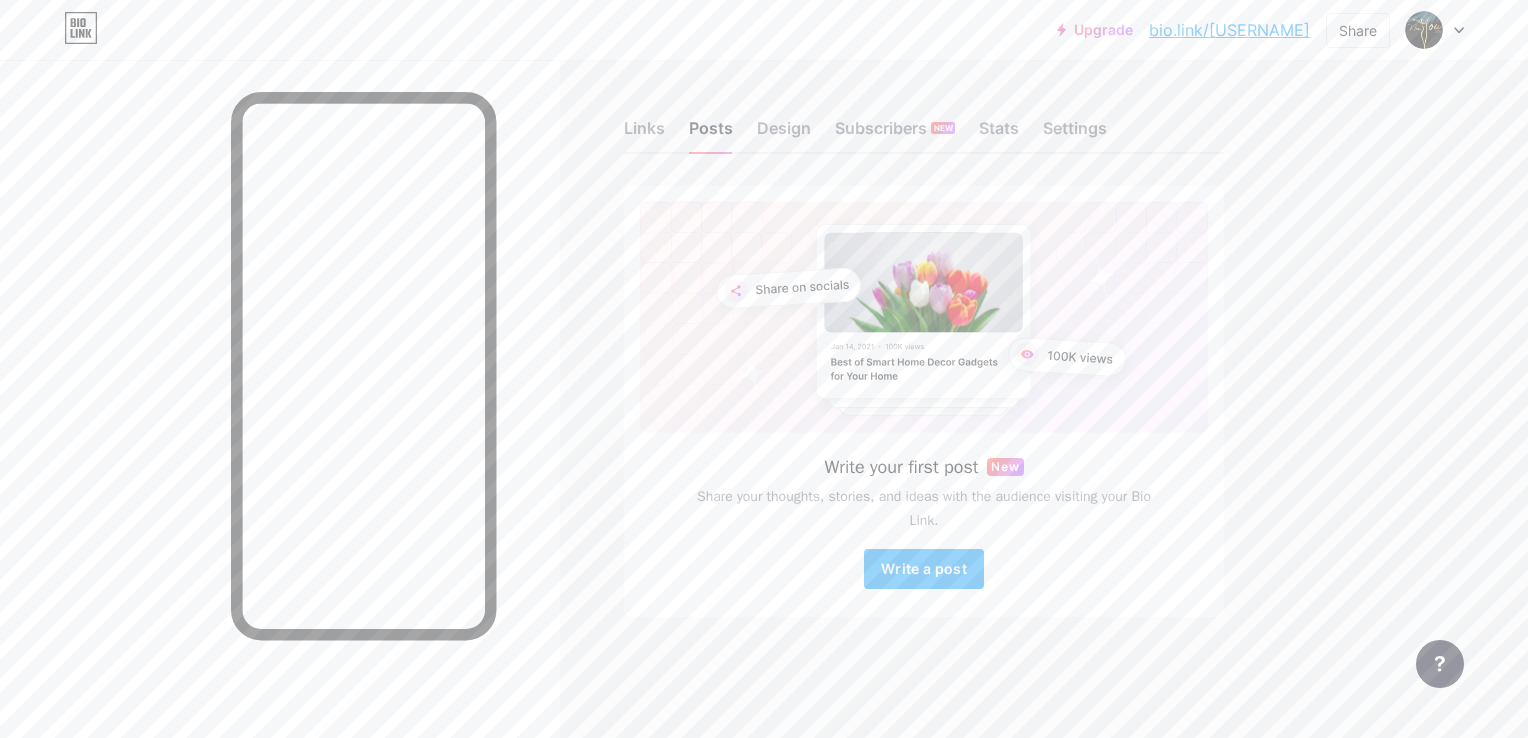 click on "Links
Posts
Design
Subscribers
NEW
Stats
Settings" at bounding box center [924, 119] 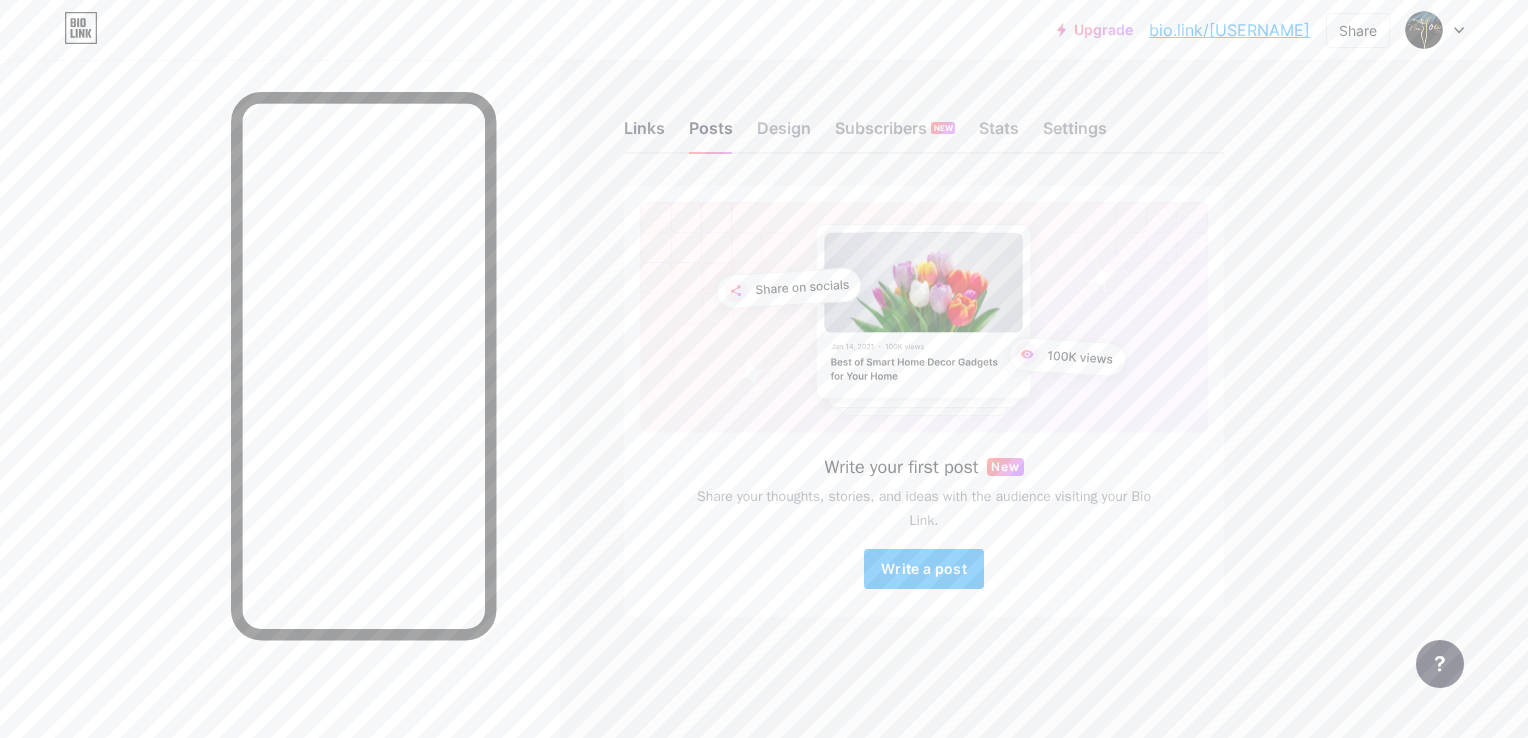 click on "Links" at bounding box center (644, 134) 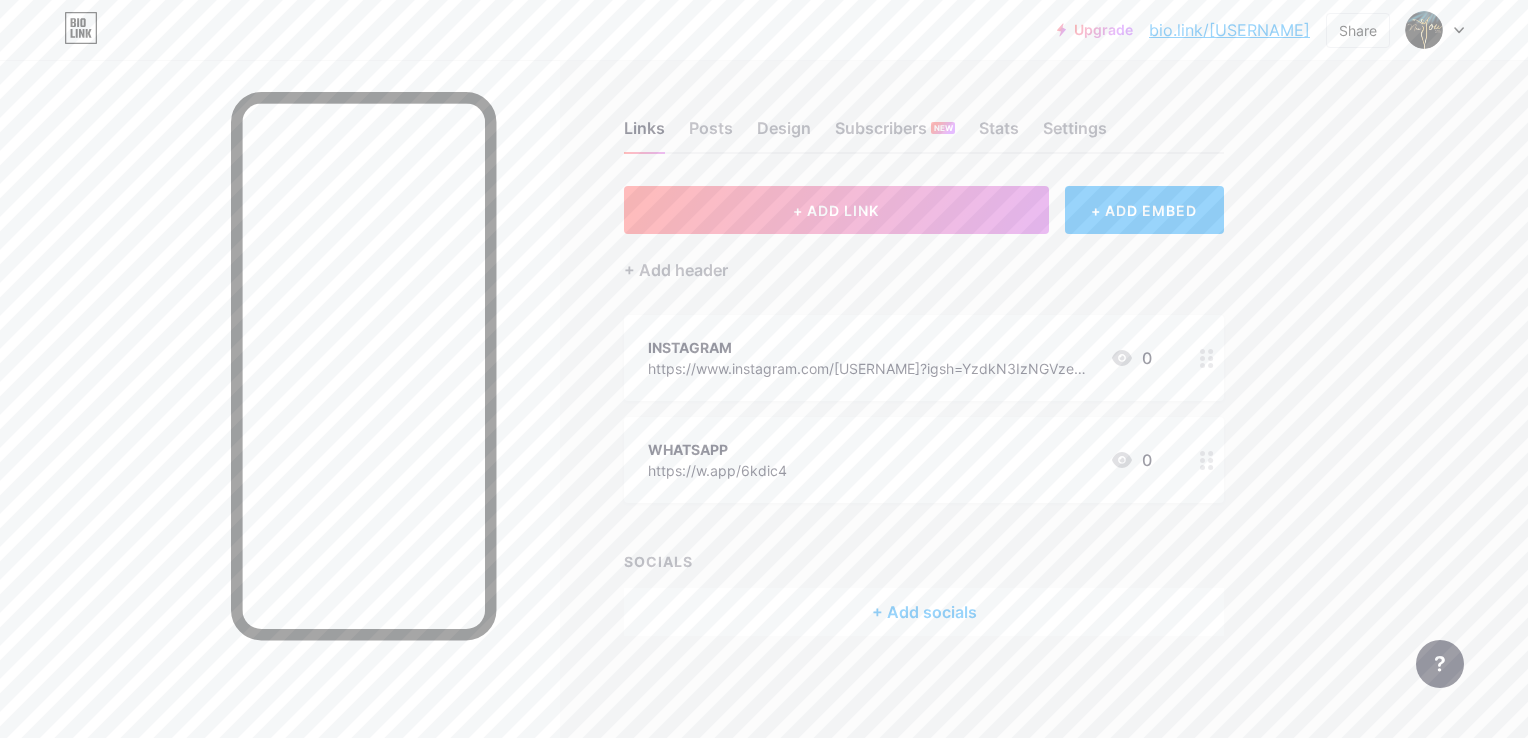 click on "INSTAGRAM
https://www.instagram.com/newyouspa.vitoria?igsh=YzdkN3IzNGVzeGtn
0" at bounding box center [924, 358] 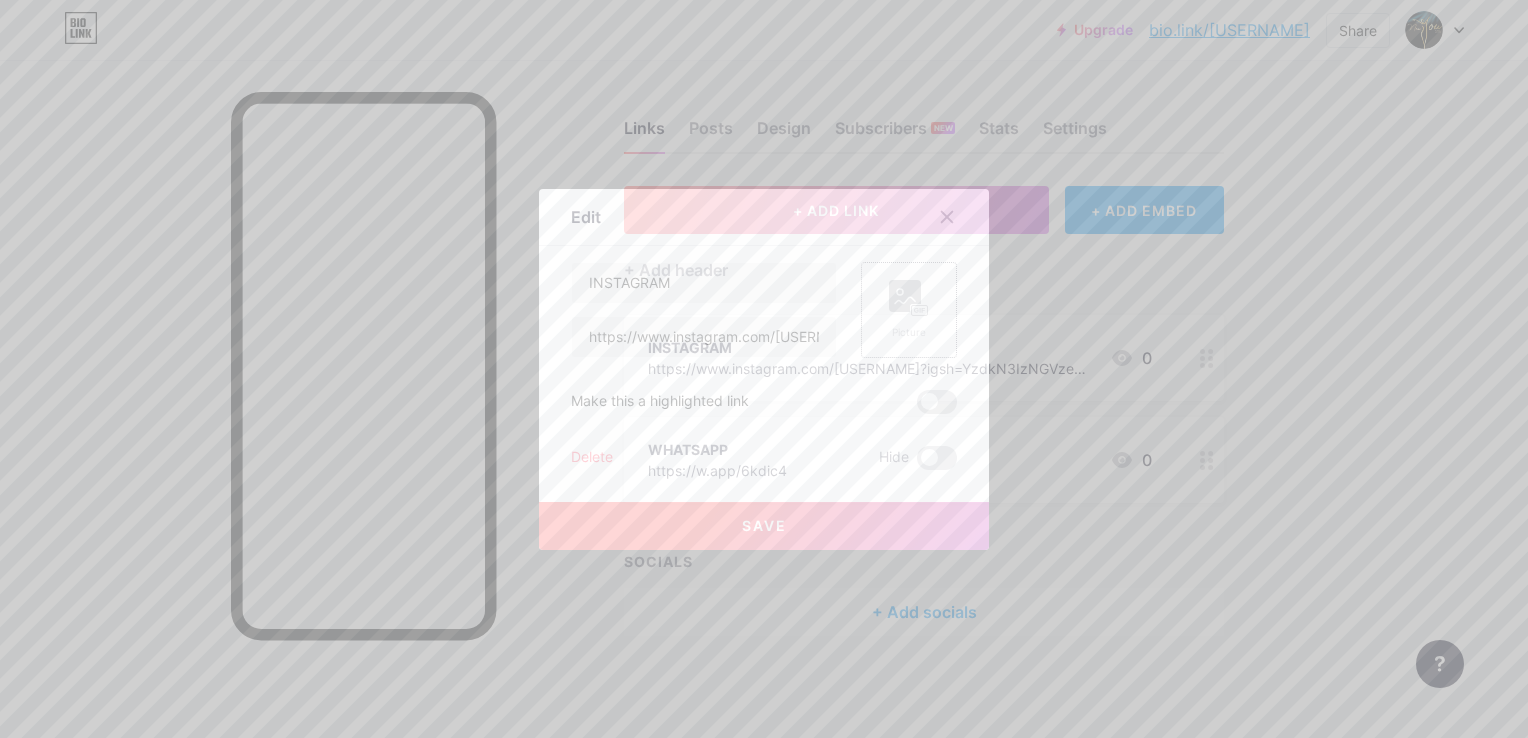click on "Picture" at bounding box center (909, 310) 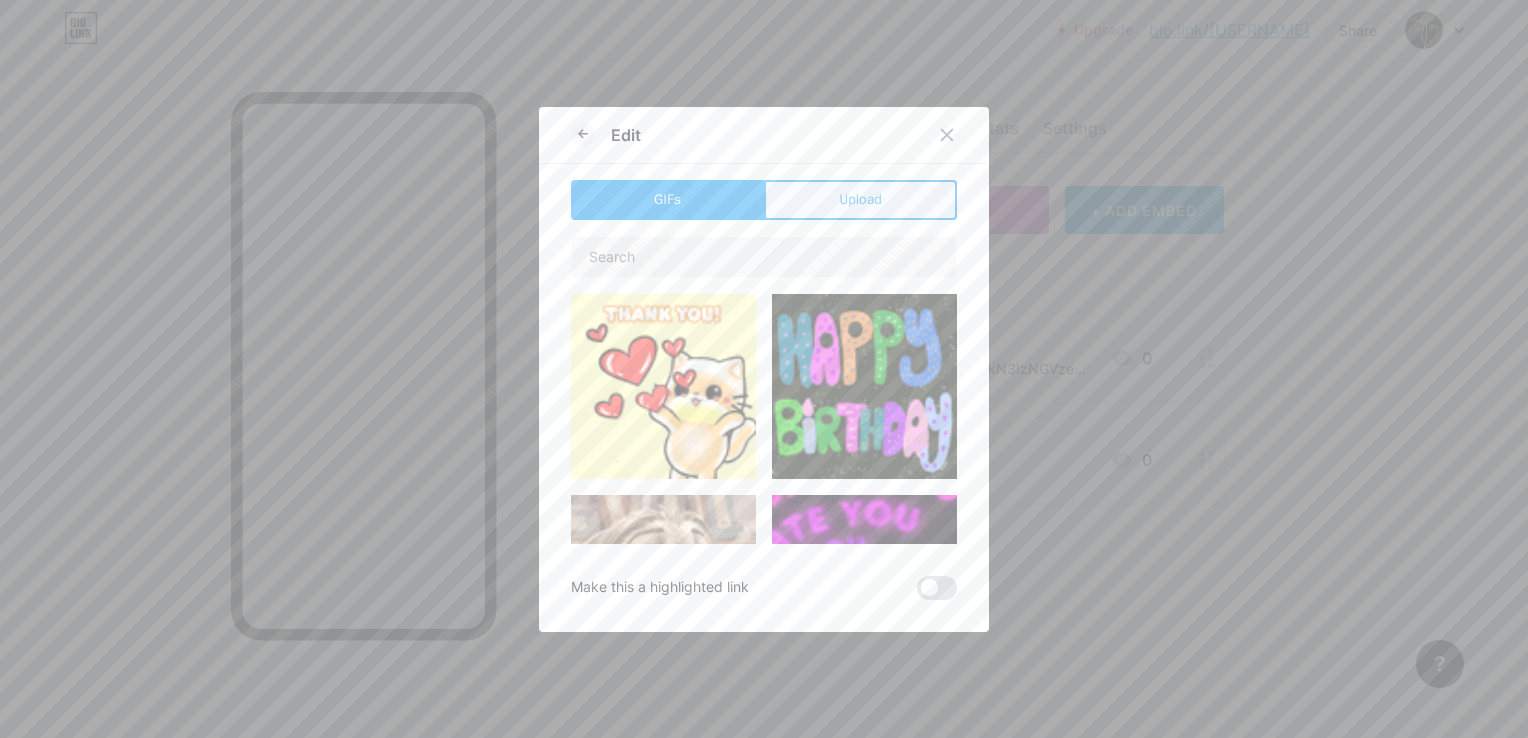 click on "Upload" at bounding box center (860, 200) 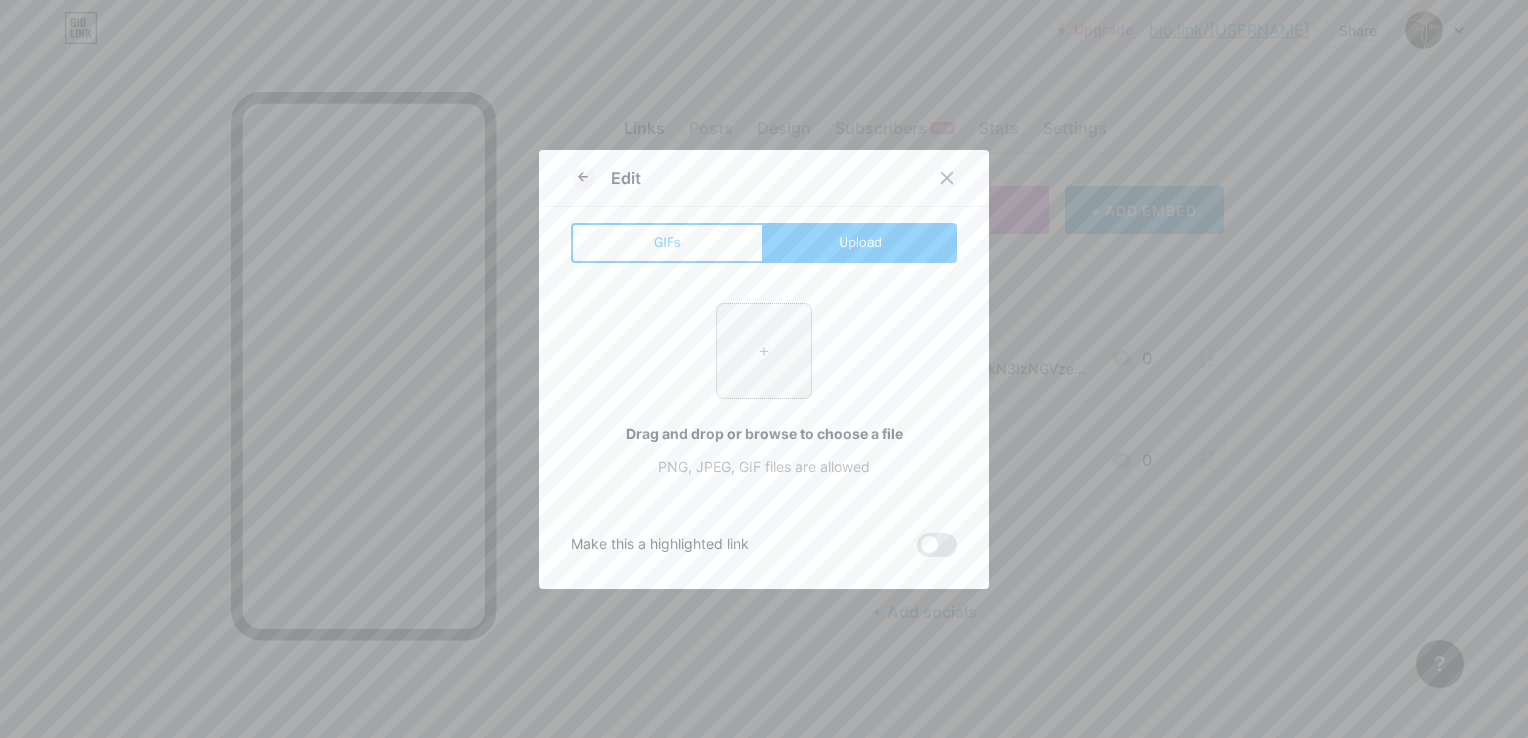 click at bounding box center (764, 351) 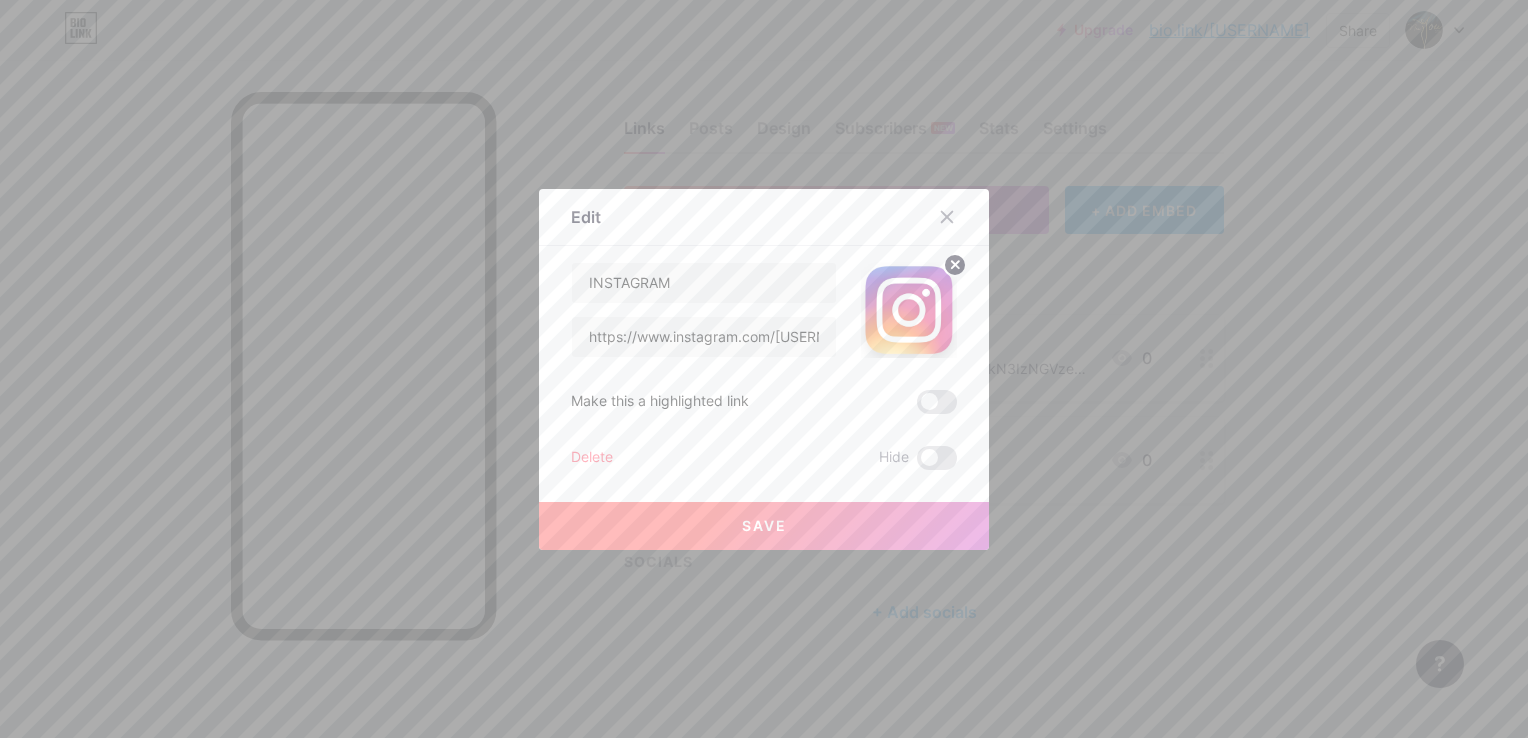 click on "Save" at bounding box center [764, 526] 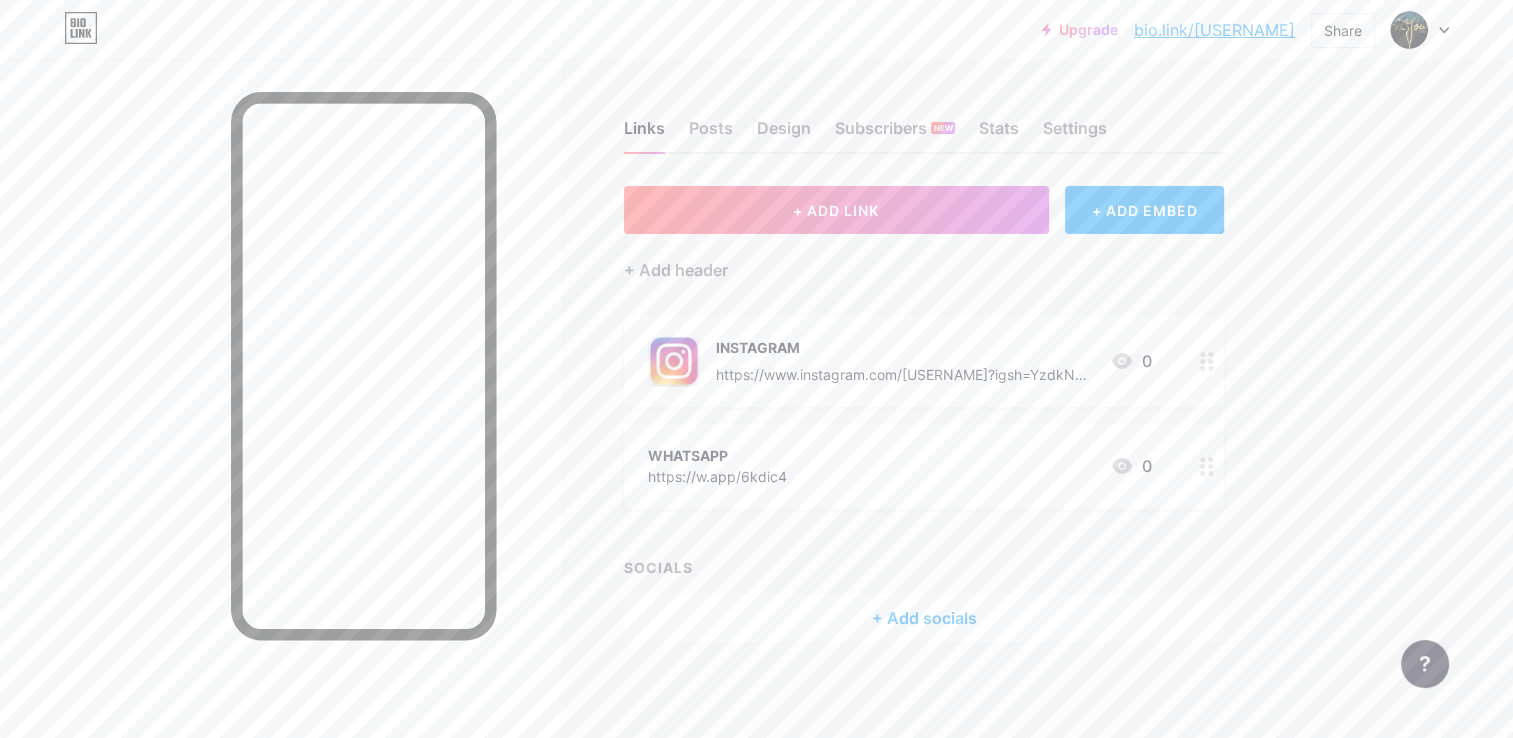 click on "https://w.app/6kdic4" at bounding box center [717, 476] 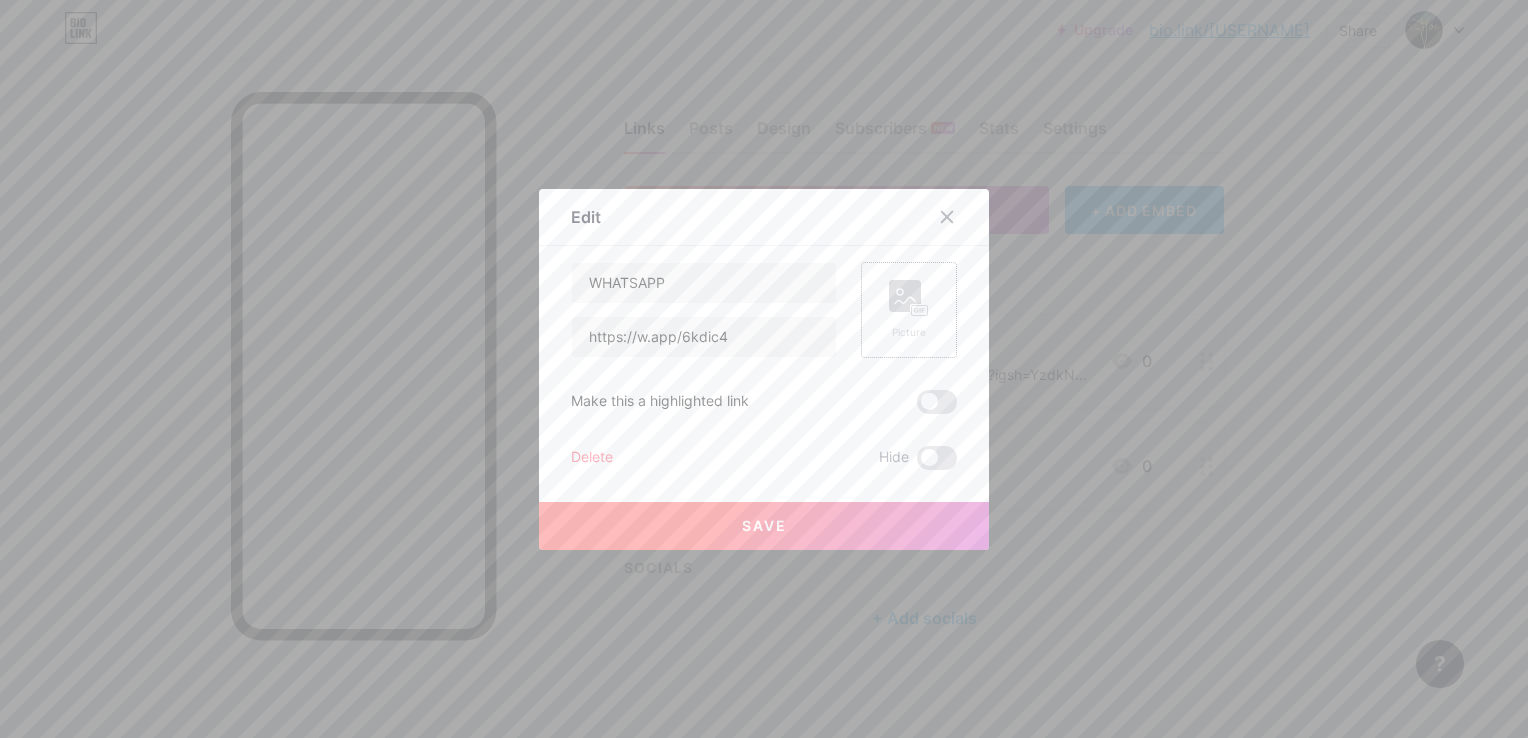 click on "Picture" at bounding box center (909, 310) 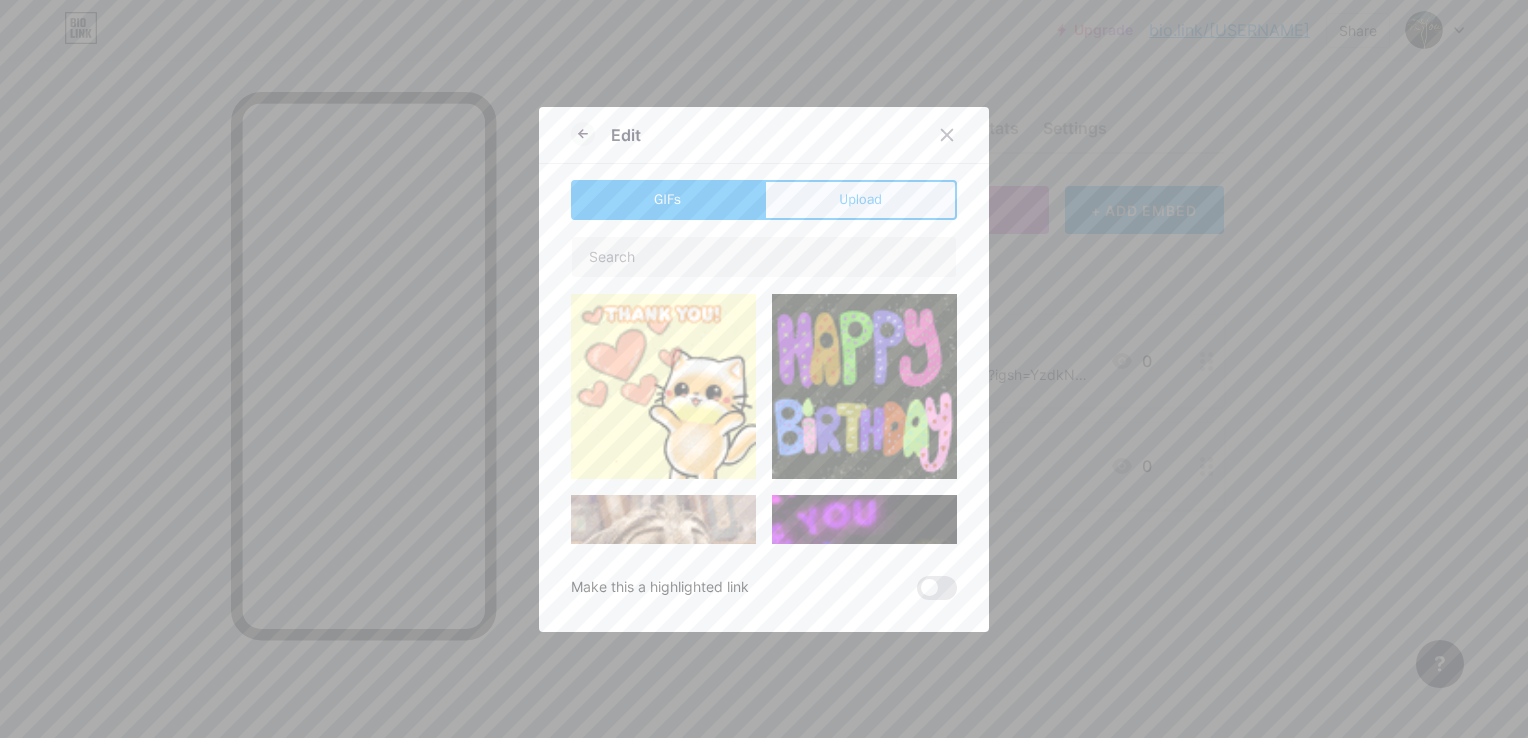 click on "Upload" at bounding box center [860, 199] 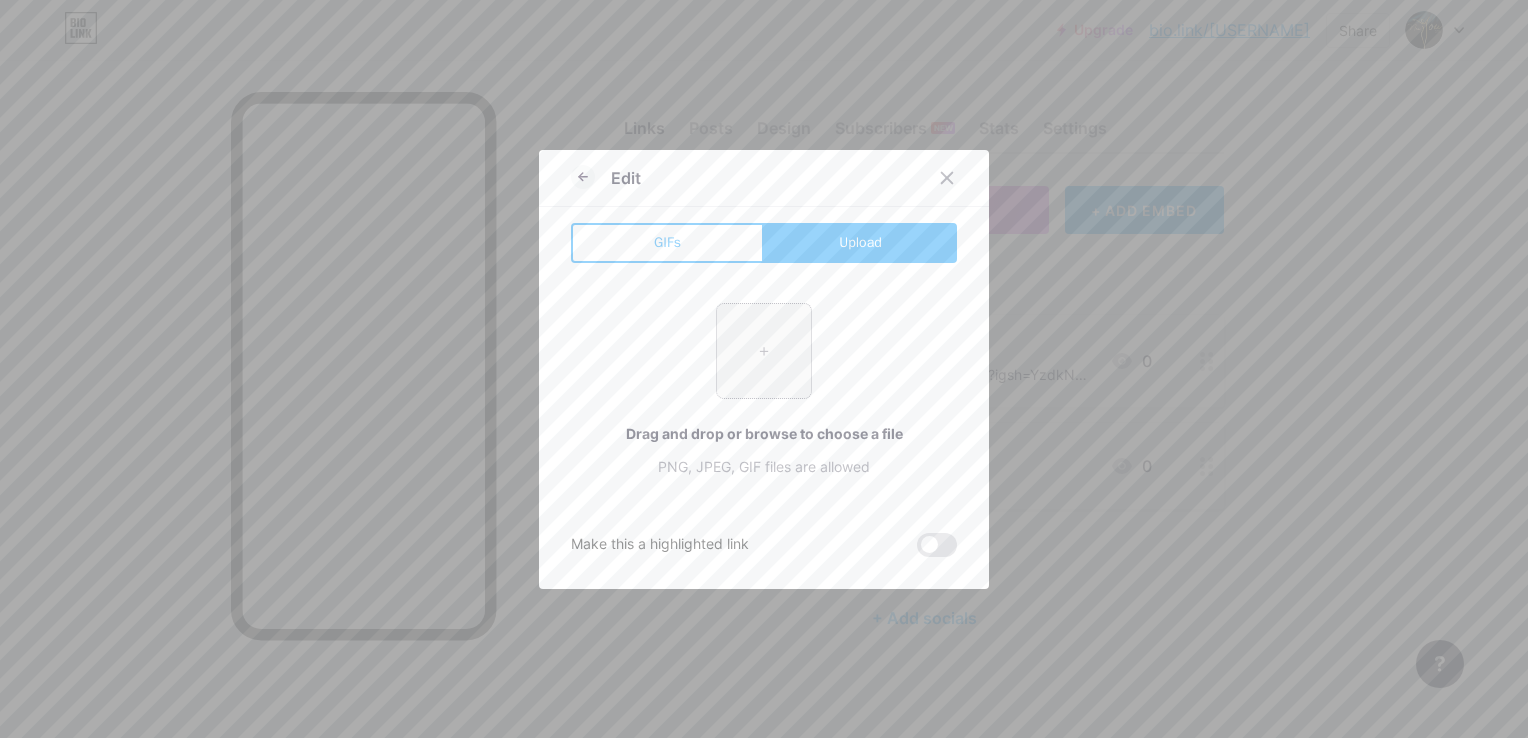 click at bounding box center (764, 351) 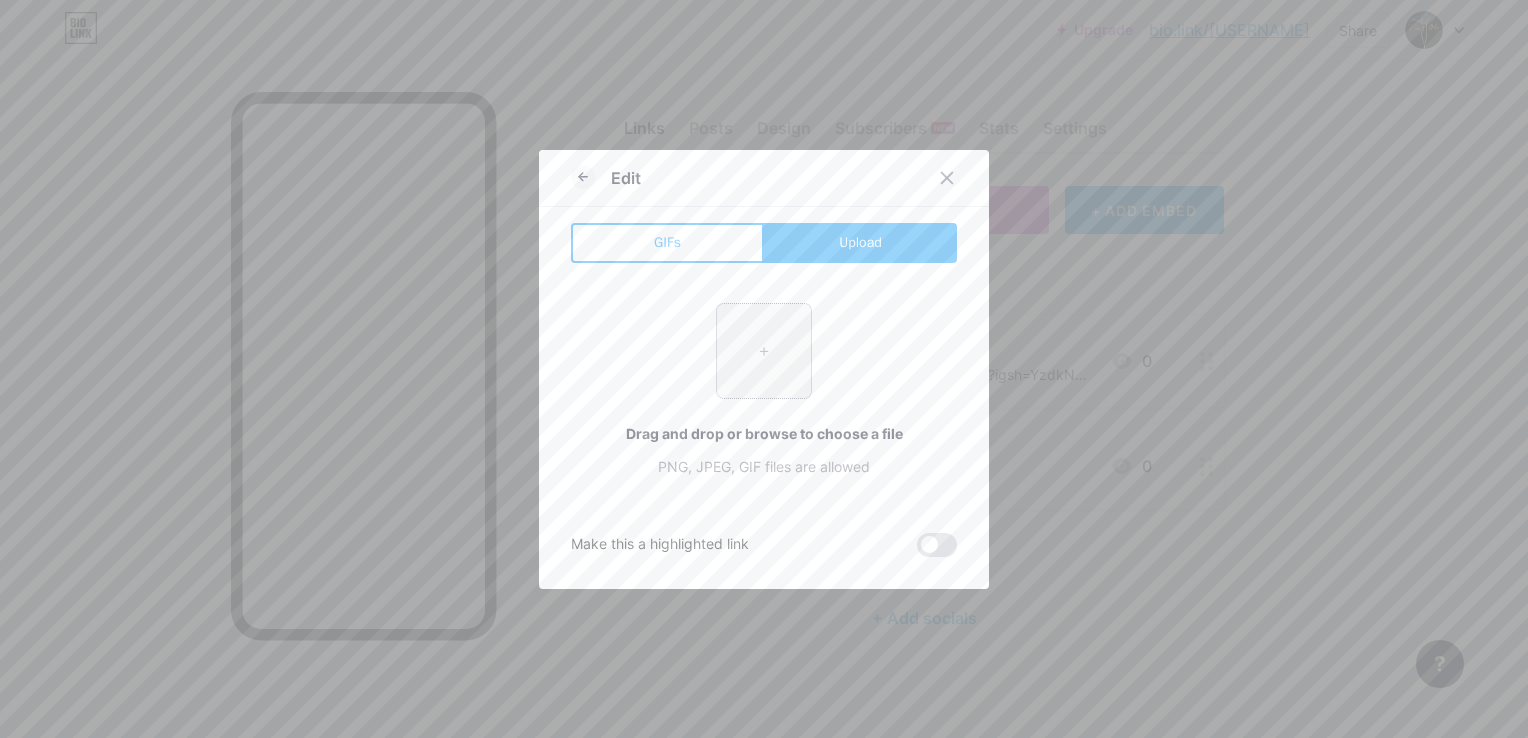 type on "C:\fakepath\WhatsApp.svg.webp" 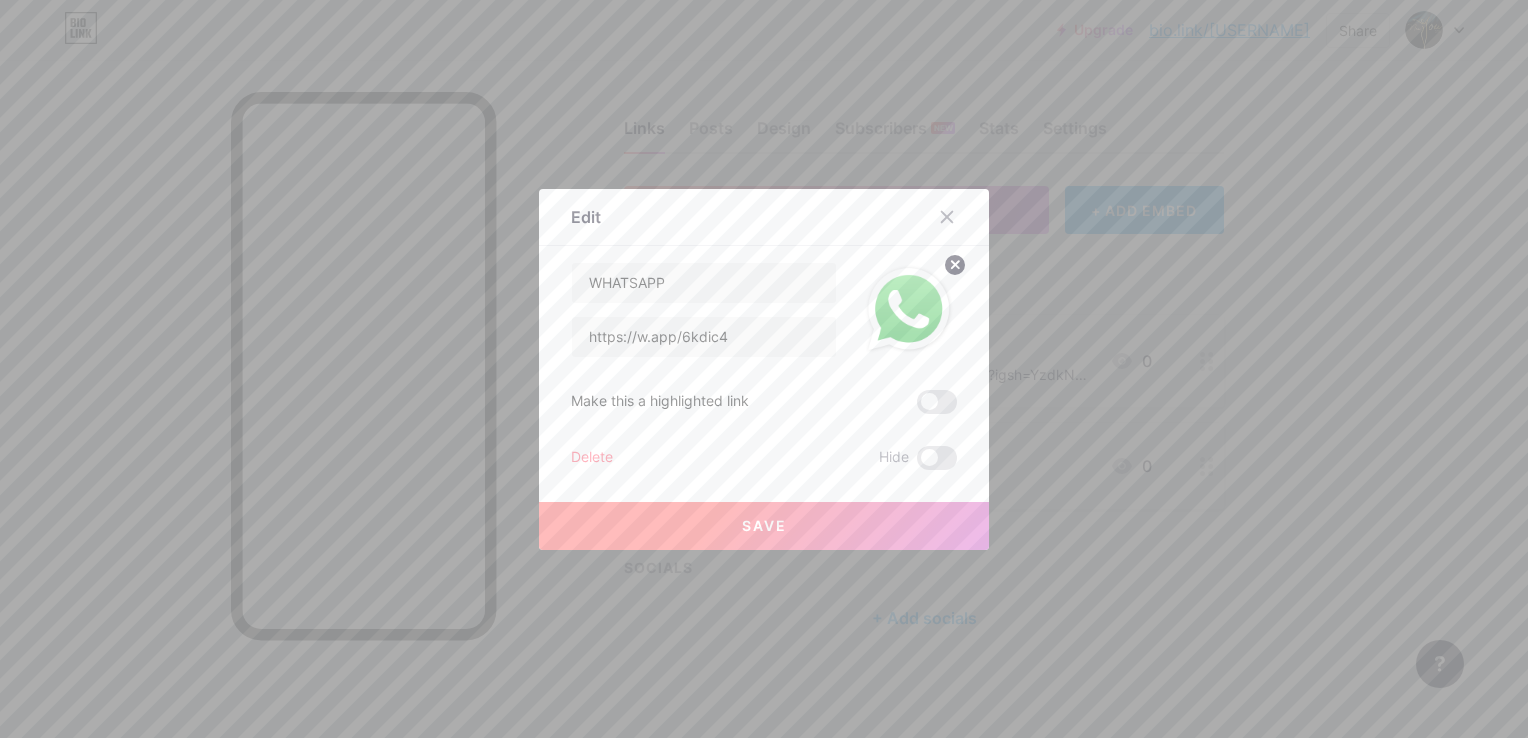 click on "Save" at bounding box center (764, 526) 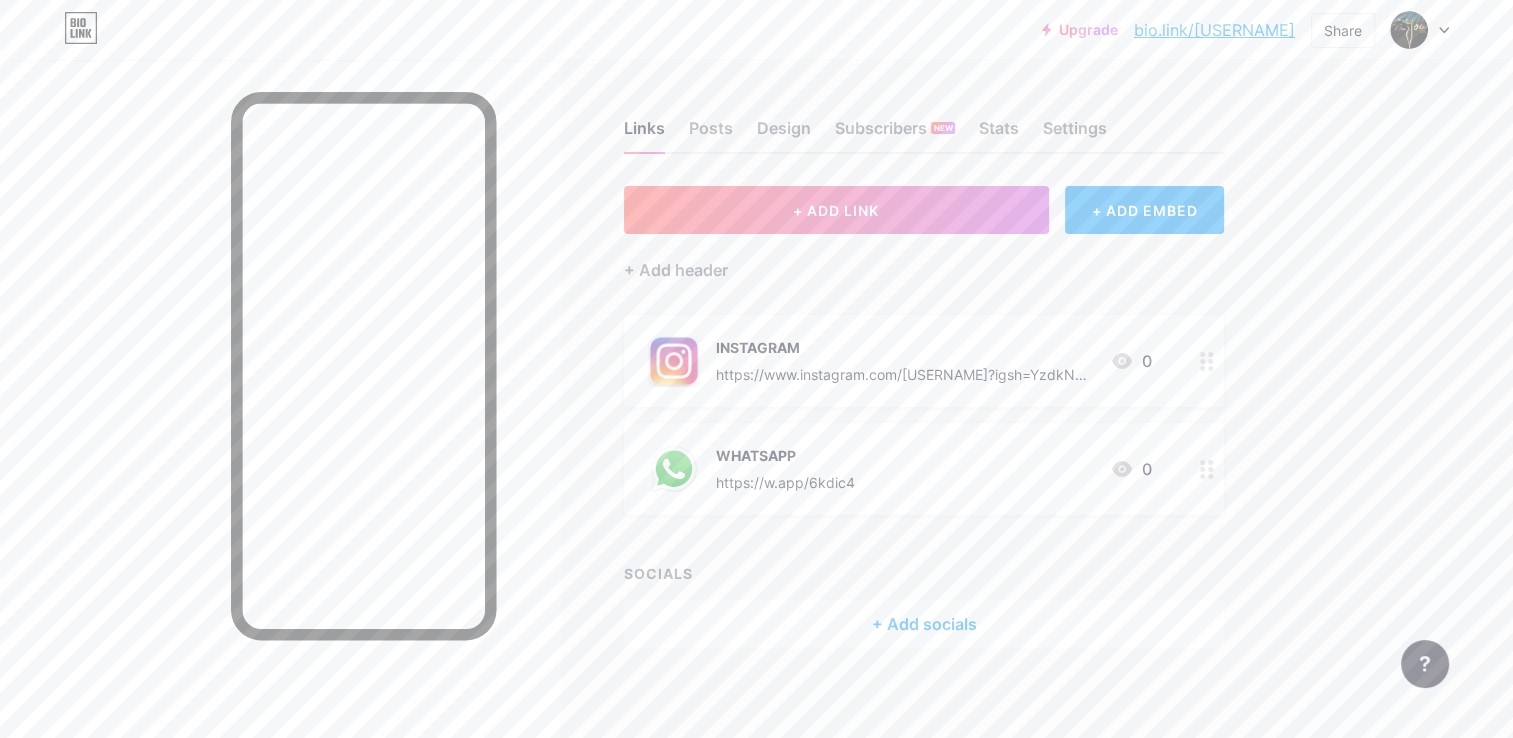 click on "https://www.instagram.com/newyouspa.vitoria?igsh=YzdkN3IzNGVzeGtn" at bounding box center [905, 374] 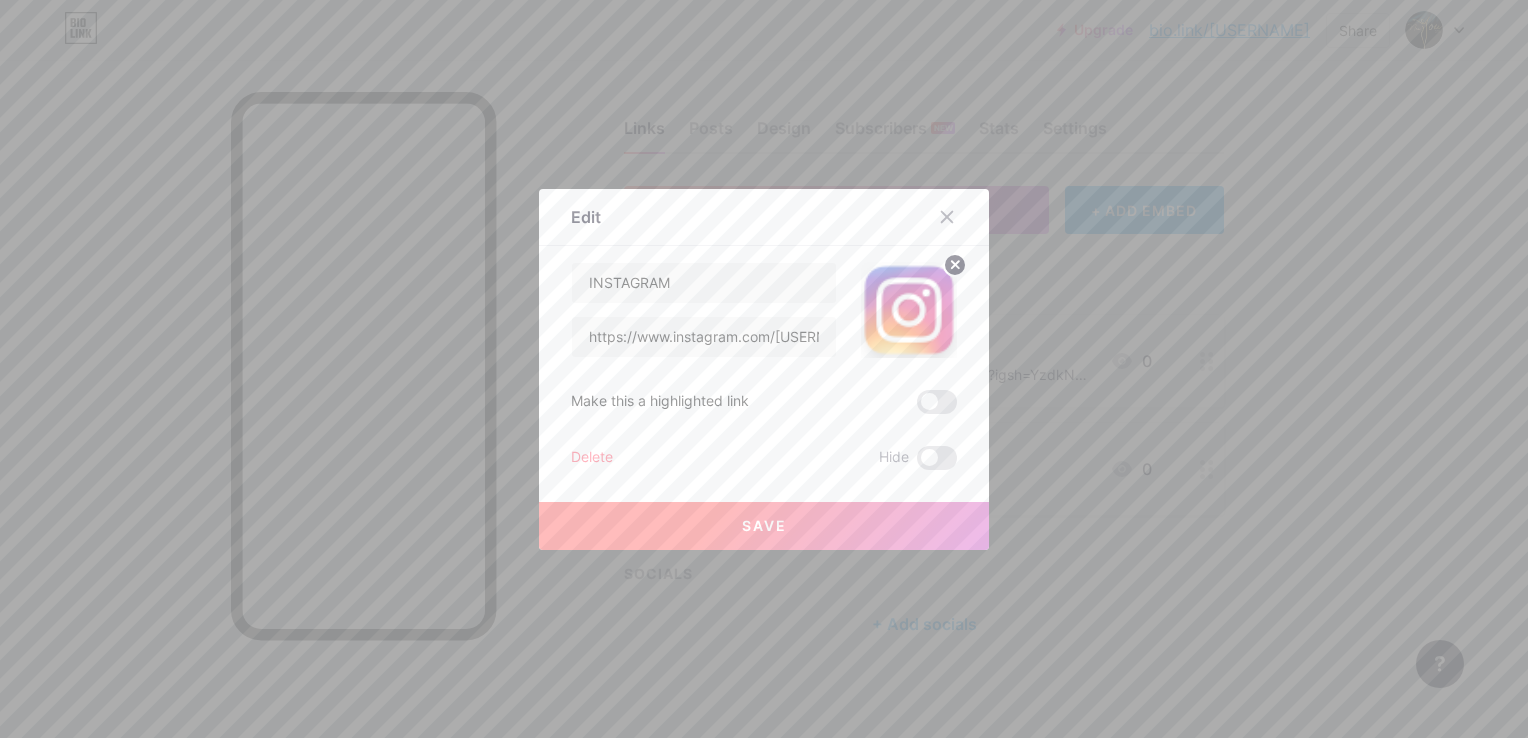 click 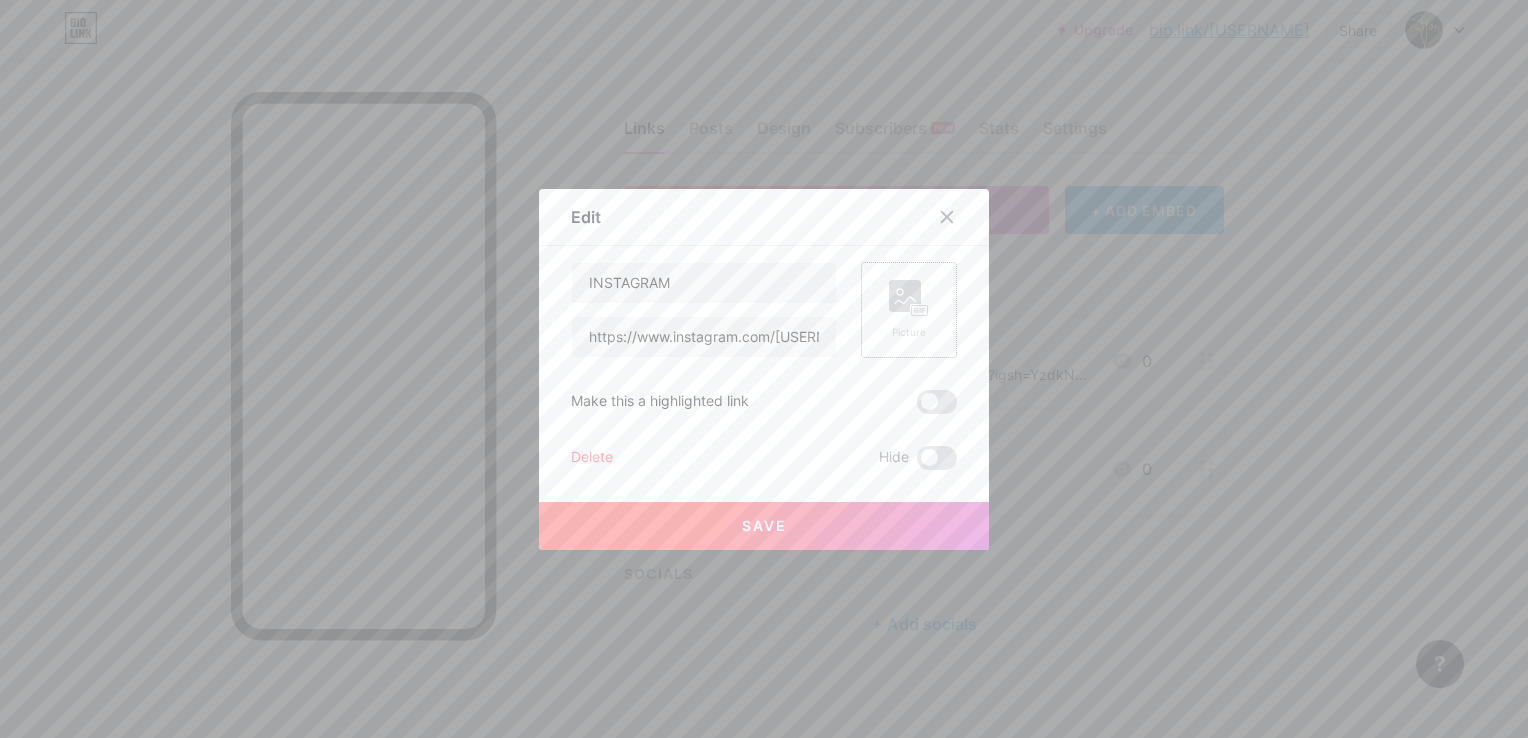 click at bounding box center (764, 369) 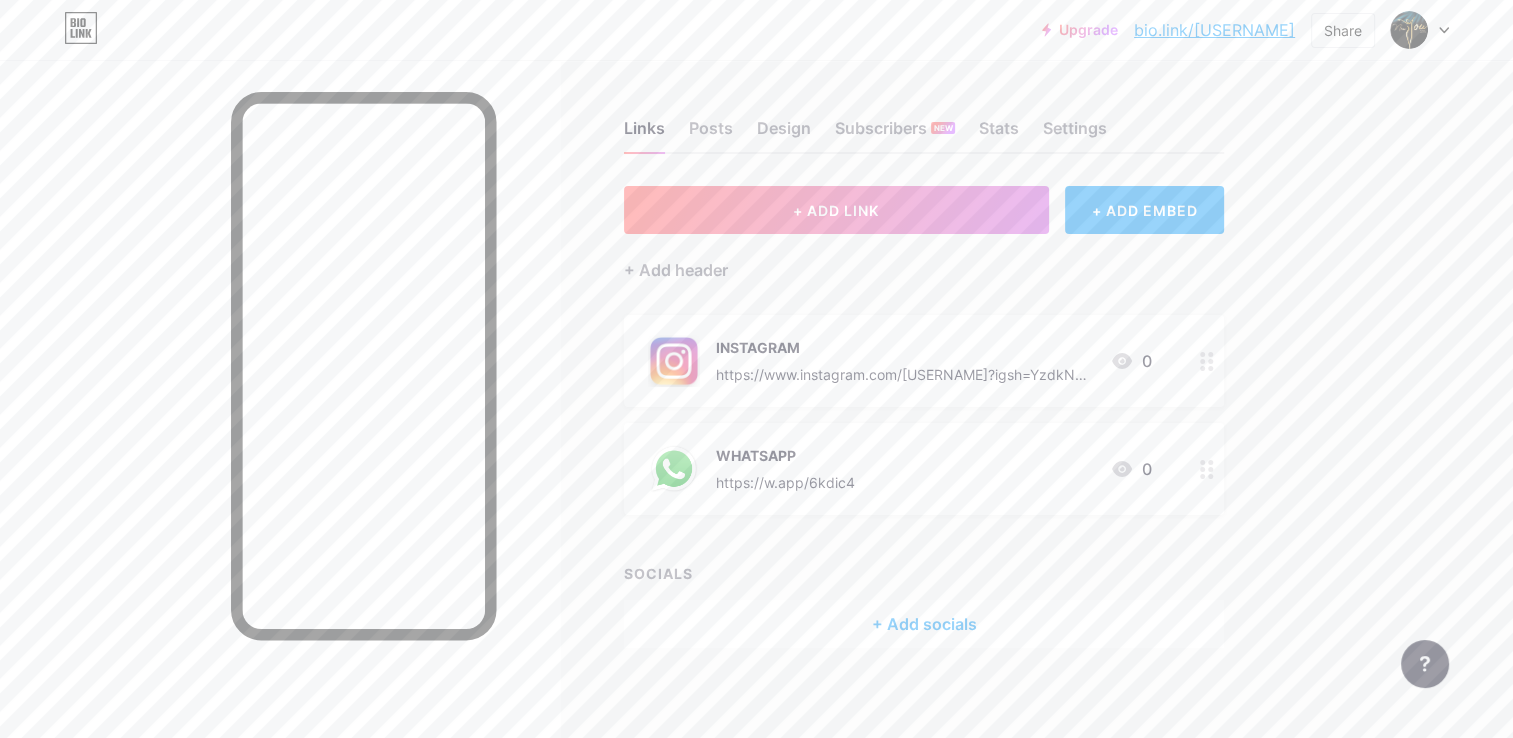 click on "+ ADD LINK     + ADD EMBED
+ Add header
INSTAGRAM
https://www.instagram.com/newyouspa.vitoria?igsh=YzdkN3IzNGVzeGtn
0
WHATSAPP
https://w.app/6kdic4
0
SOCIALS     + Add socials" at bounding box center [924, 417] 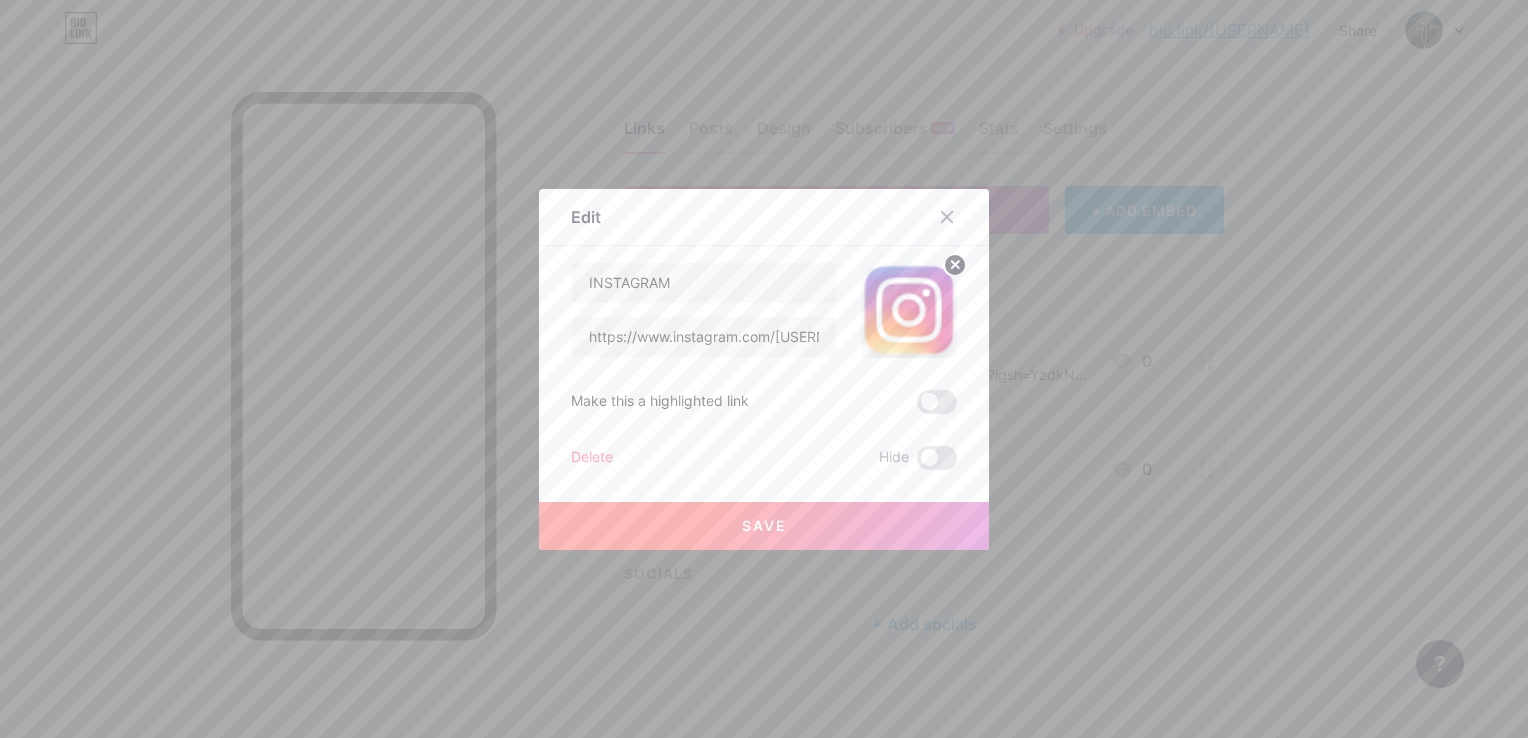 click 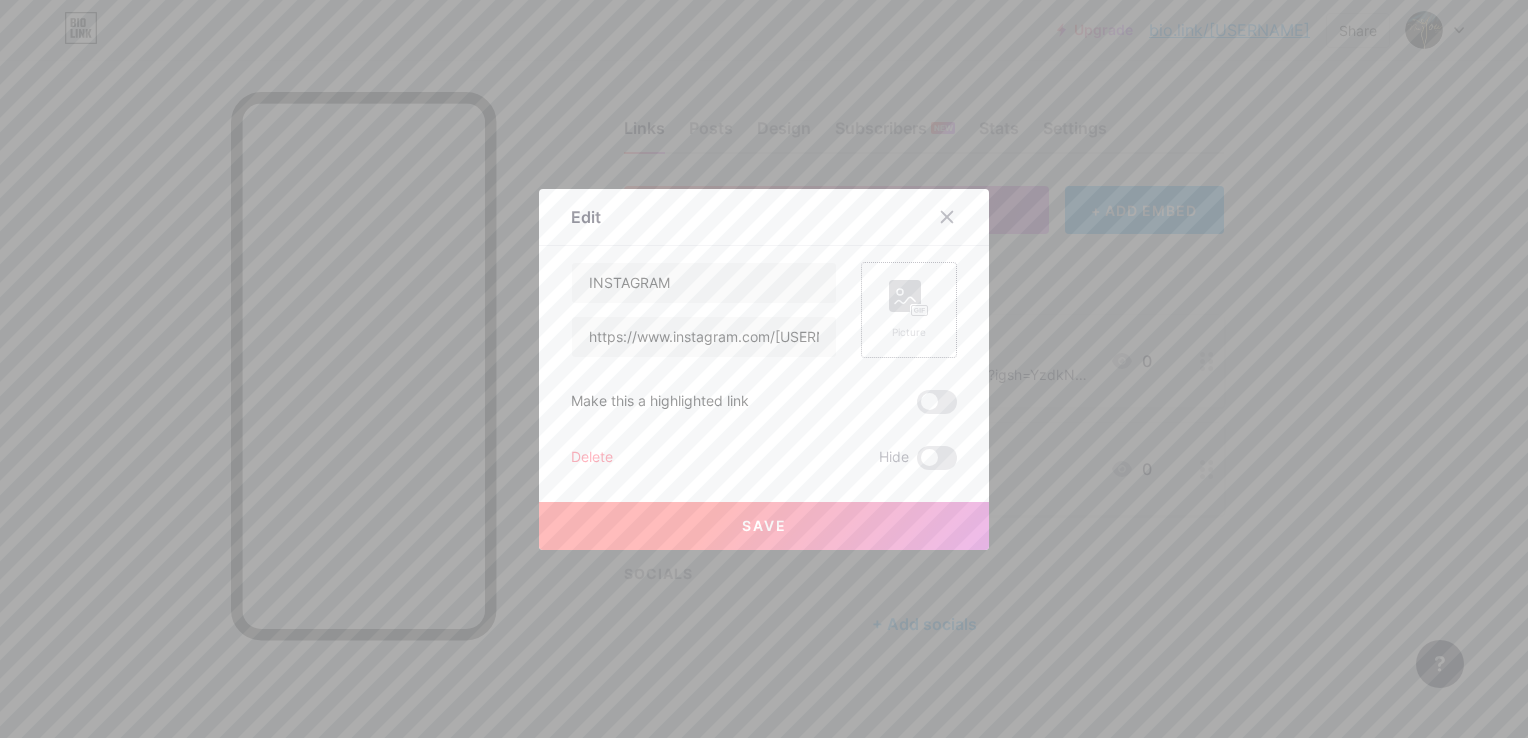 click on "Picture" at bounding box center [909, 310] 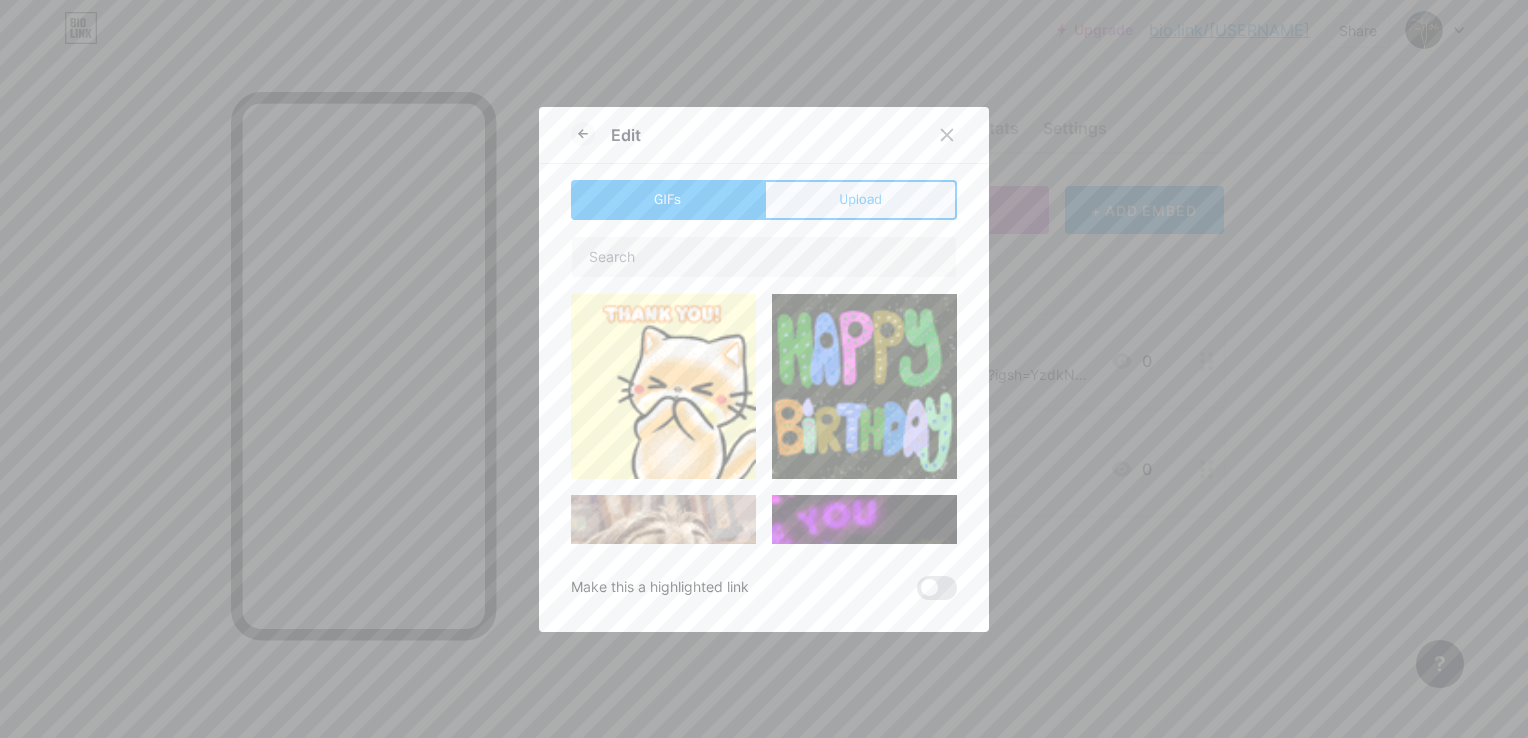 click on "Upload" at bounding box center [860, 200] 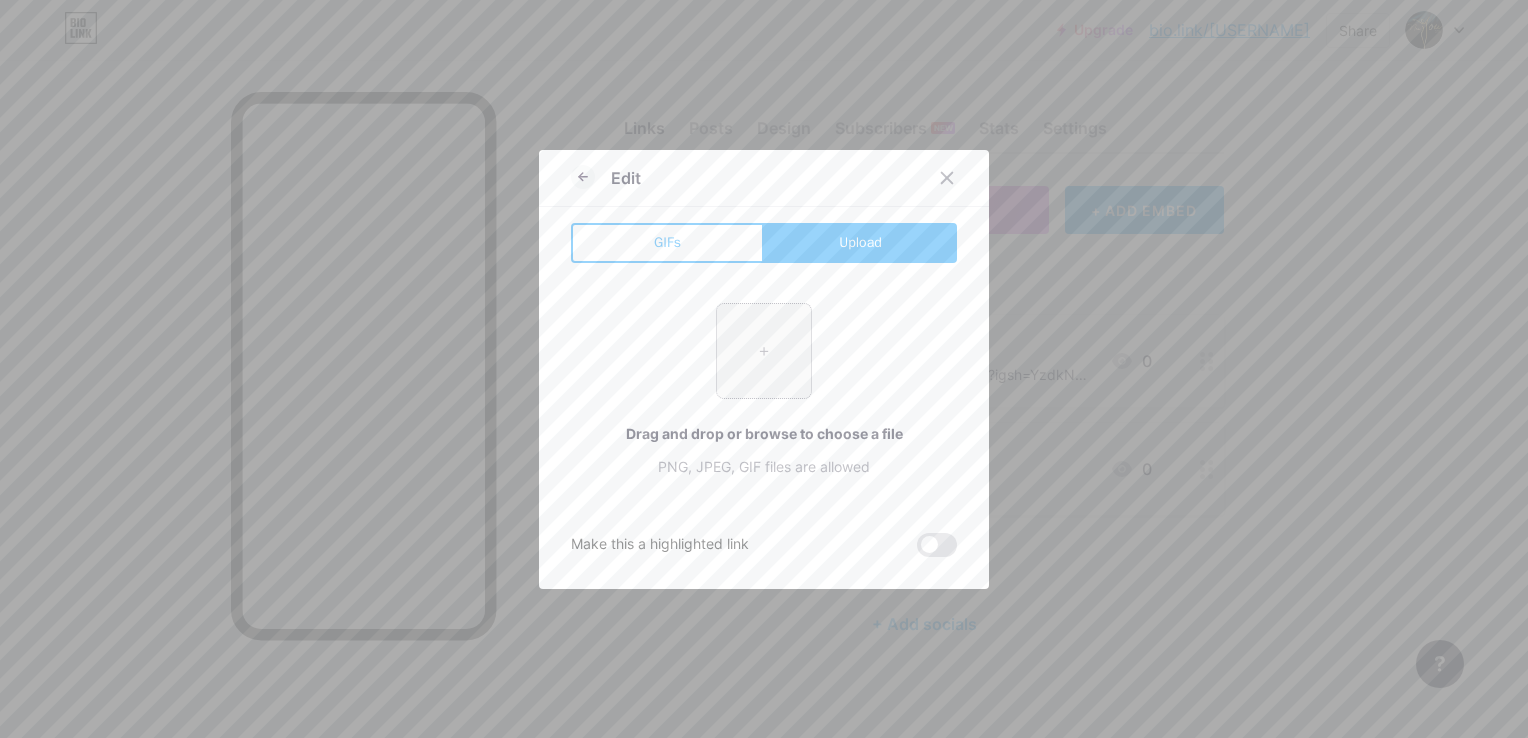 click at bounding box center [764, 351] 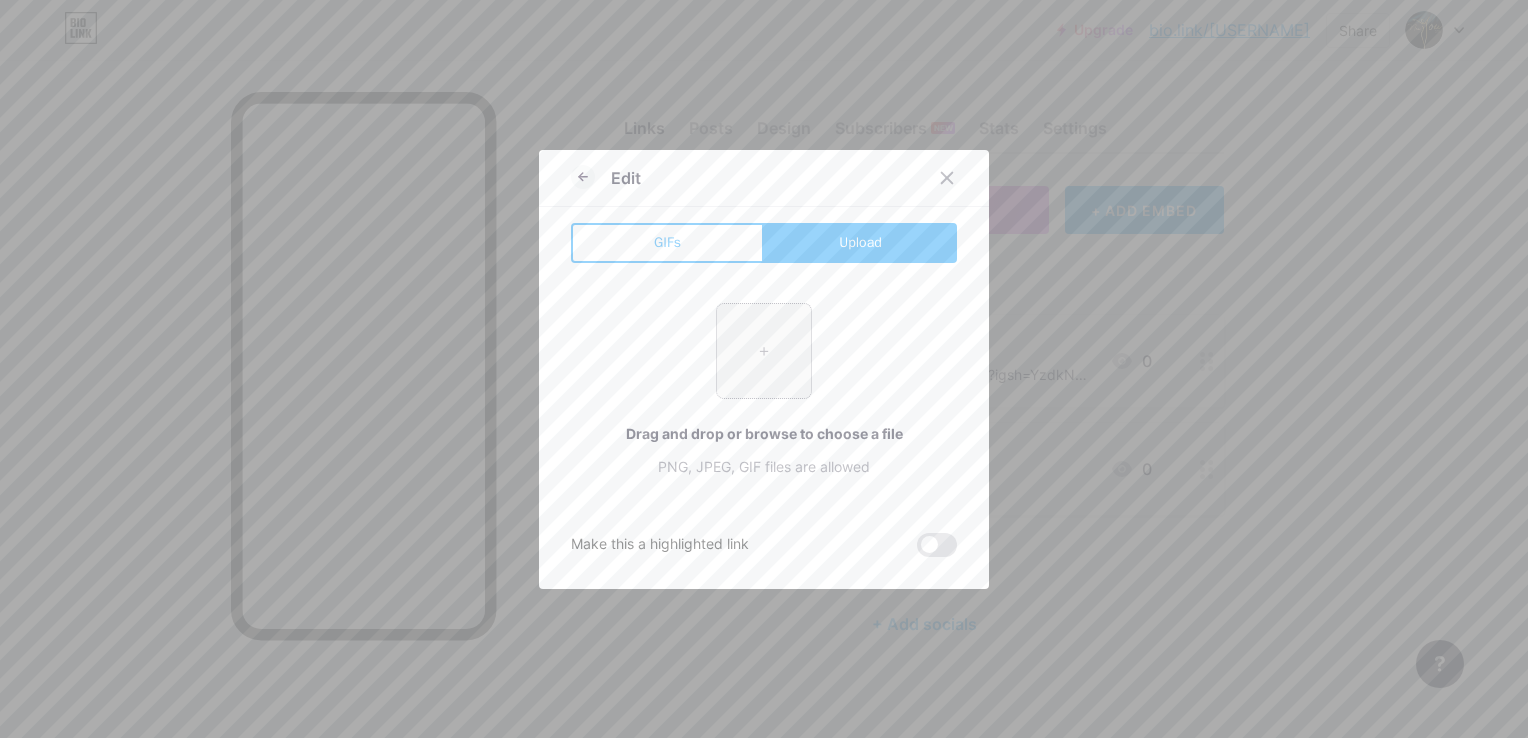 type on "C:\fakepath\Instagram_logo_2022.svg.webp" 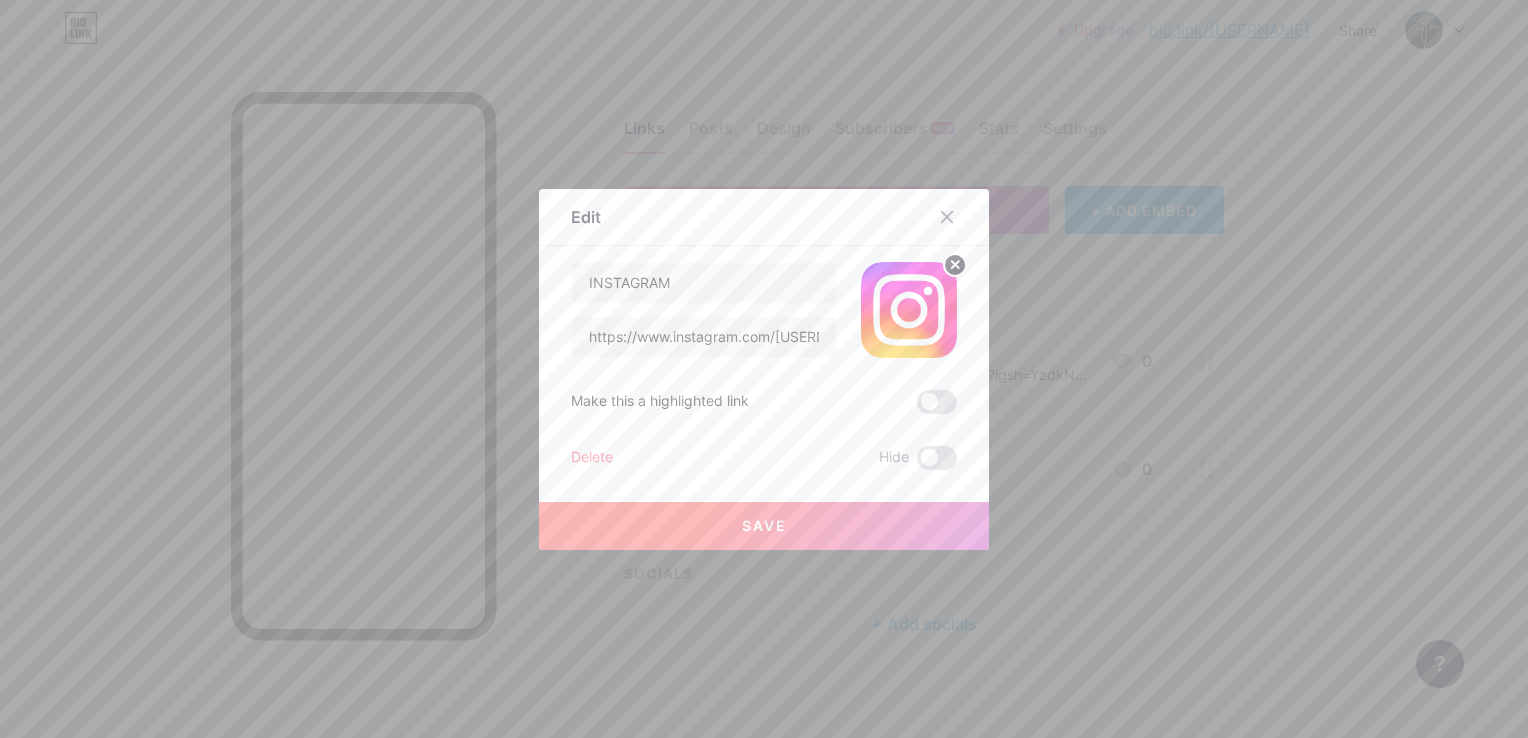 click on "Save" at bounding box center [764, 526] 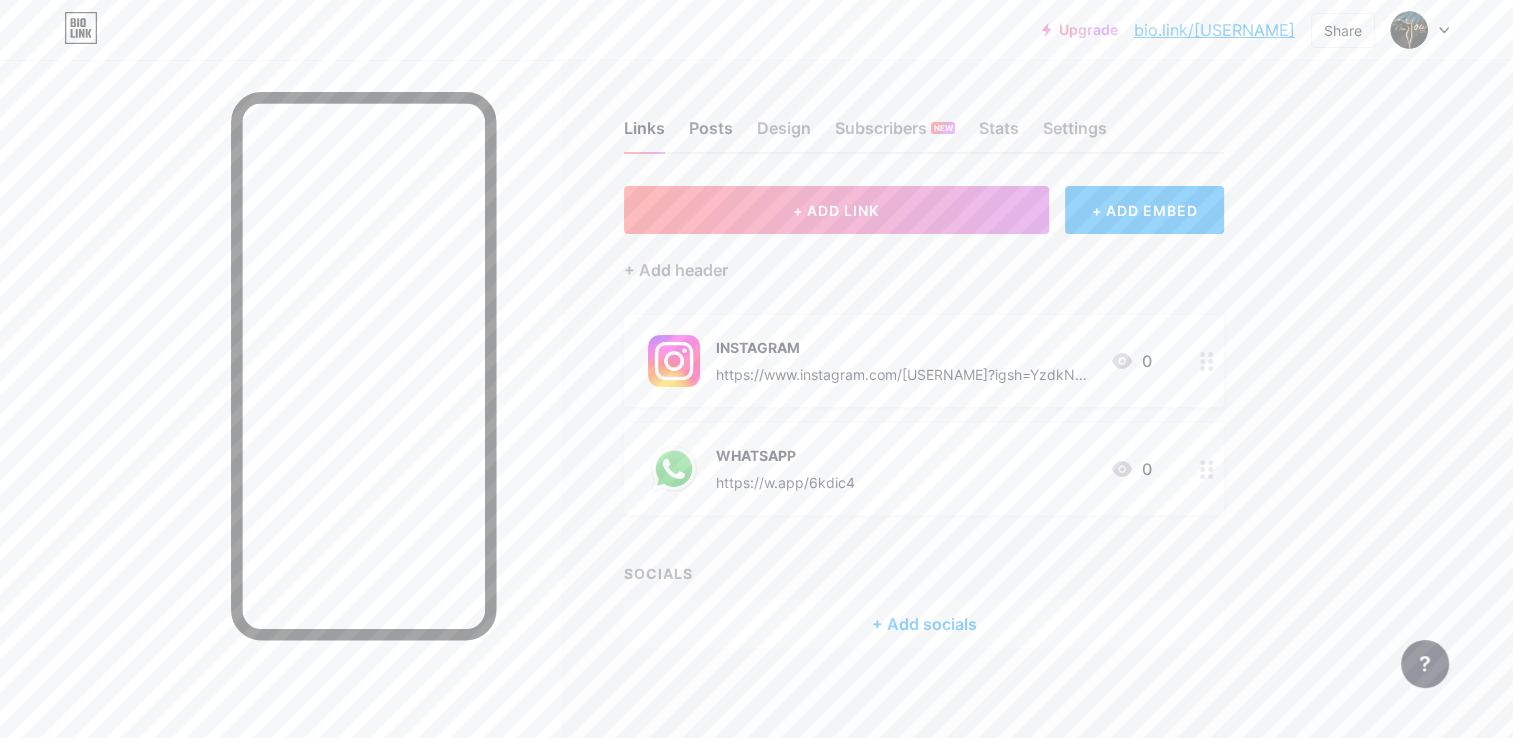 click on "Posts" at bounding box center (711, 134) 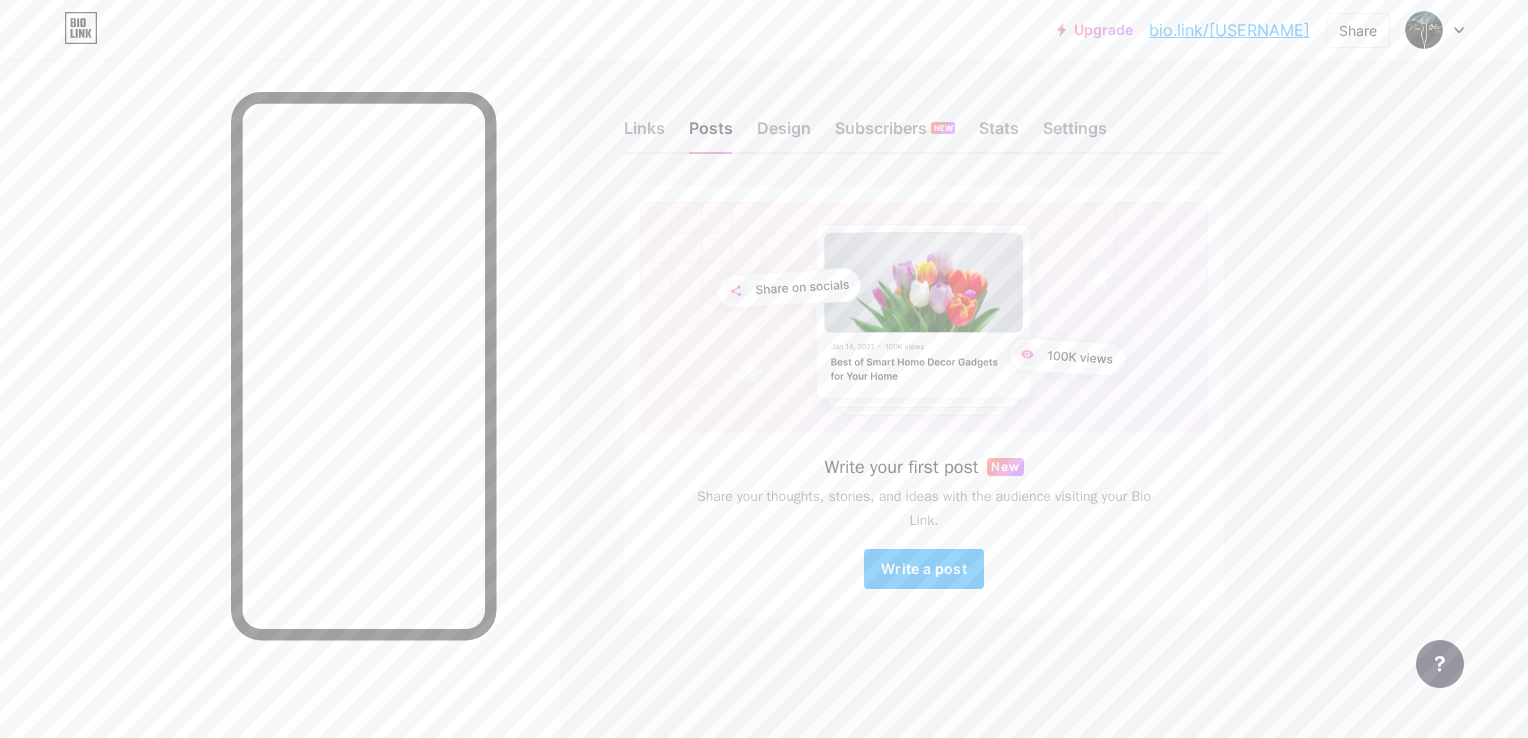 click on "Links
Posts
Design
Subscribers
NEW
Stats
Settings" at bounding box center [924, 119] 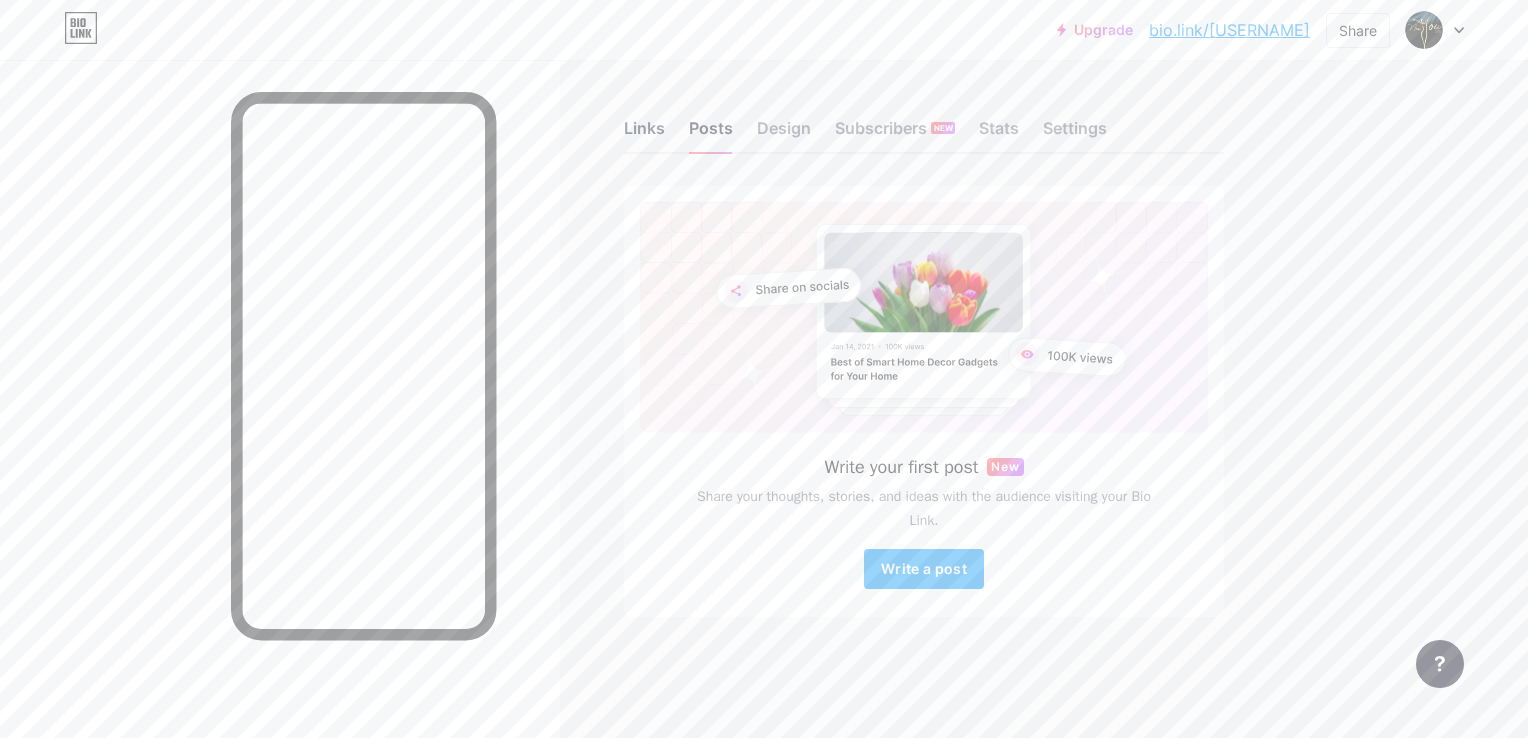 click on "Links" at bounding box center [644, 134] 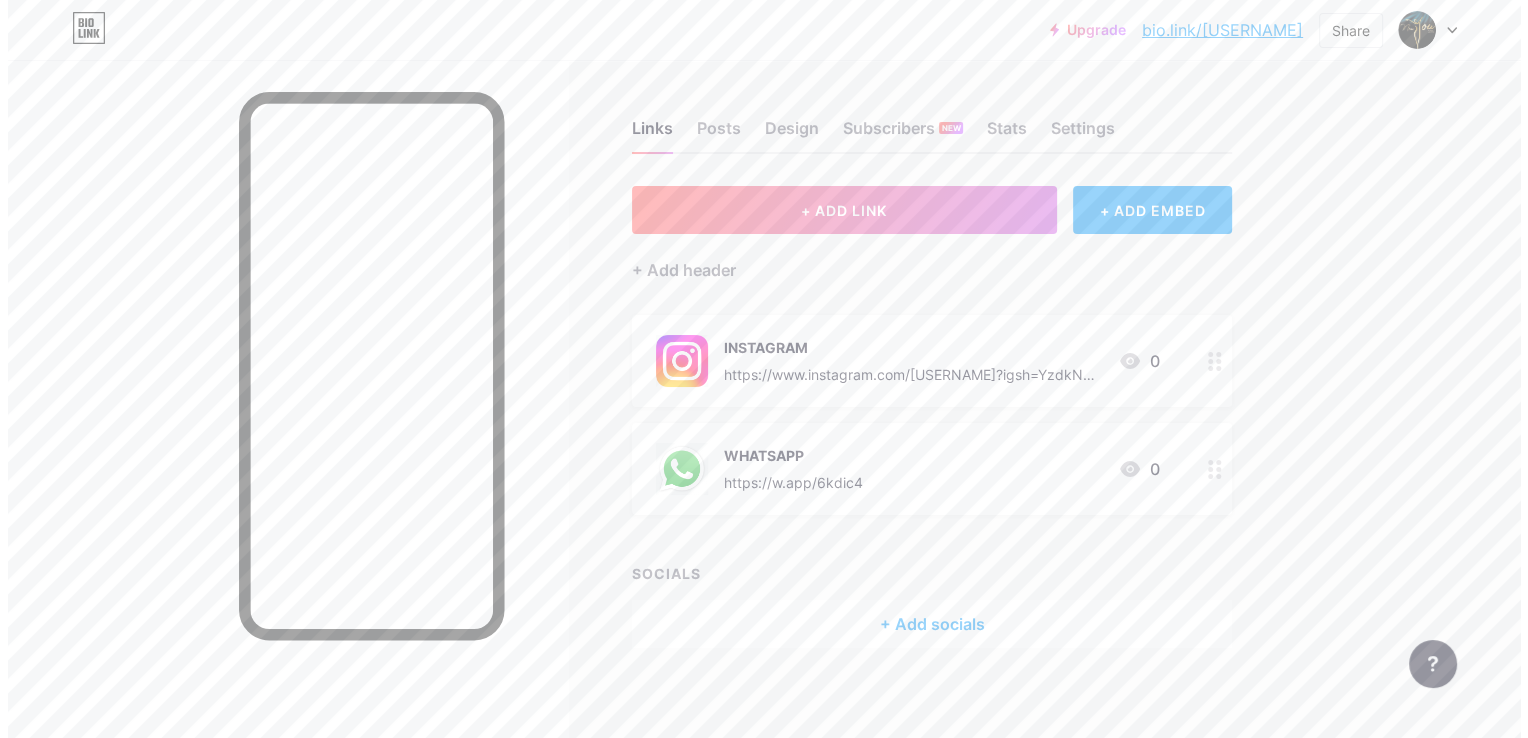 scroll, scrollTop: 8, scrollLeft: 0, axis: vertical 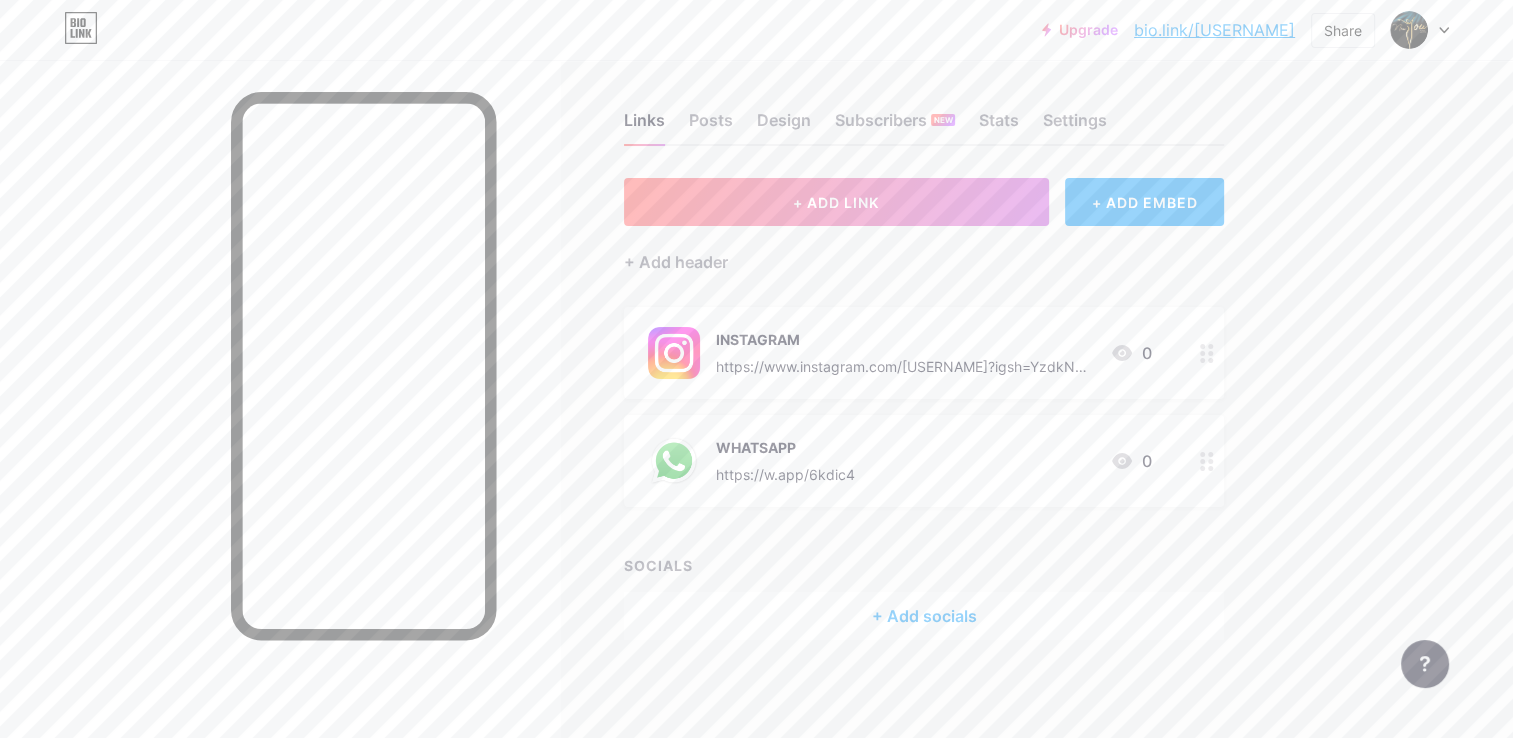 click on "SOCIALS     + Add socials" at bounding box center (924, 597) 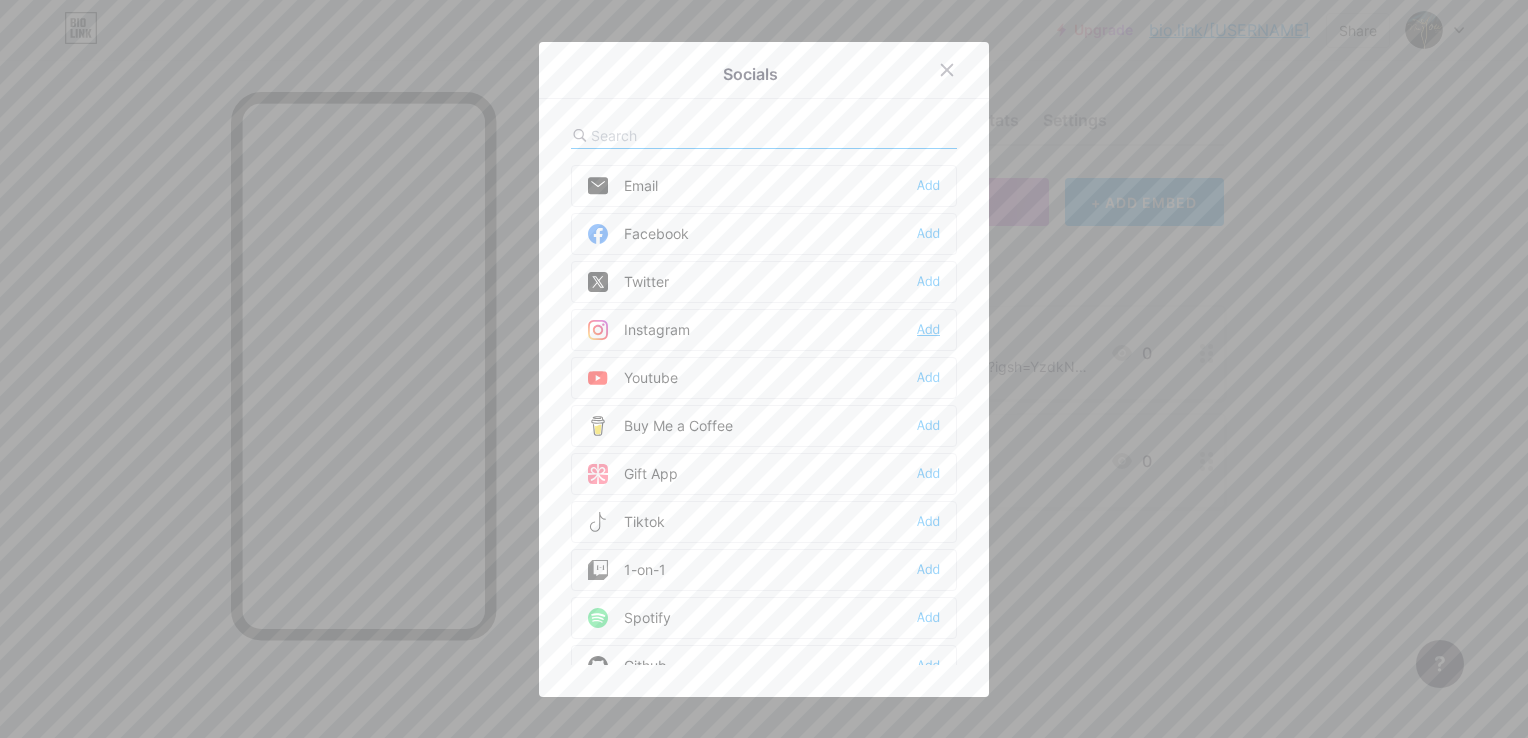 click on "Add" at bounding box center (928, 330) 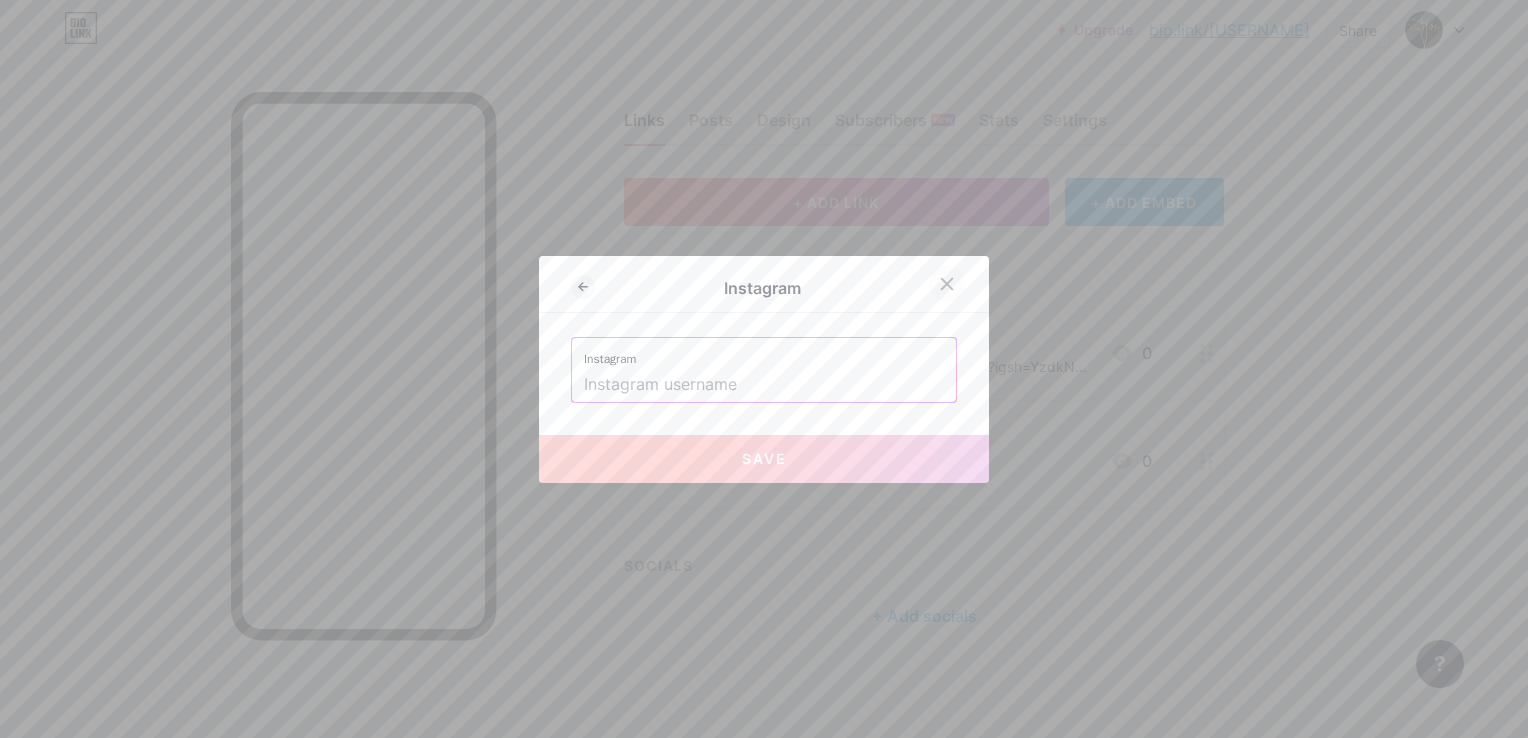 click at bounding box center (947, 284) 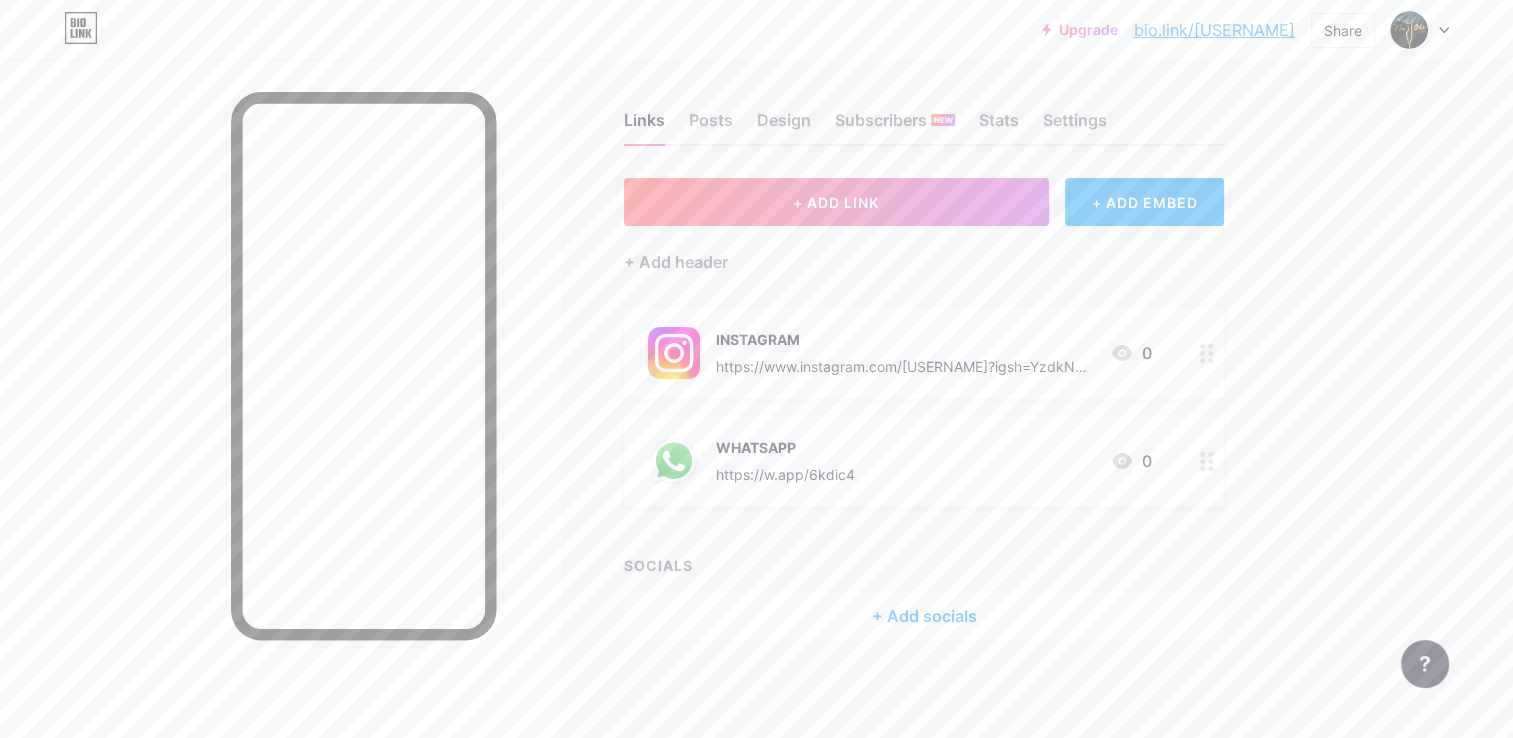 click on "https://www.instagram.com/newyouspa.vitoria?igsh=YzdkN3IzNGVzeGtn" at bounding box center (905, 366) 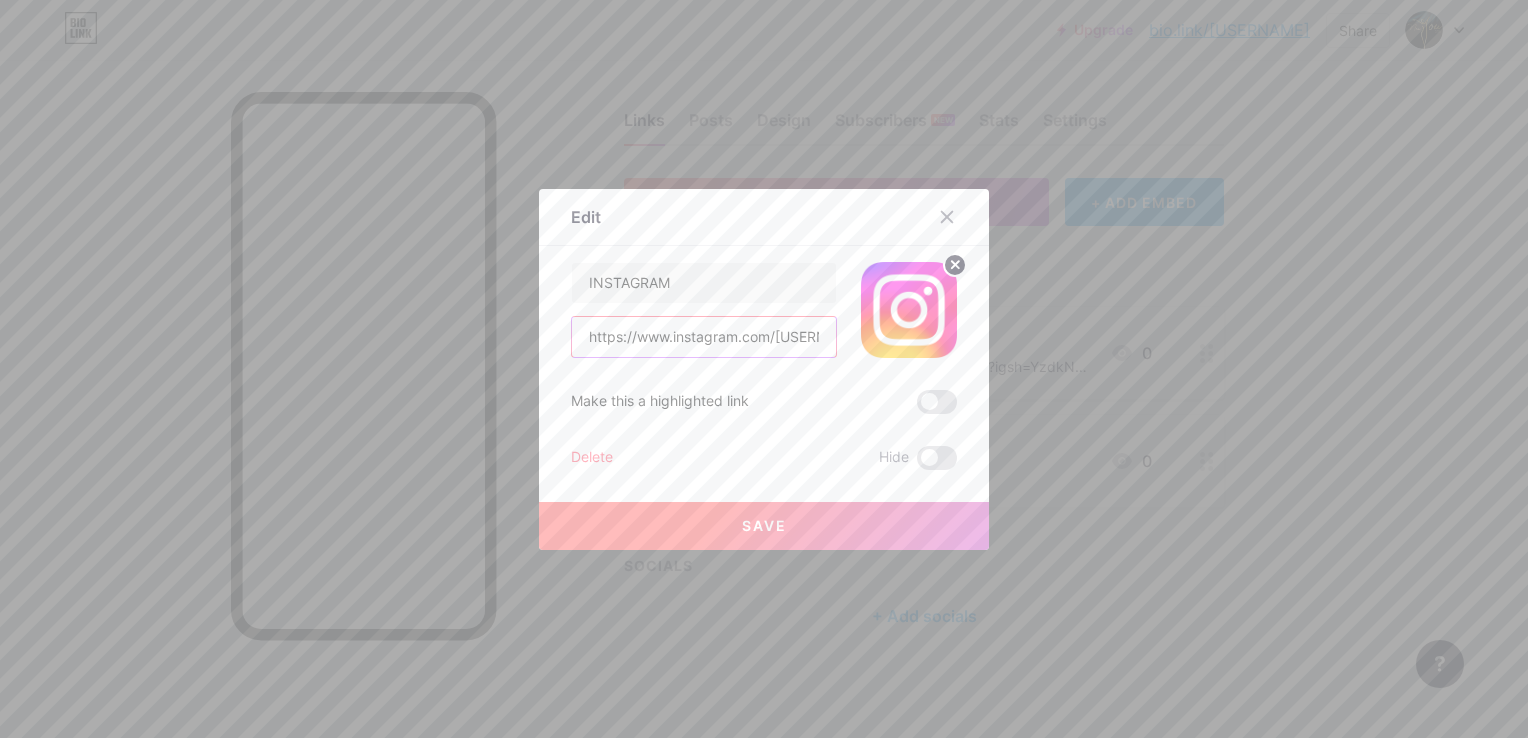 scroll, scrollTop: 0, scrollLeft: 252, axis: horizontal 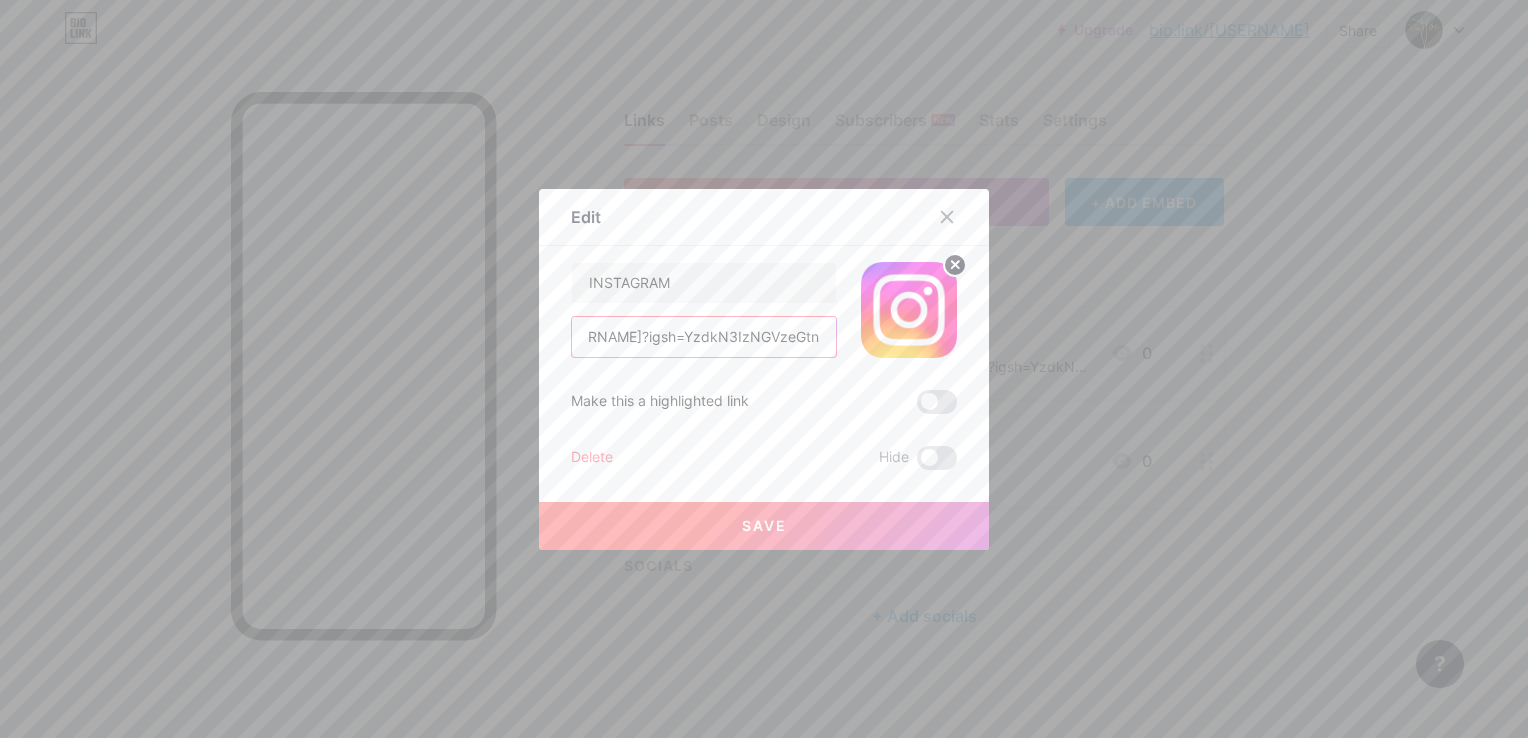 drag, startPoint x: 584, startPoint y: 338, endPoint x: 1025, endPoint y: 354, distance: 441.29016 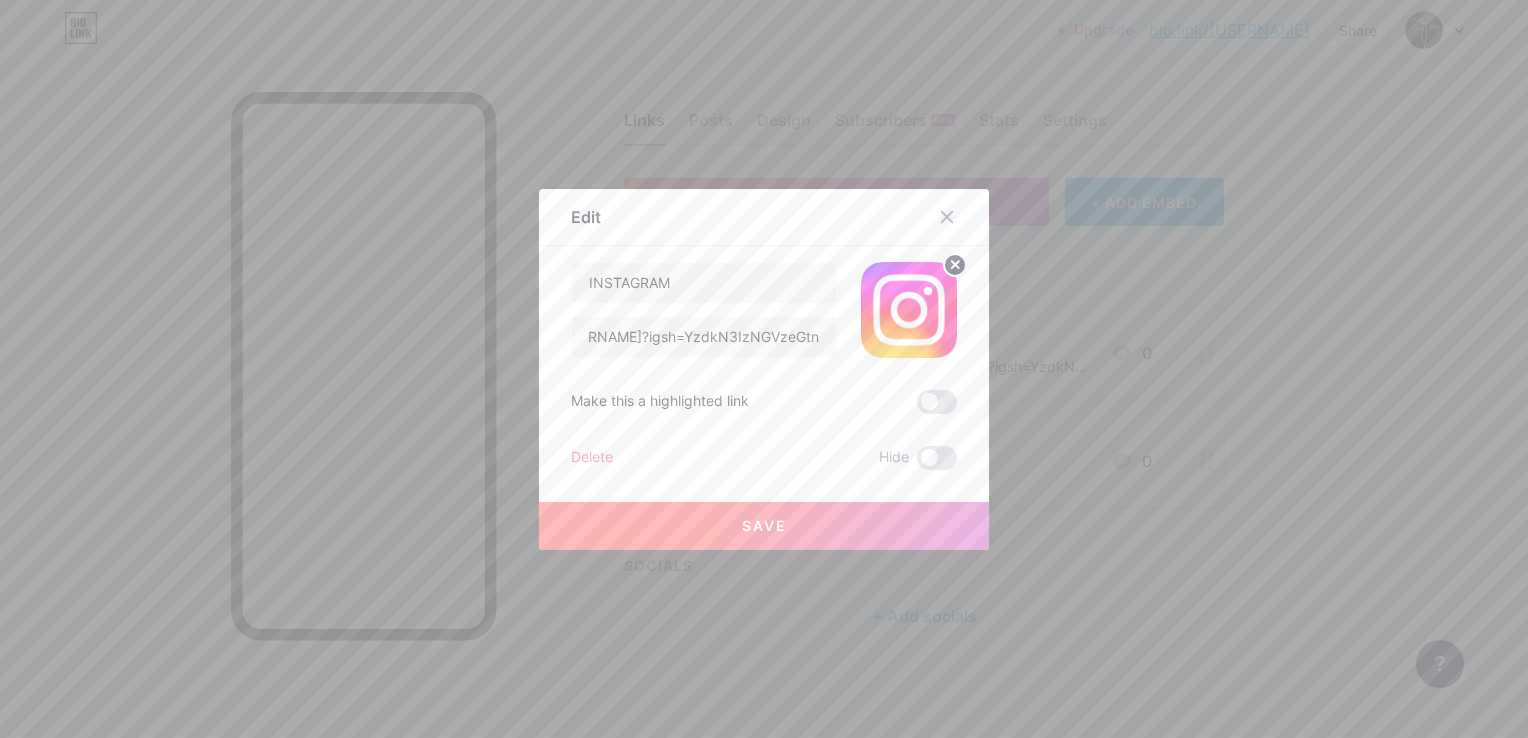 click on "Save" at bounding box center (764, 526) 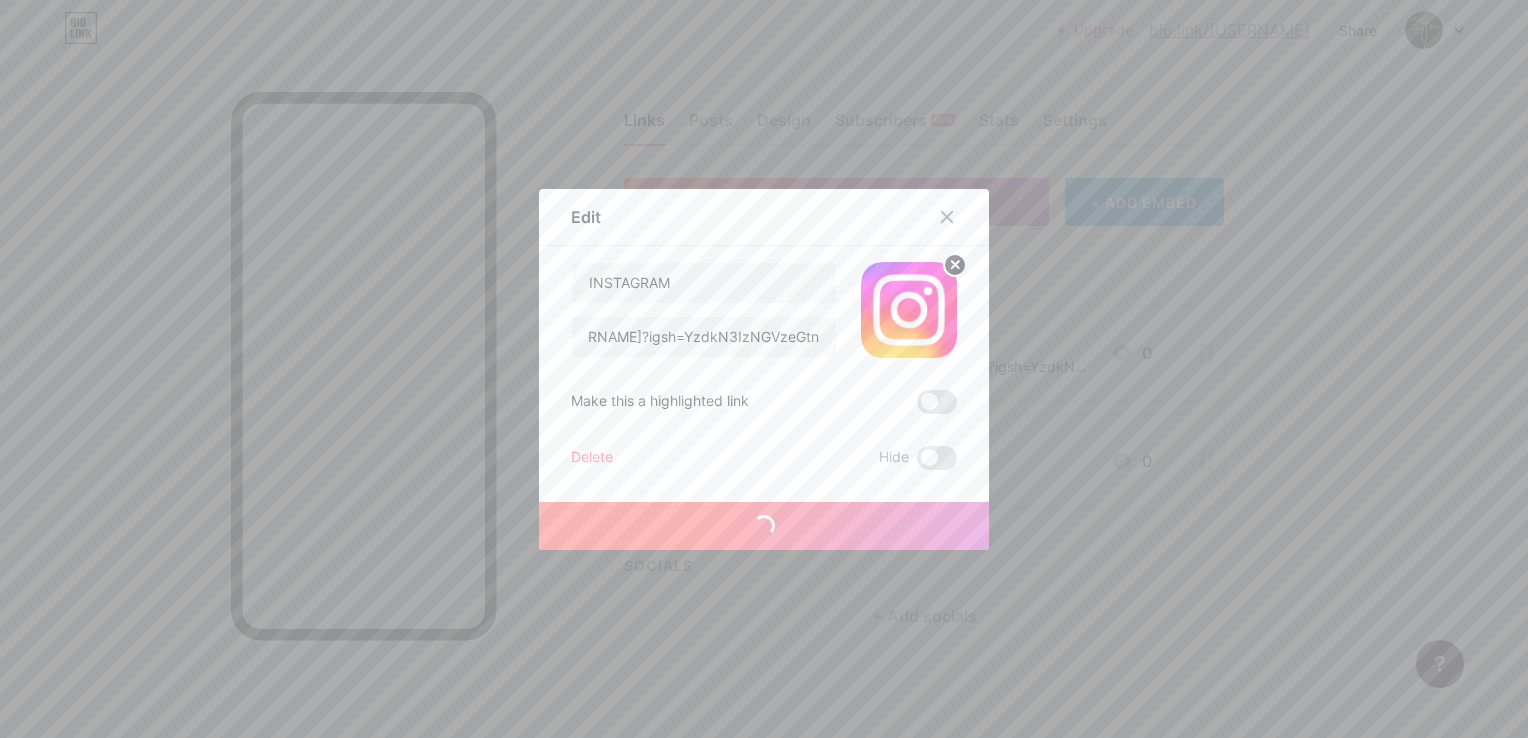 scroll, scrollTop: 0, scrollLeft: 0, axis: both 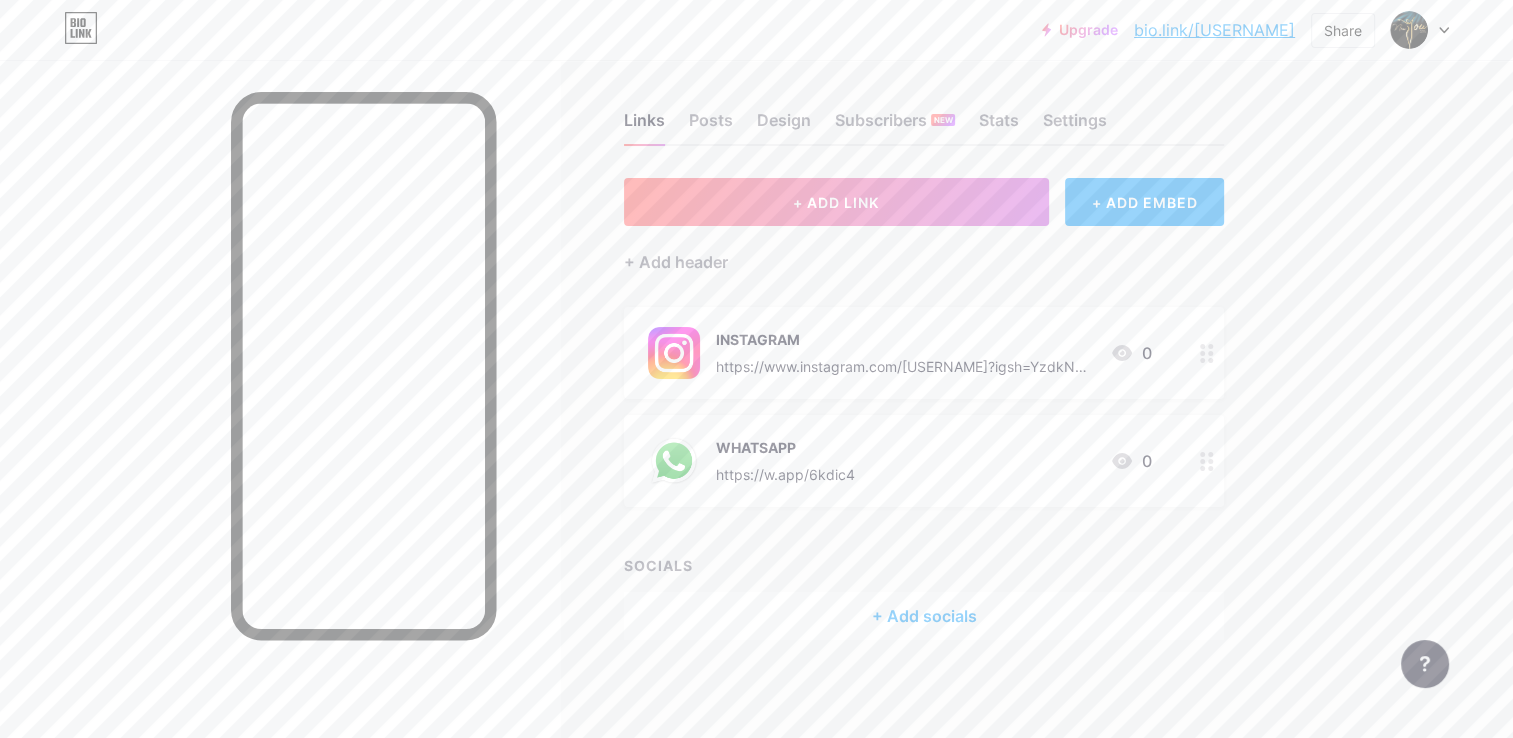 click on "+ Add socials" at bounding box center (924, 616) 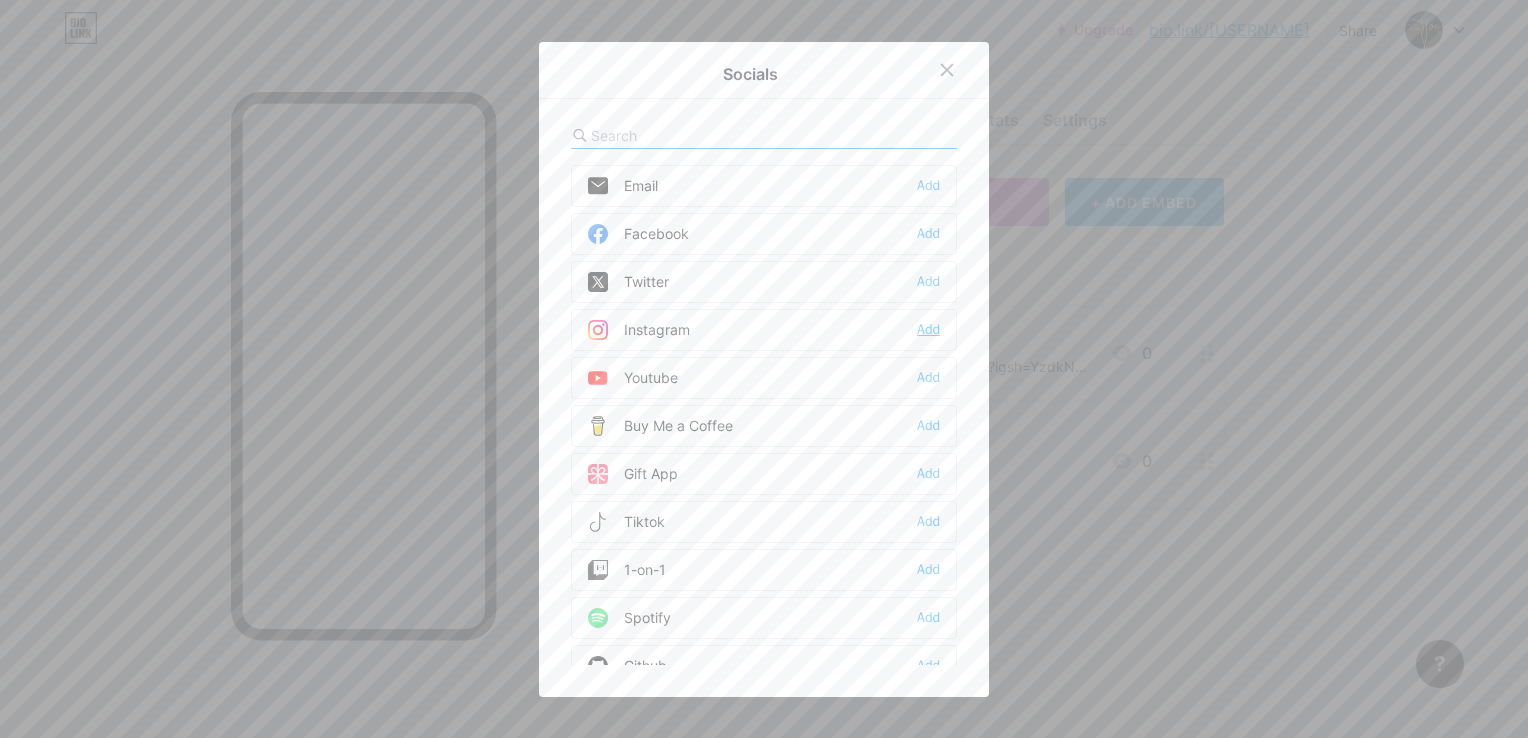 click on "Add" at bounding box center [928, 330] 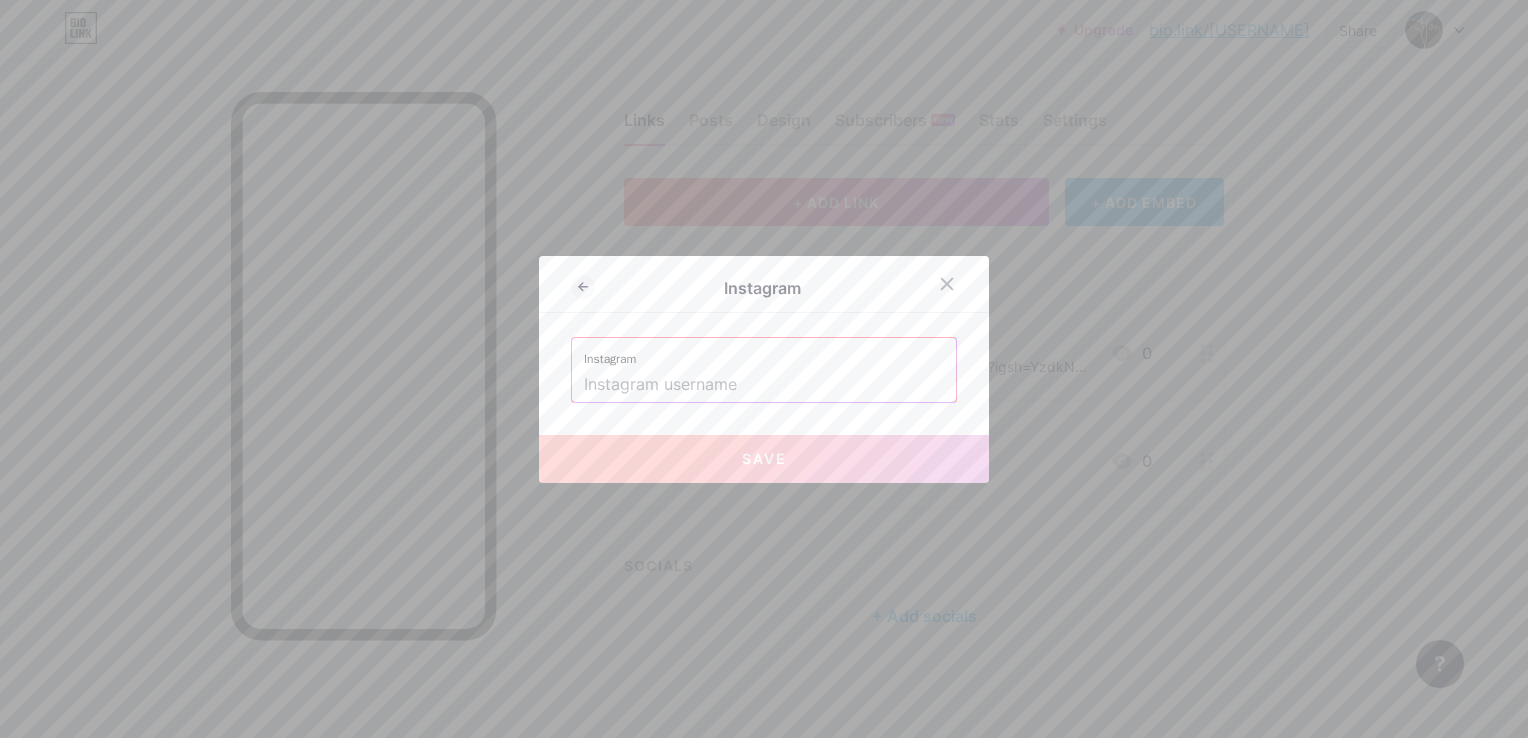 click at bounding box center [764, 385] 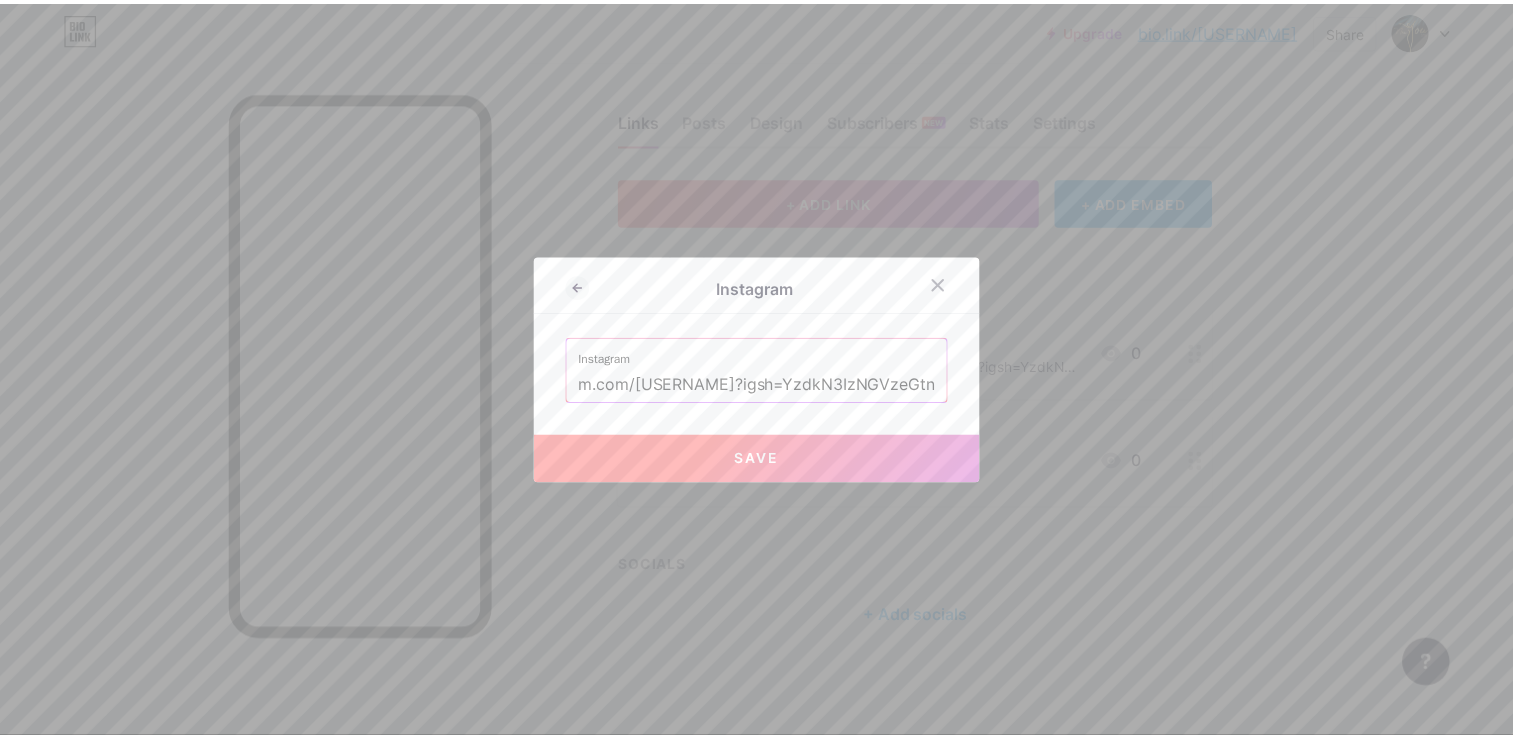 scroll, scrollTop: 0, scrollLeft: 0, axis: both 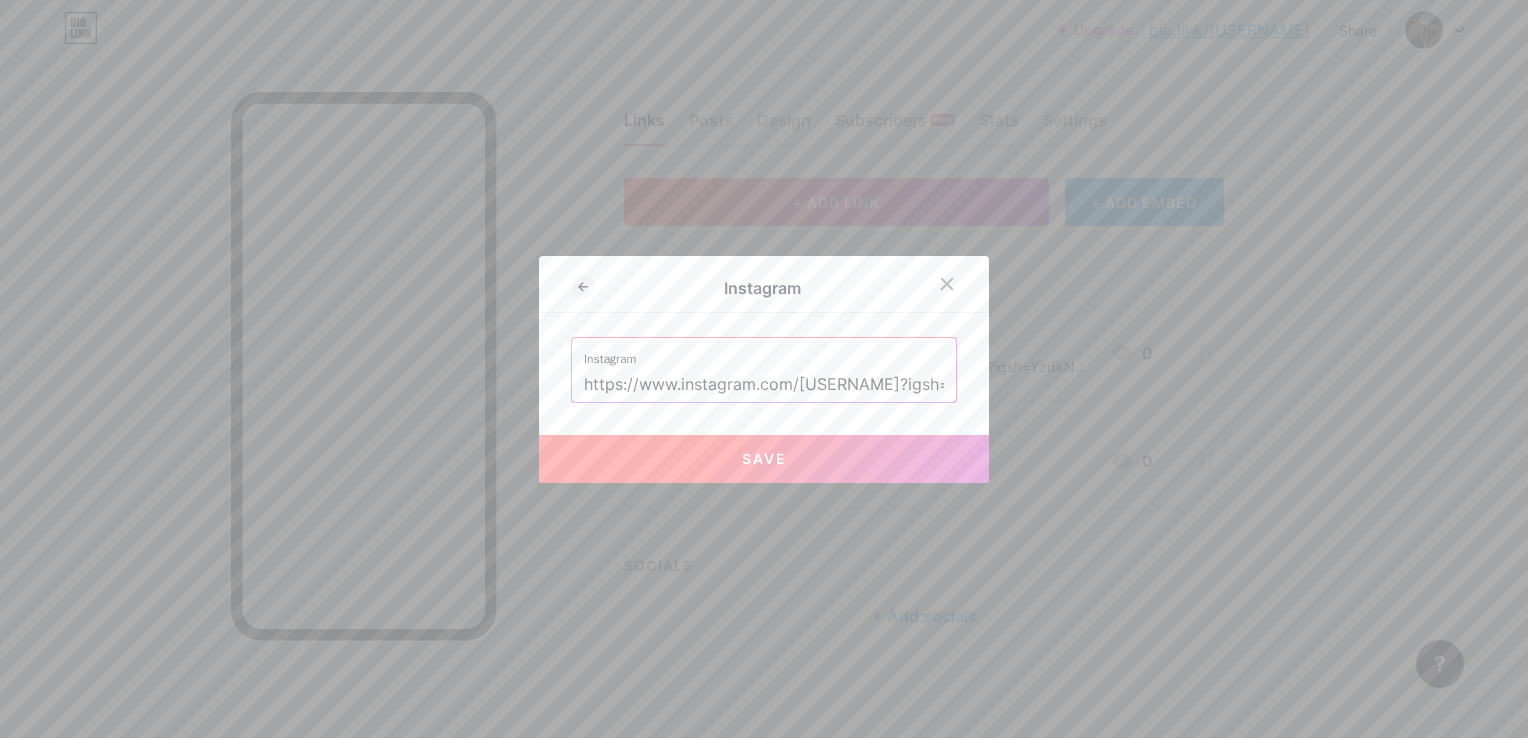 drag, startPoint x: 600, startPoint y: 384, endPoint x: 430, endPoint y: 384, distance: 170 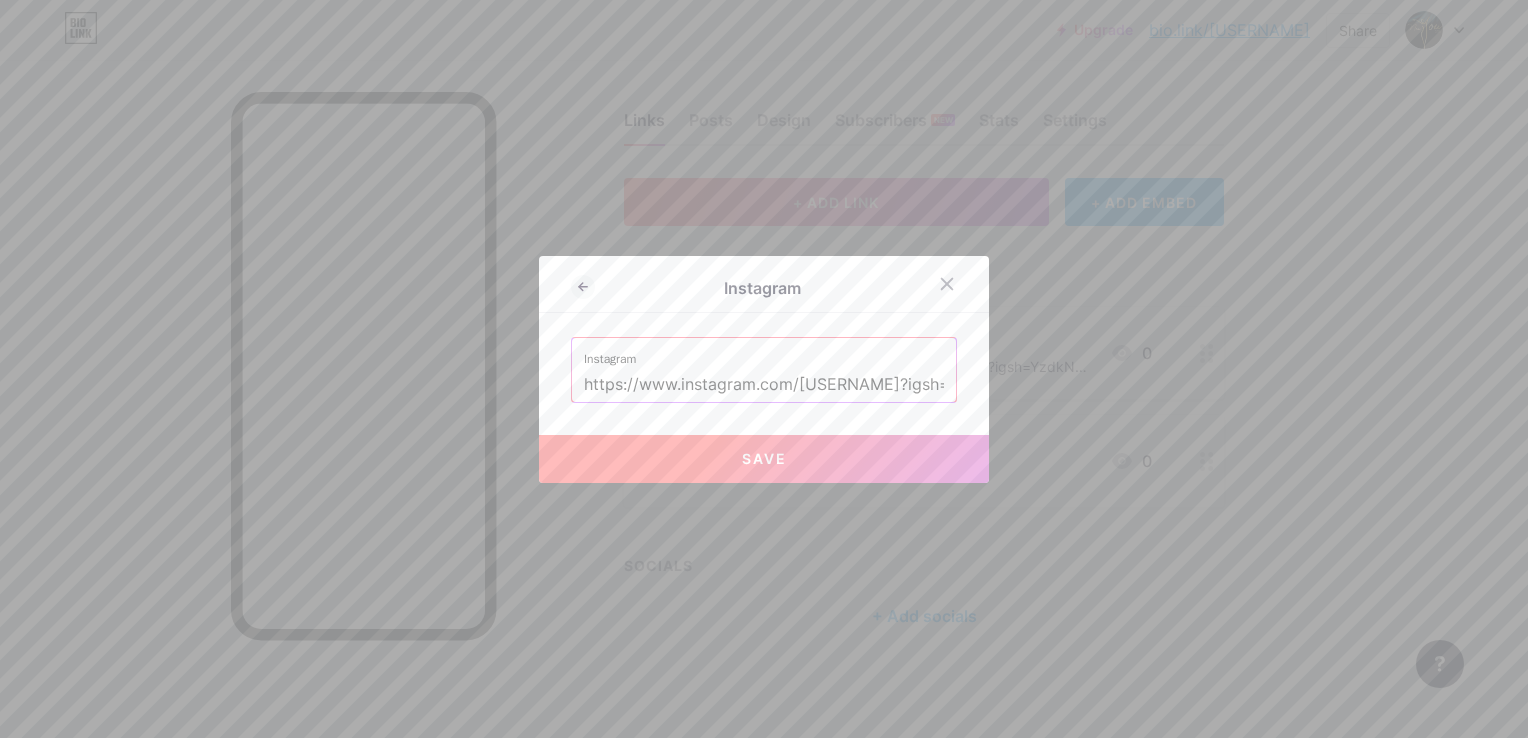 click on "Instagram       Instagram   https://www.instagram.com/newyouspa.vitoria?igsh=YzdkN3IzNGVzeGtn         Save" at bounding box center [764, 369] 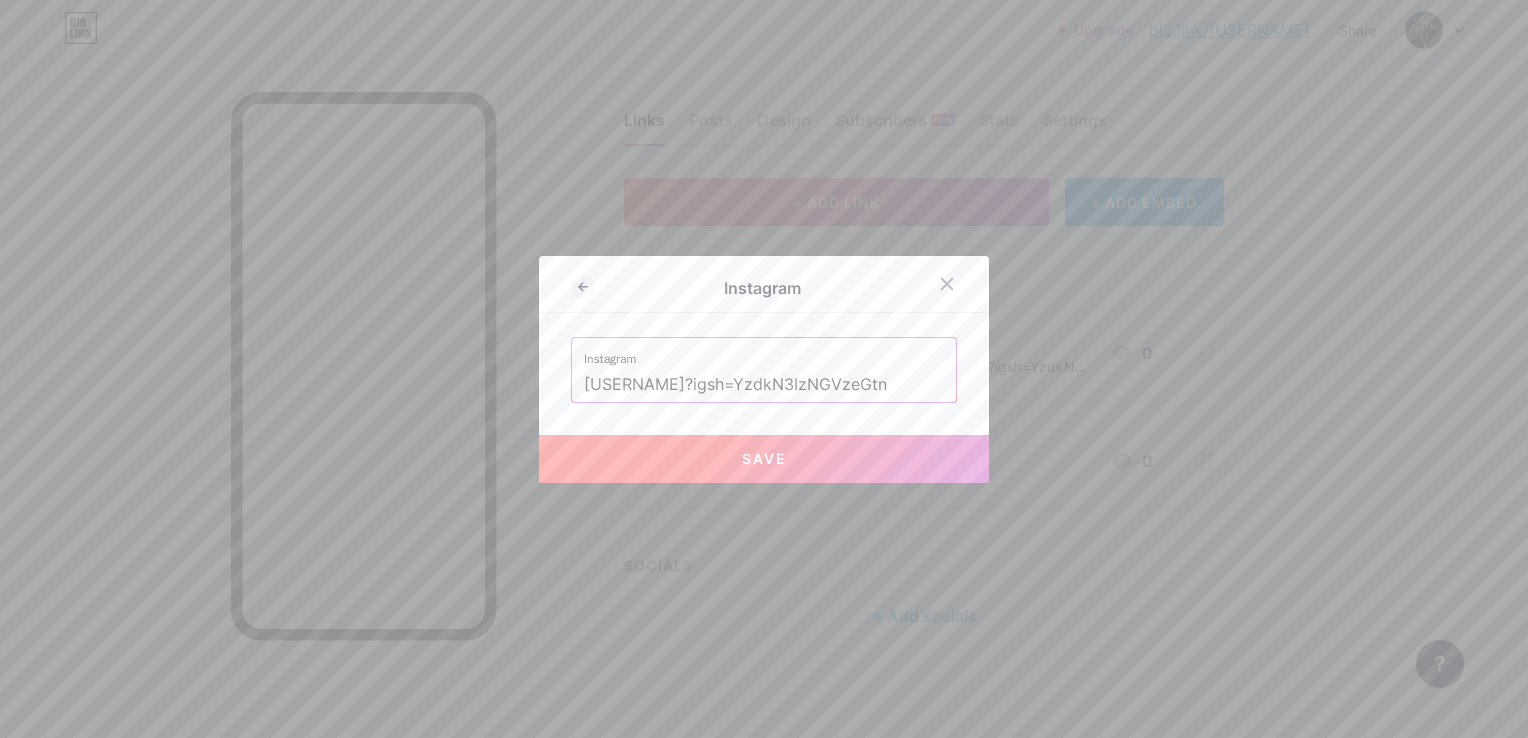 drag, startPoint x: 712, startPoint y: 382, endPoint x: 975, endPoint y: 383, distance: 263.0019 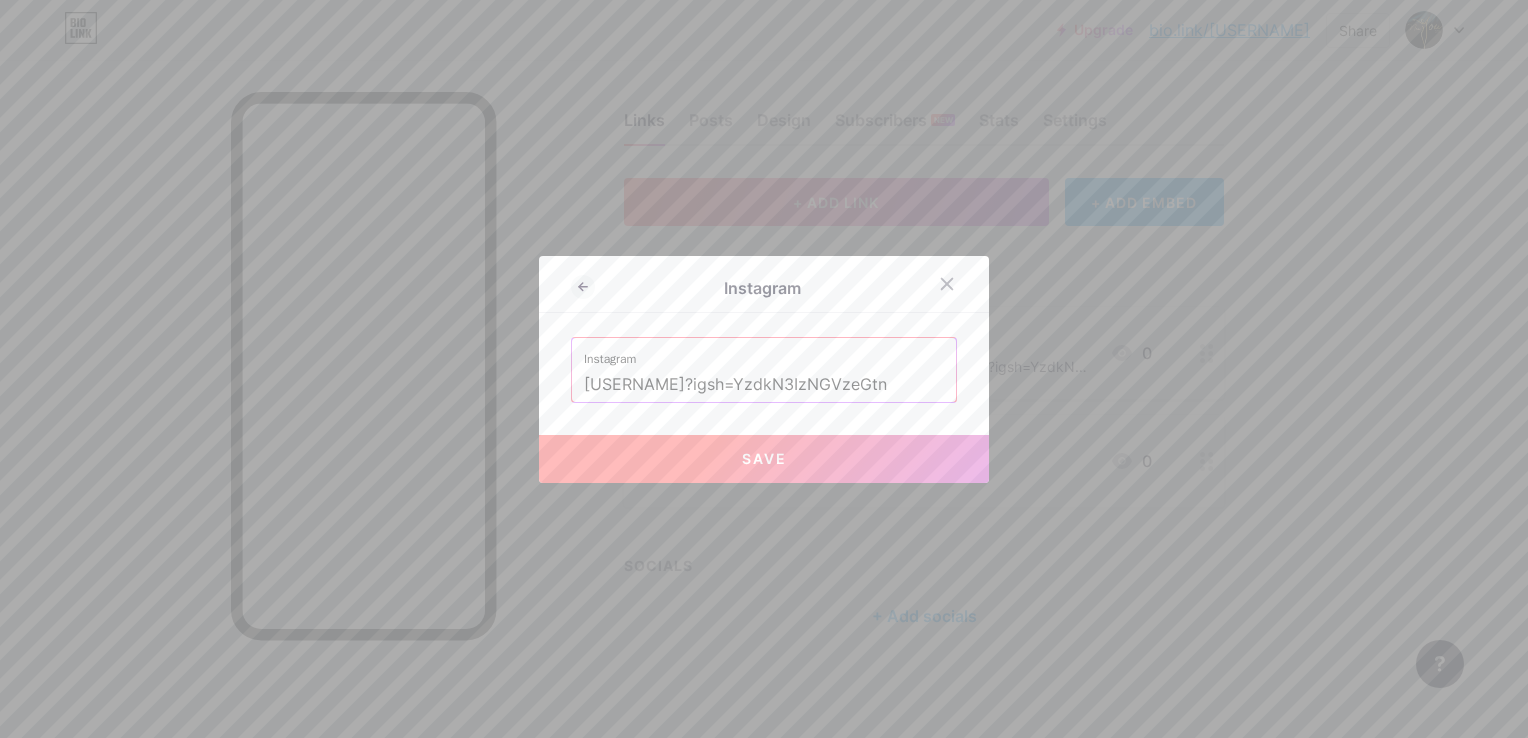 click on "Instagram       Instagram   newyouspa.vitoria?igsh=YzdkN3IzNGVzeGtn         Save" at bounding box center [764, 369] 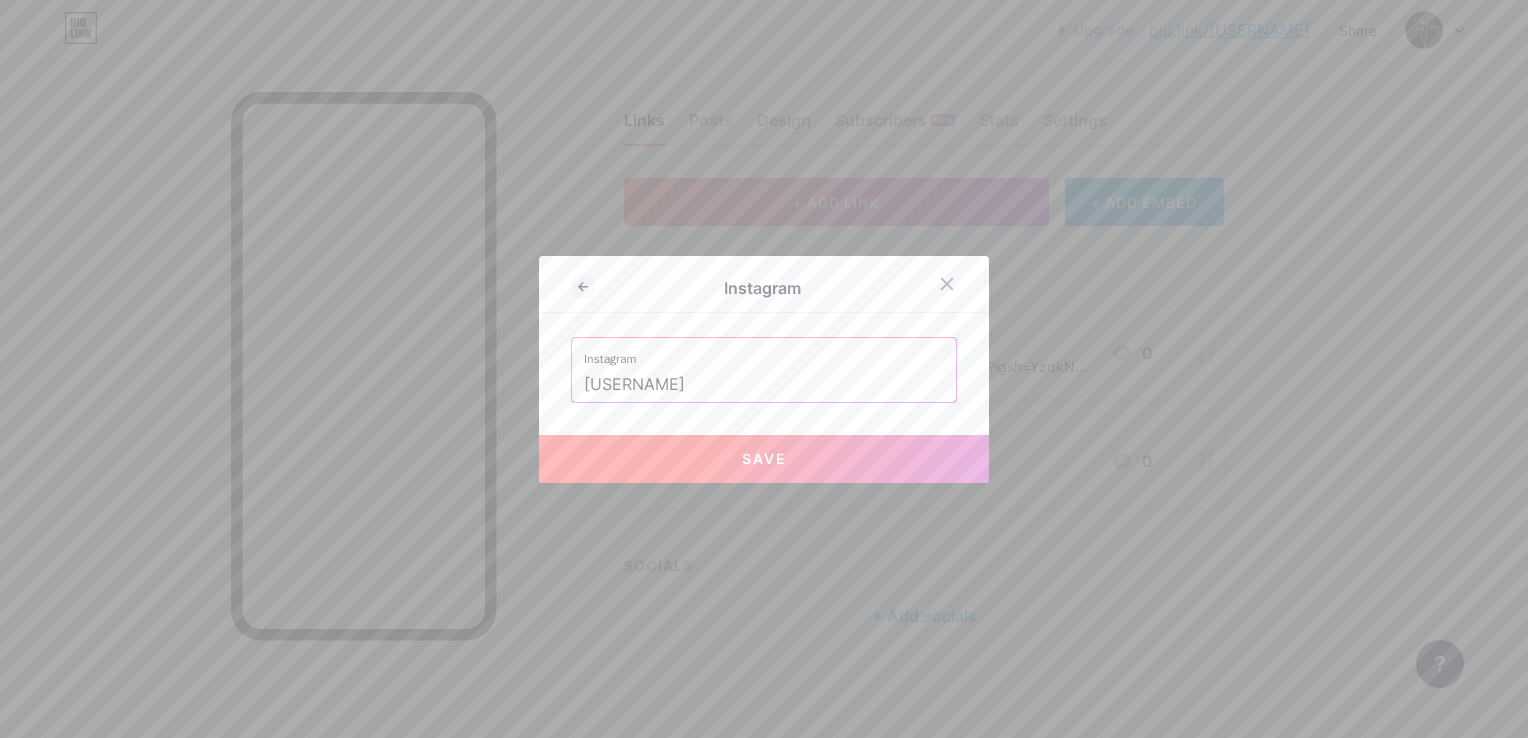 click on "newyouspa.vitoria" at bounding box center (764, 385) 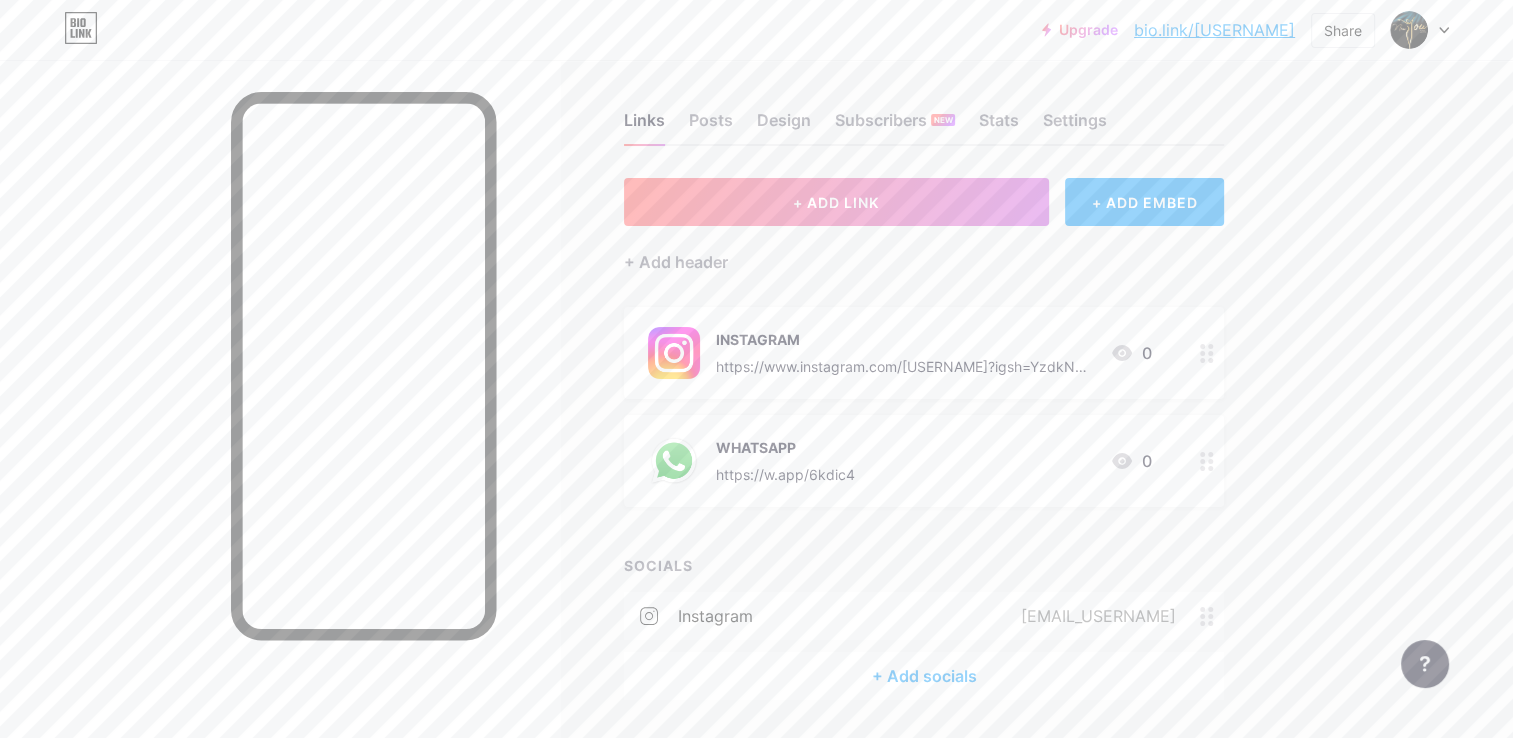 click on "+ Add socials" at bounding box center [924, 676] 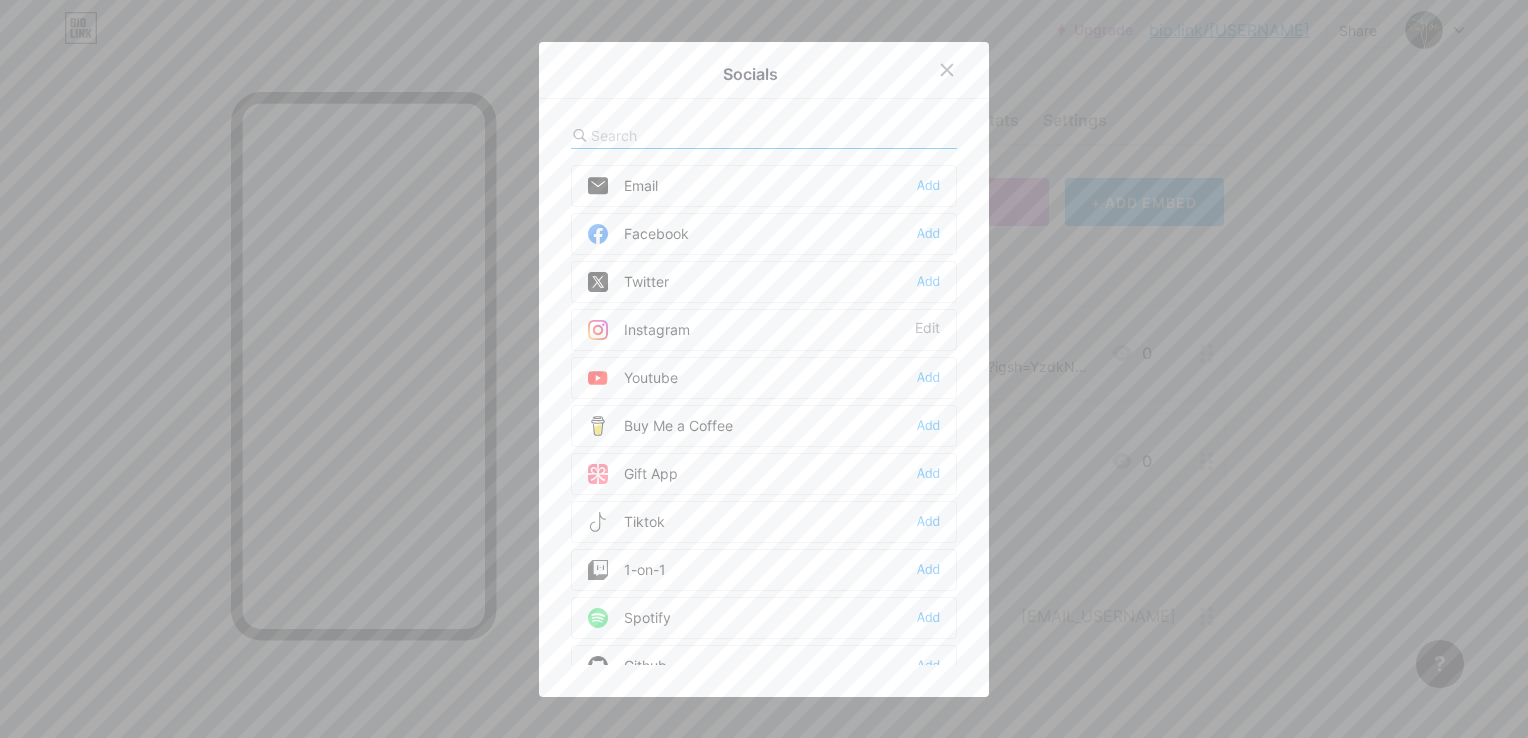 click at bounding box center (764, 369) 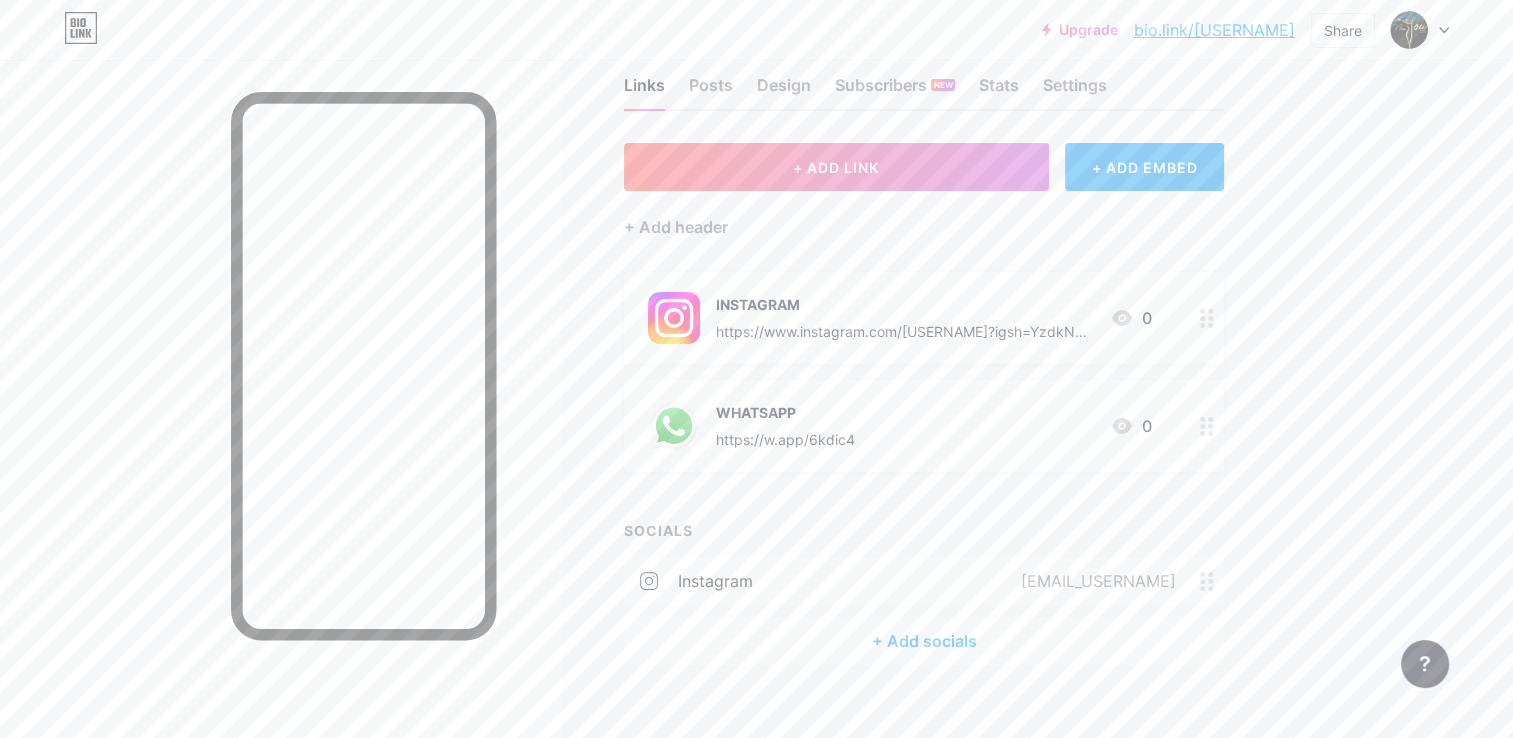 scroll, scrollTop: 0, scrollLeft: 0, axis: both 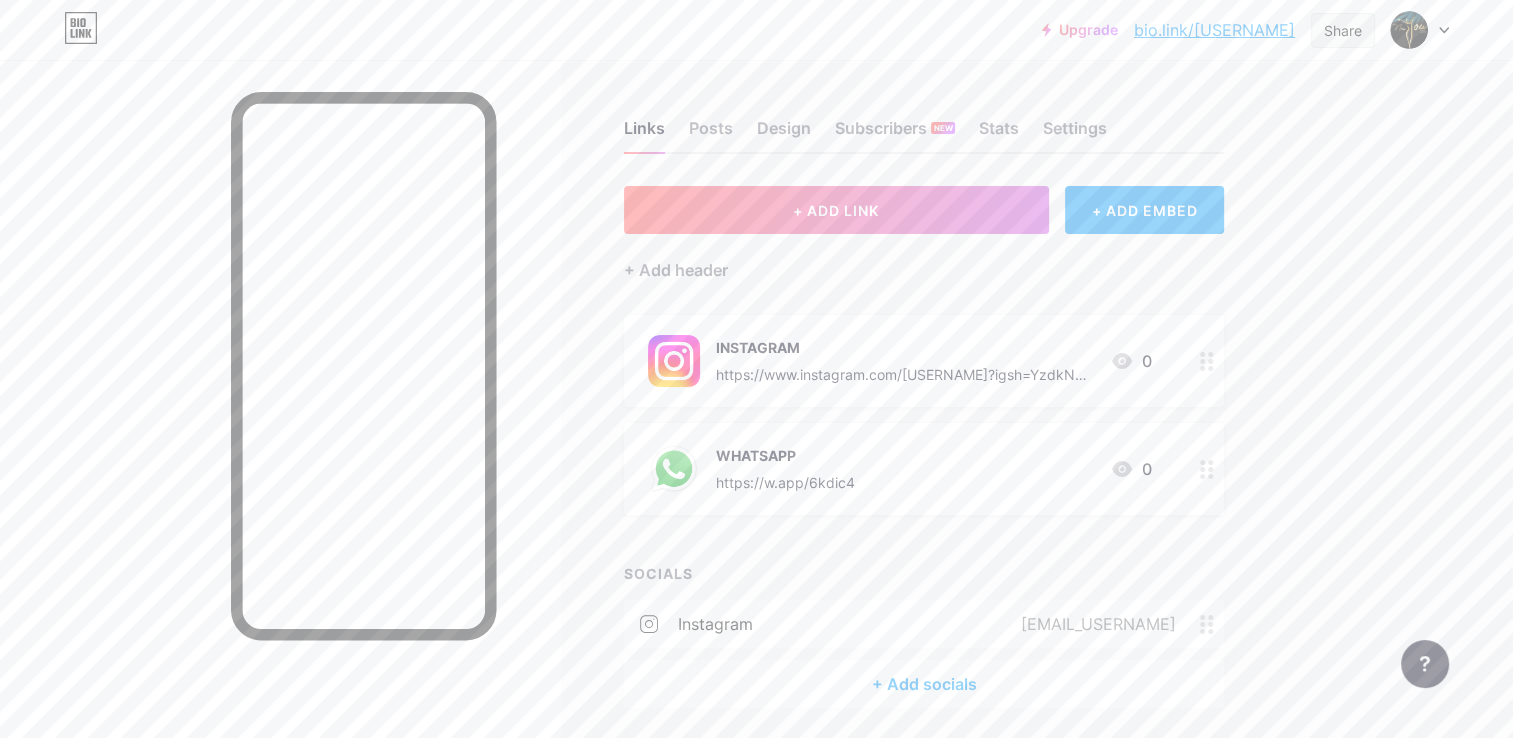 click on "Share" at bounding box center (1343, 30) 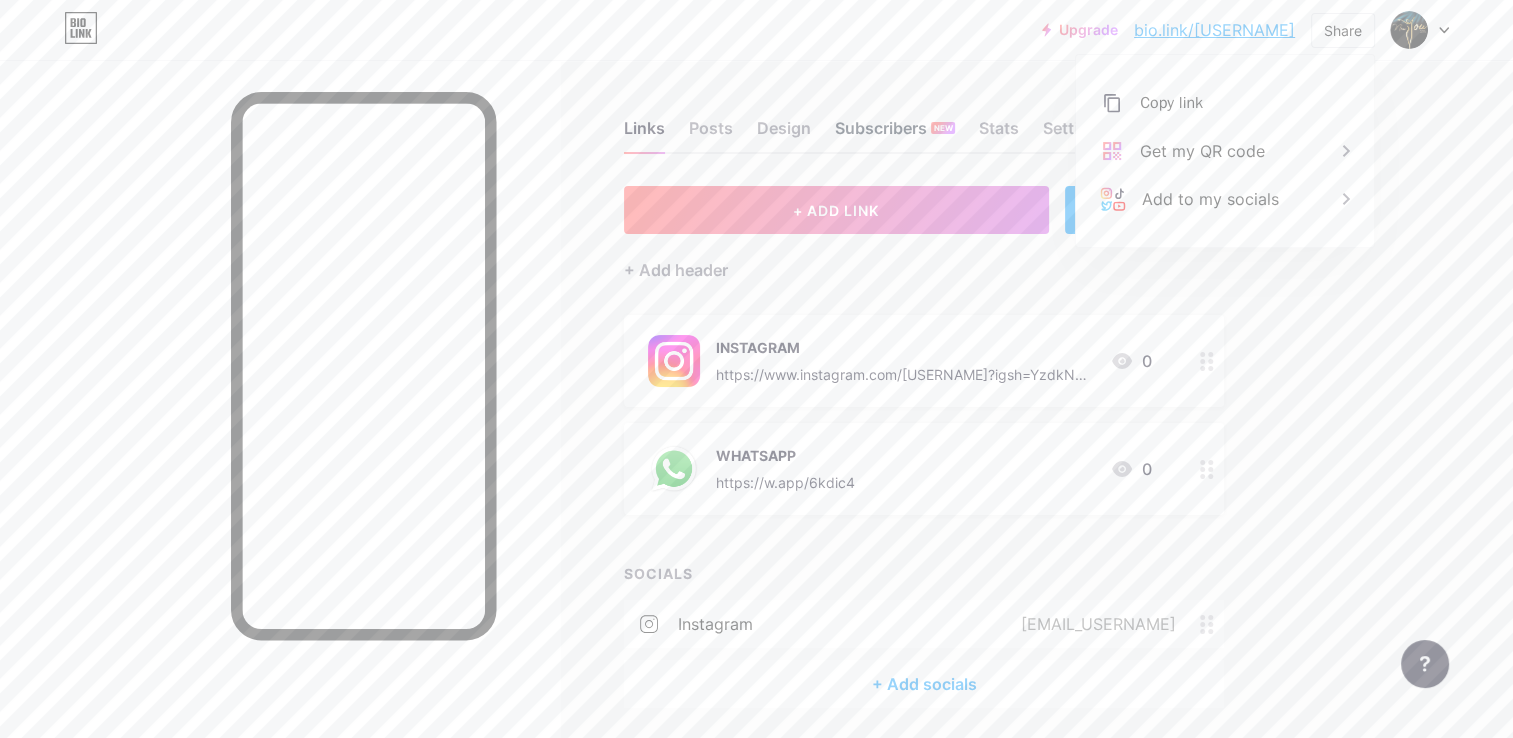 click on "Subscribers
NEW" at bounding box center [895, 134] 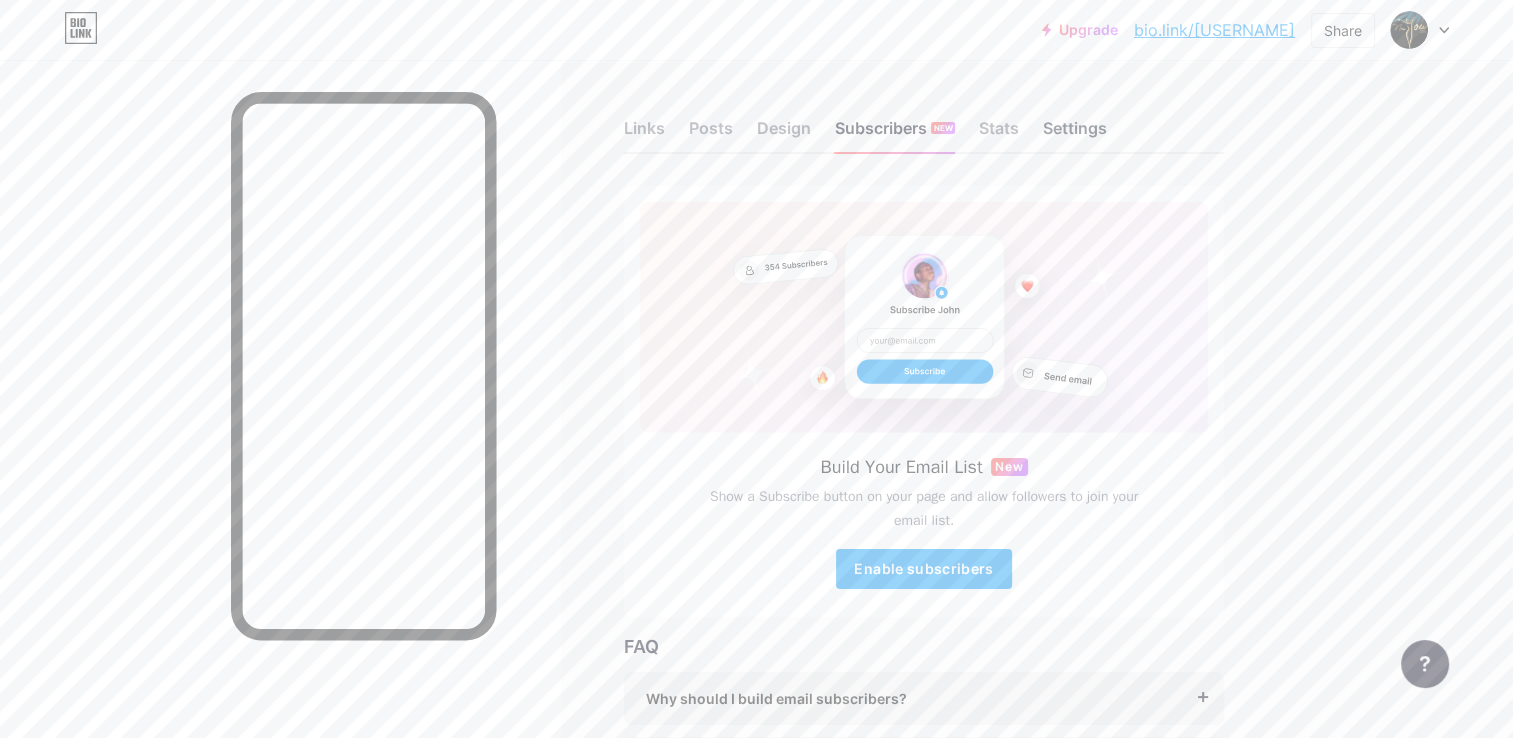 click on "Settings" at bounding box center (1075, 134) 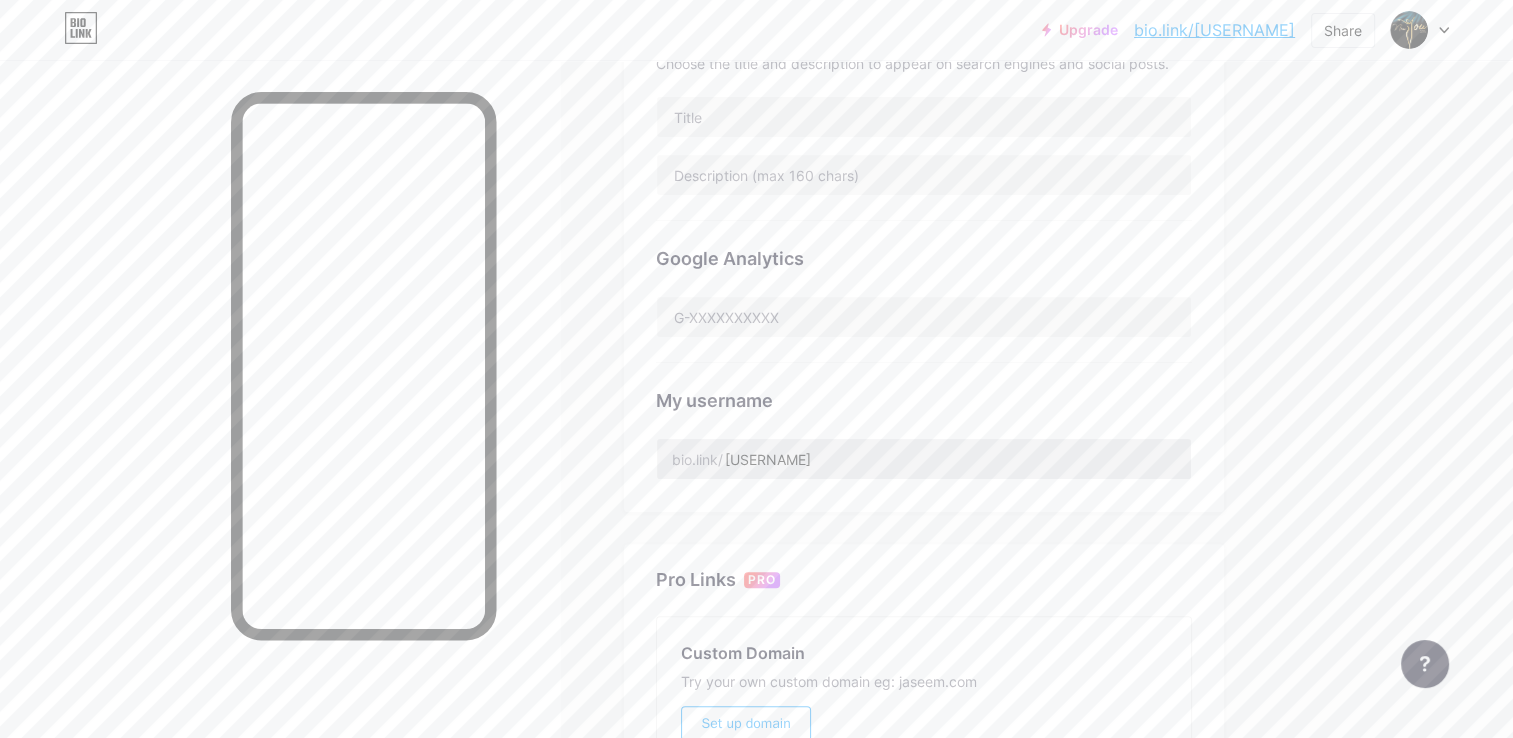 scroll, scrollTop: 500, scrollLeft: 0, axis: vertical 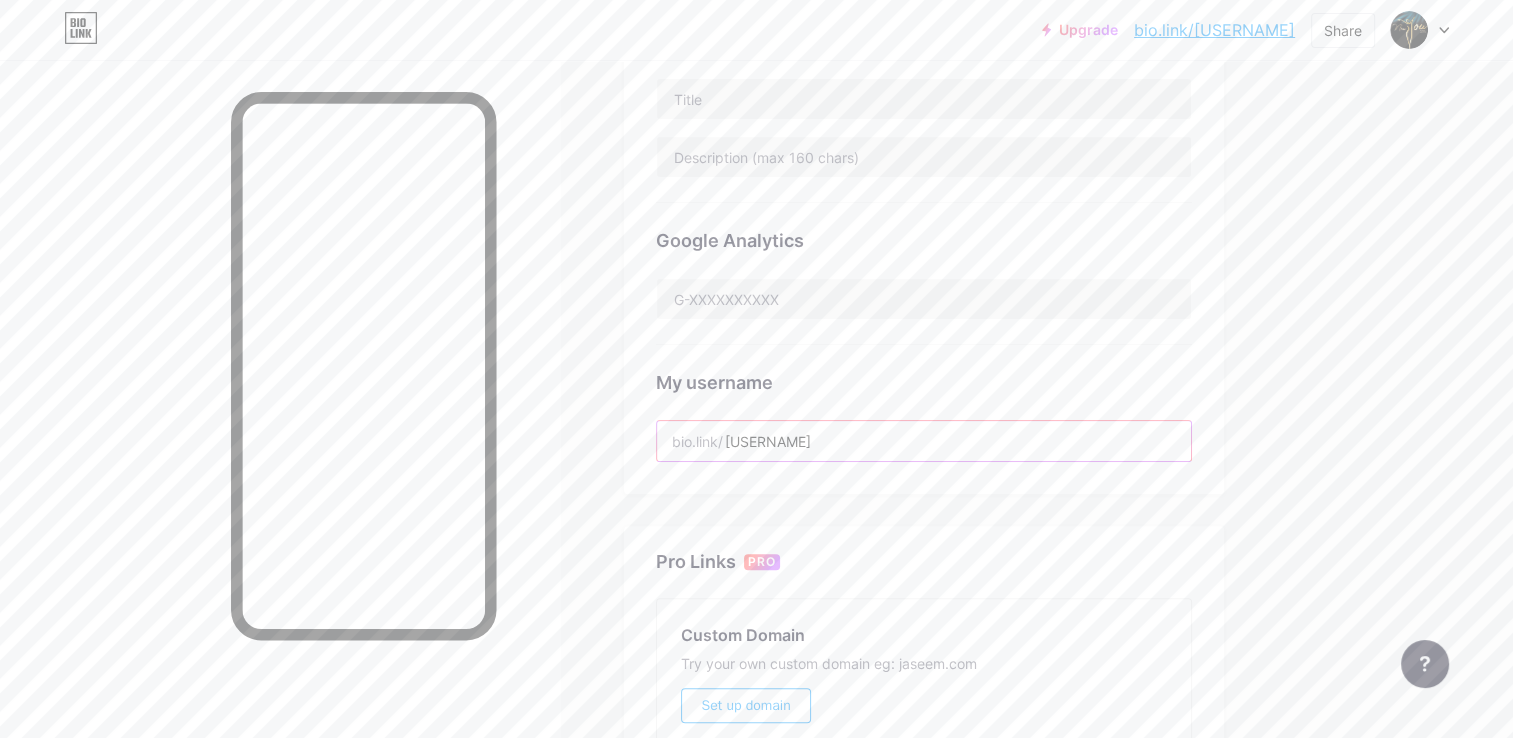 drag, startPoint x: 842, startPoint y: 436, endPoint x: 728, endPoint y: 454, distance: 115.41231 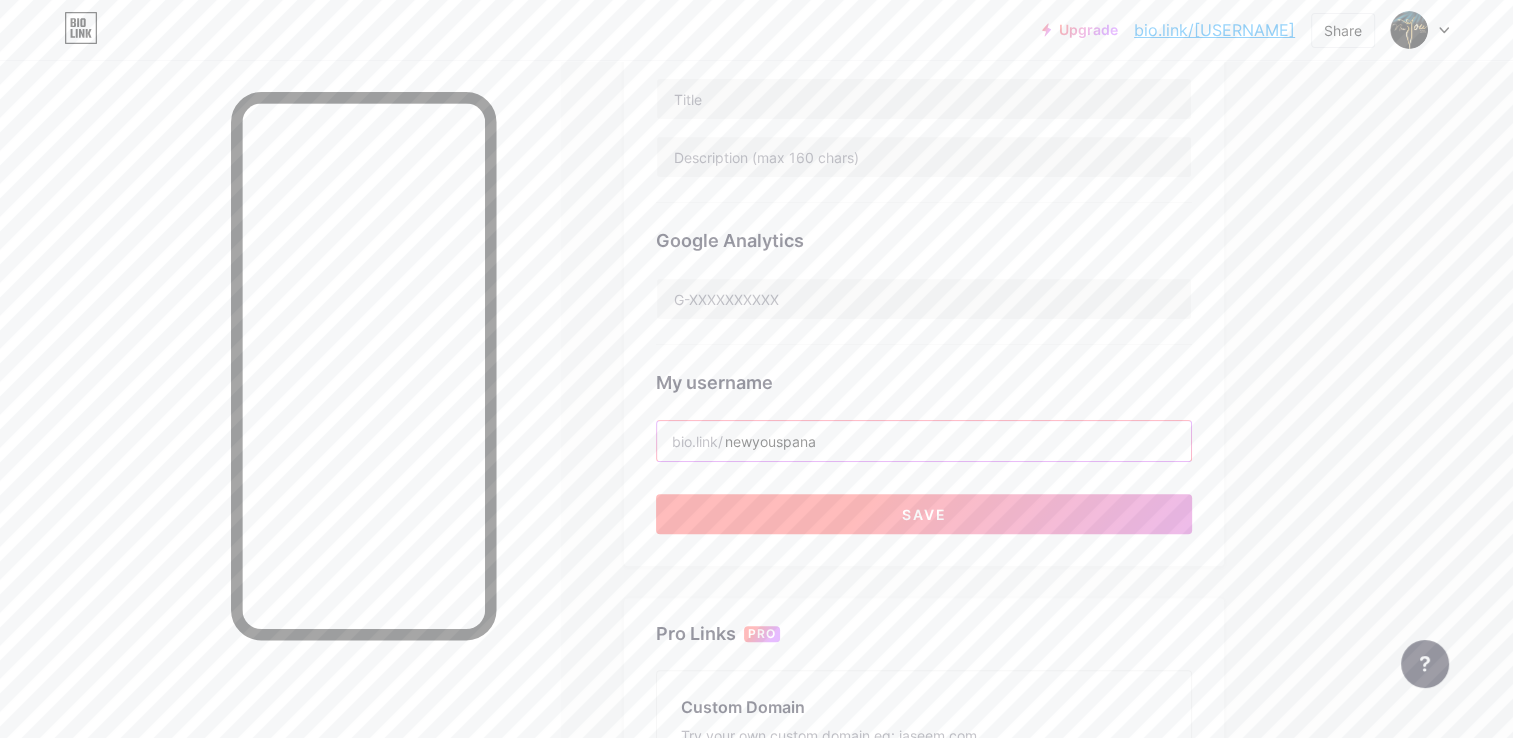 type on "newyouspana" 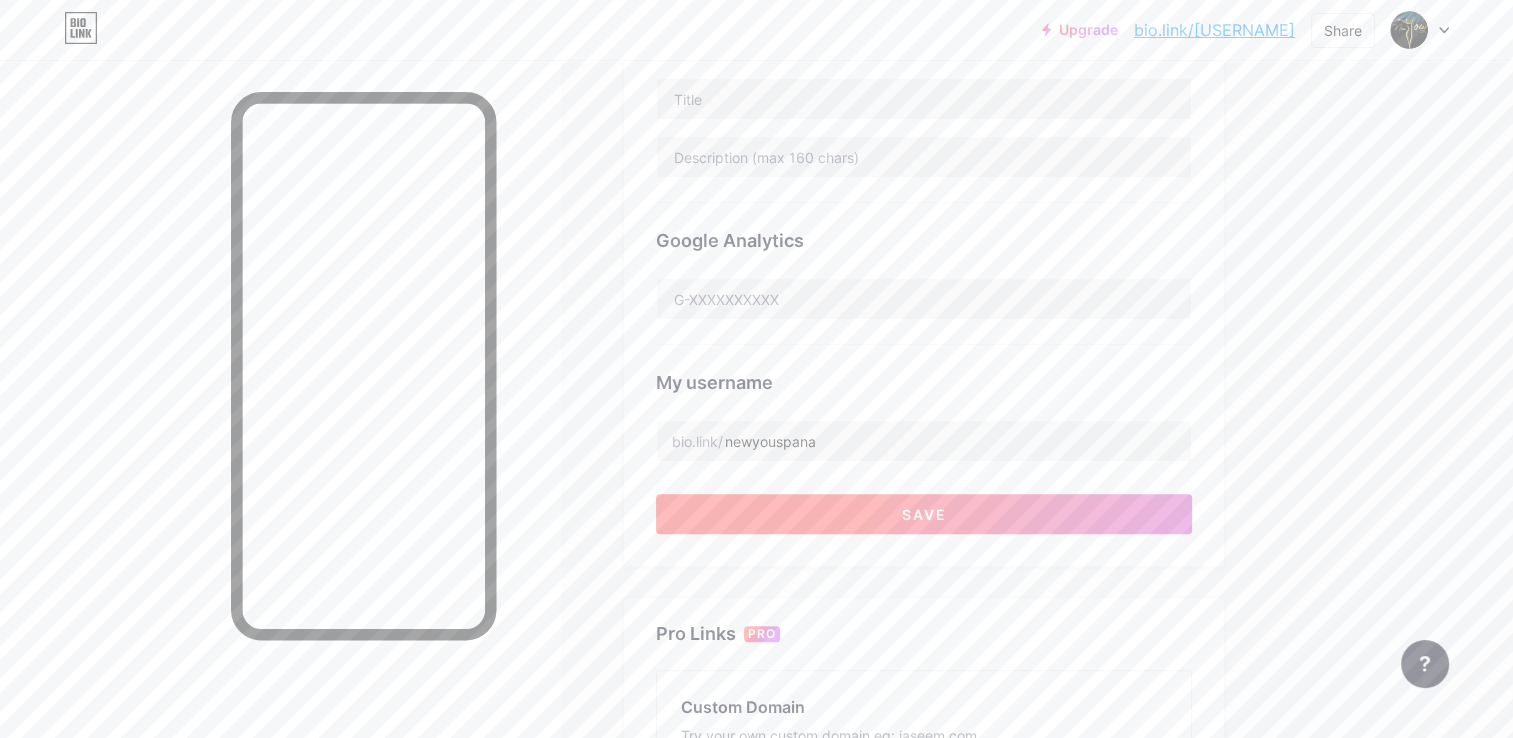 click on "Save" at bounding box center [924, 514] 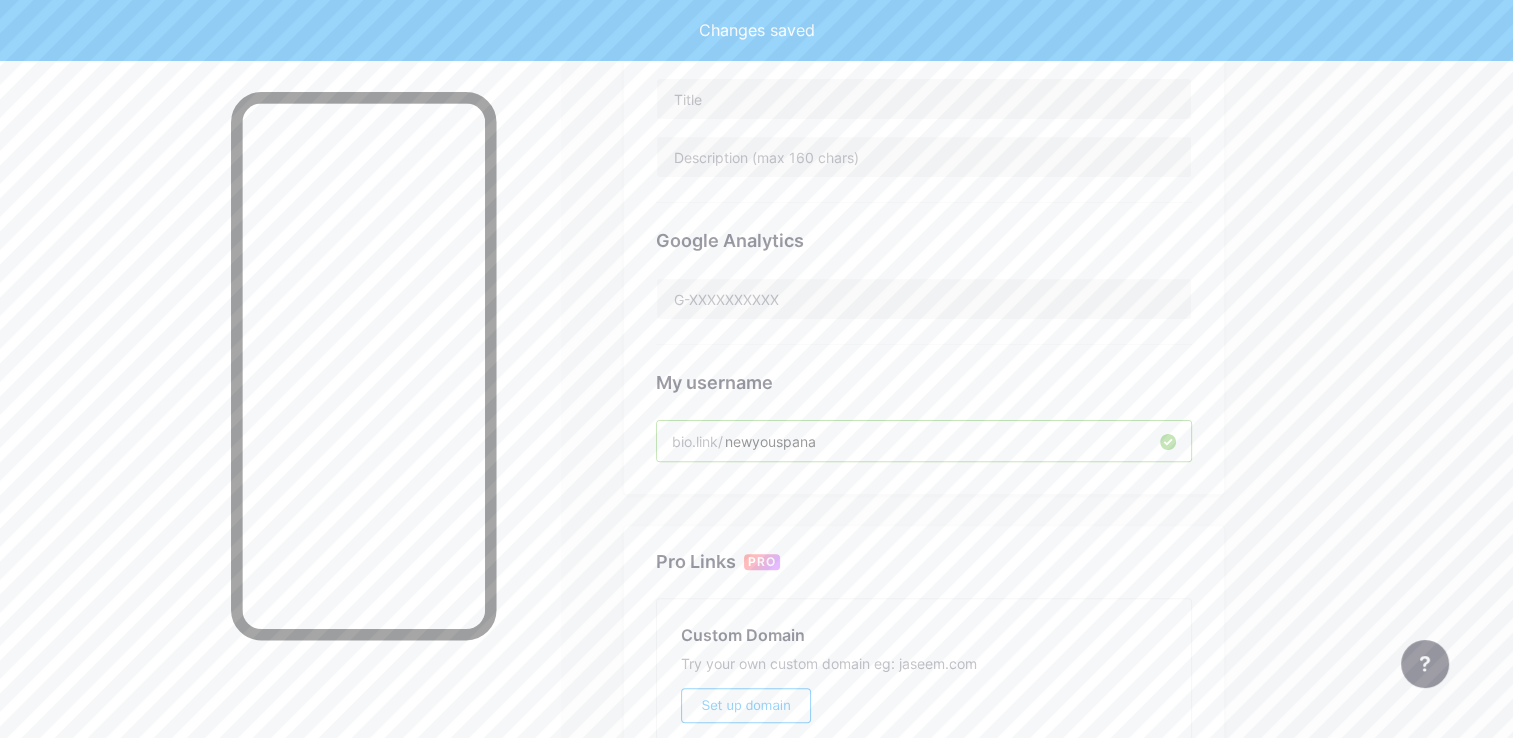 click on "Upgrade   bio.link/newyou...   bio.link/newyouspana   Share               Switch accounts     NEW YOU SPA VICTORIA   bio.link/newyouspana       + Add a new page        Account settings   Logout   Link Copied
Links
Posts
Design
Subscribers
NEW
Stats
Settings     Preferred link   This is an aesthetic choice. Both links are usable.
bio.link/ newyouspana       newyouspana .bio.link
NSFW warning       Show a warning before displaying your page.     SEO   Choose the title and description to appear on search engines and social posts.           Google Analytics       My username   bio.link/   newyouspana             Pro Links   PRO   Custom Domain   Try your own custom domain eg: jaseem.com   Set
up domain             Emoji link   Add emojis to your link eg: bio.link/😄😭🥵   Create
Go to  Help Center  to learn more or to contact support." at bounding box center [756, 283] 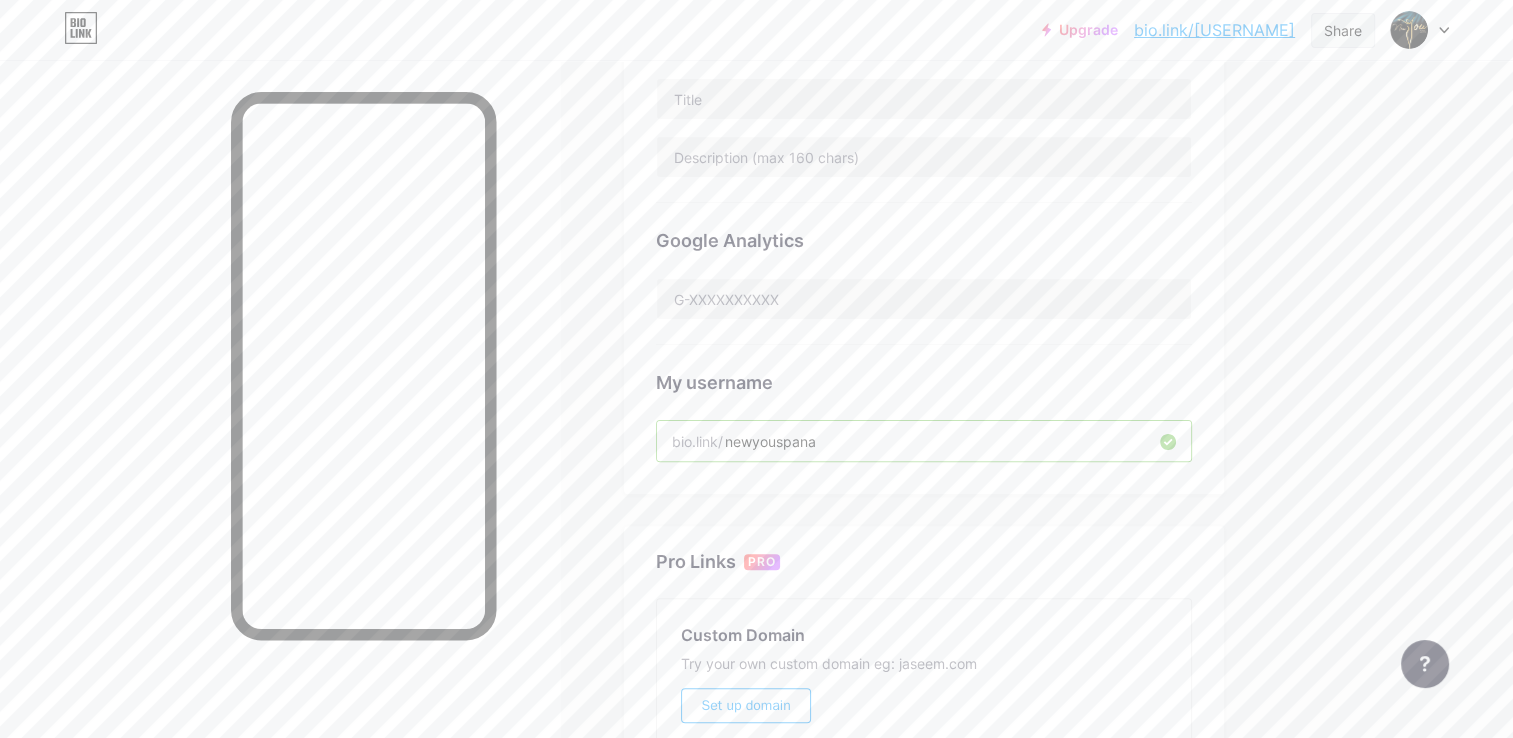 click on "Share" at bounding box center (1343, 30) 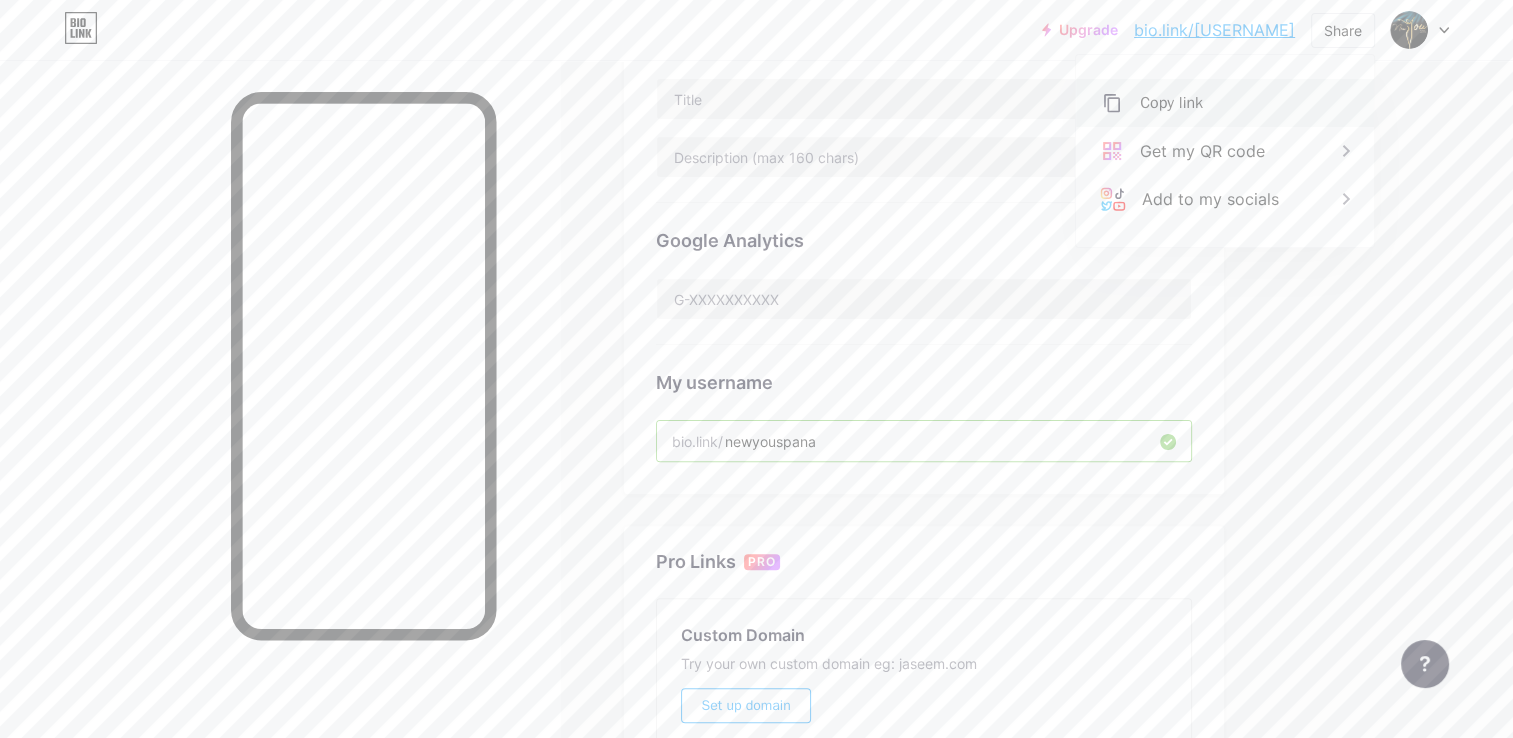 click on "Copy link" at bounding box center (1225, 103) 